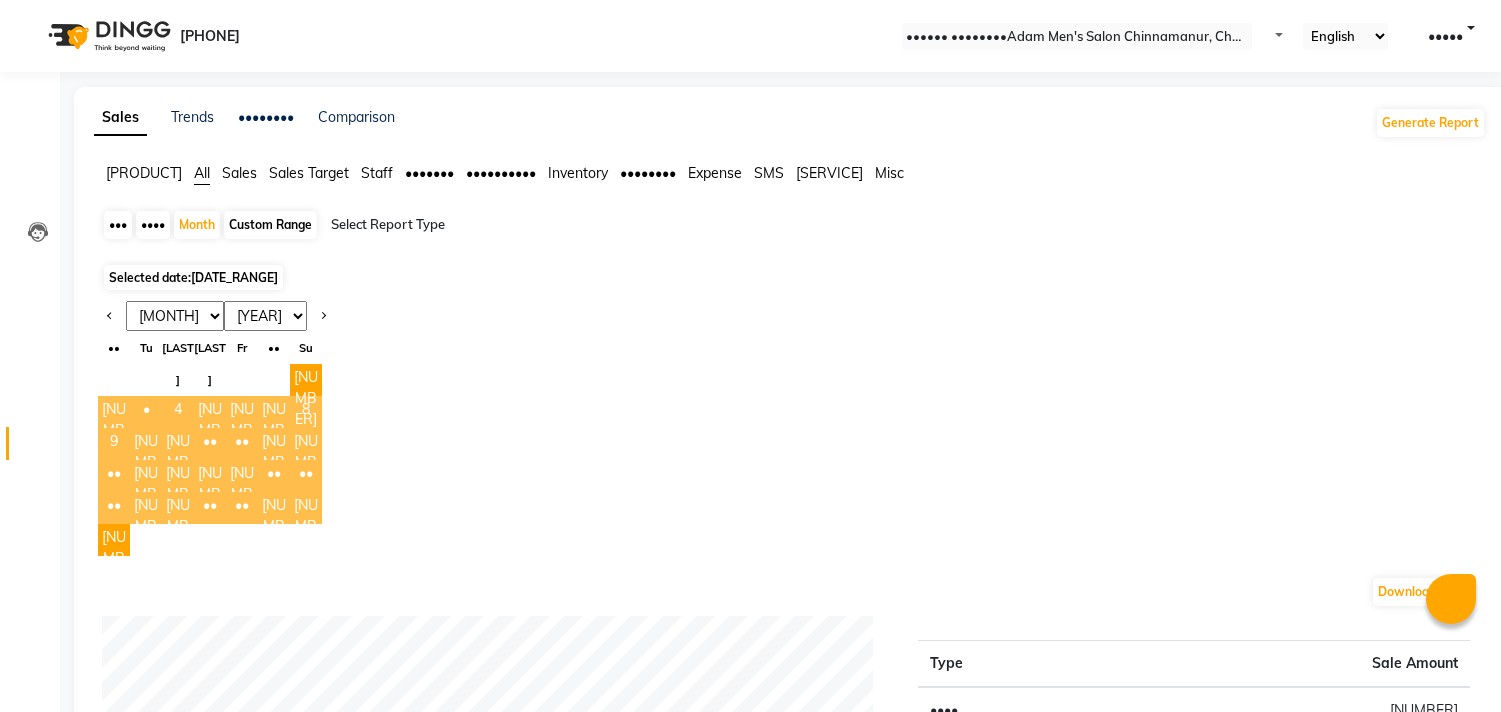 scroll, scrollTop: 333, scrollLeft: 0, axis: vertical 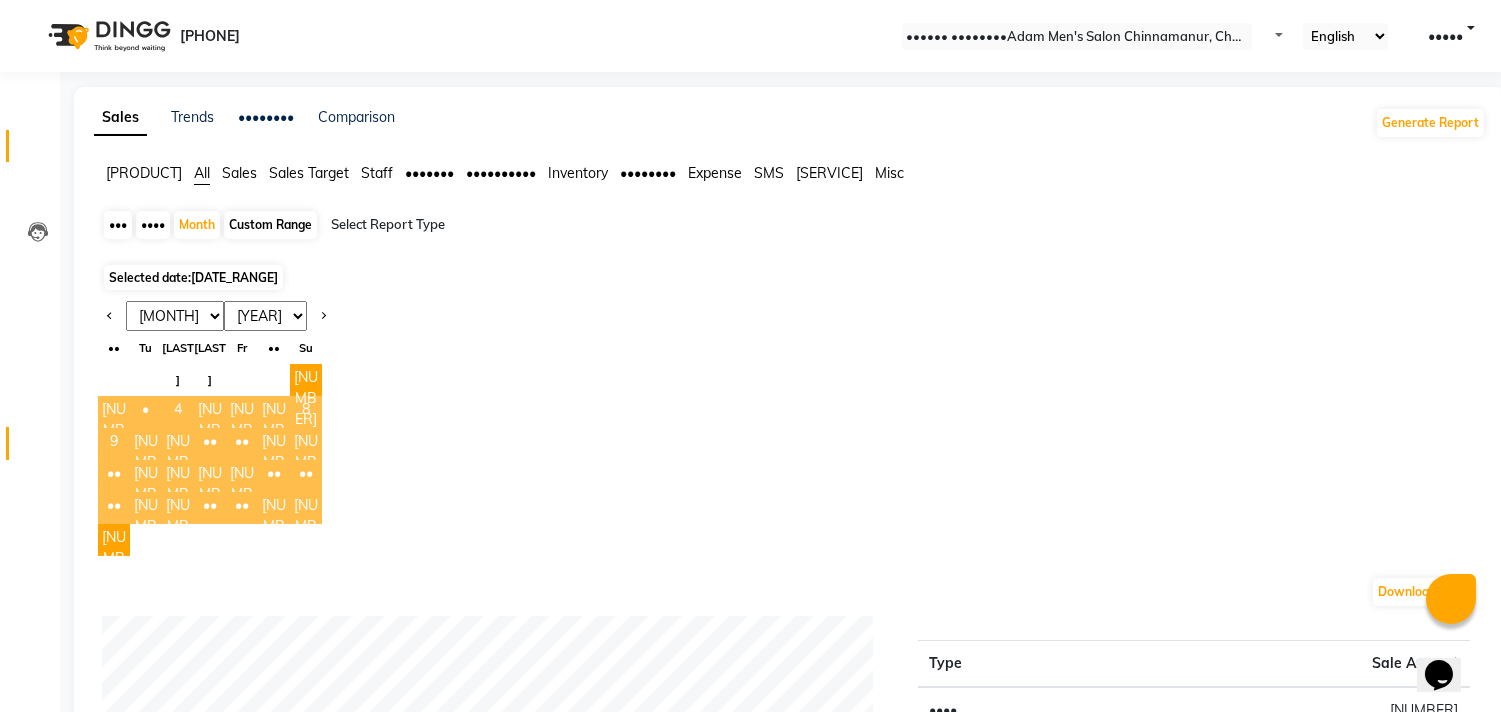 click on "•••••••" at bounding box center [30, 146] 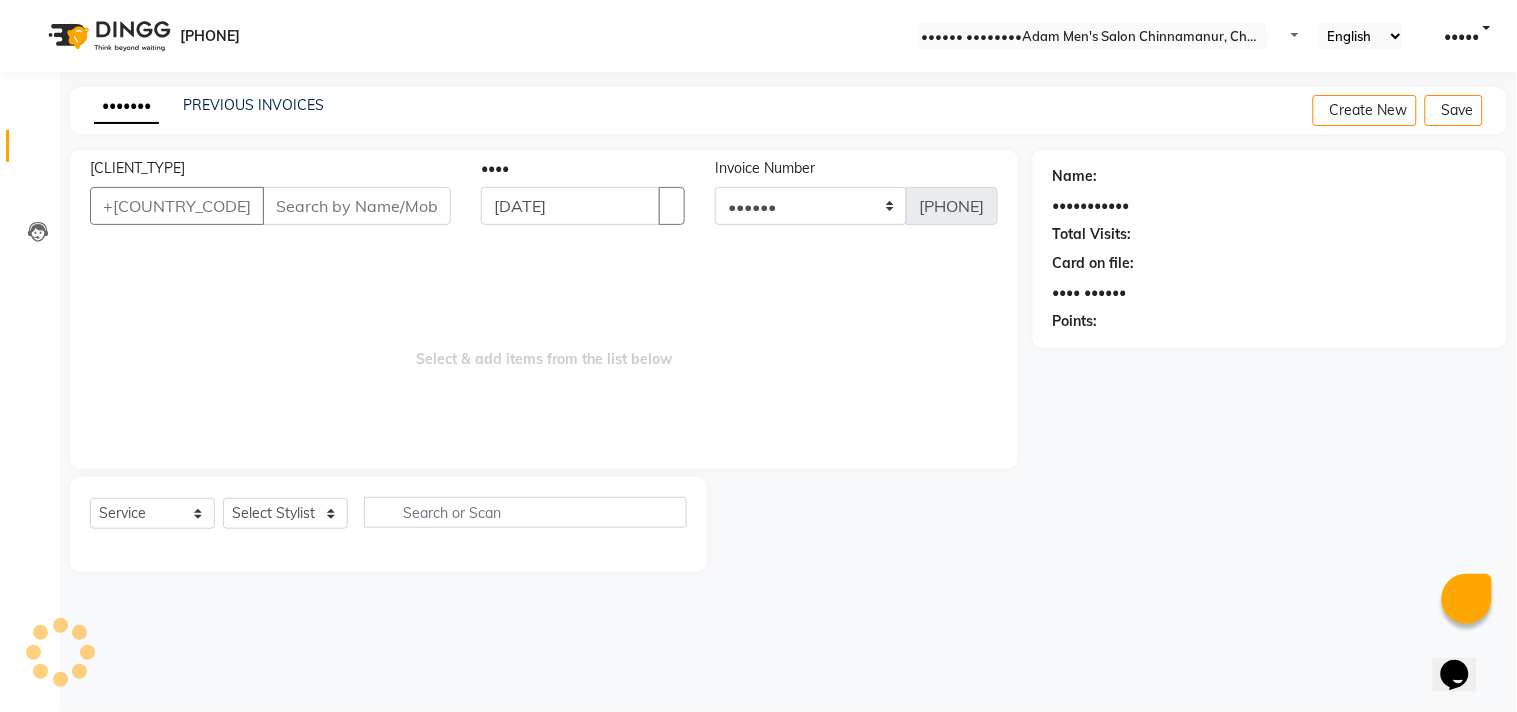 click on "INVOICE PREVIOUS INVOICES Create New   Save" at bounding box center (788, 110) 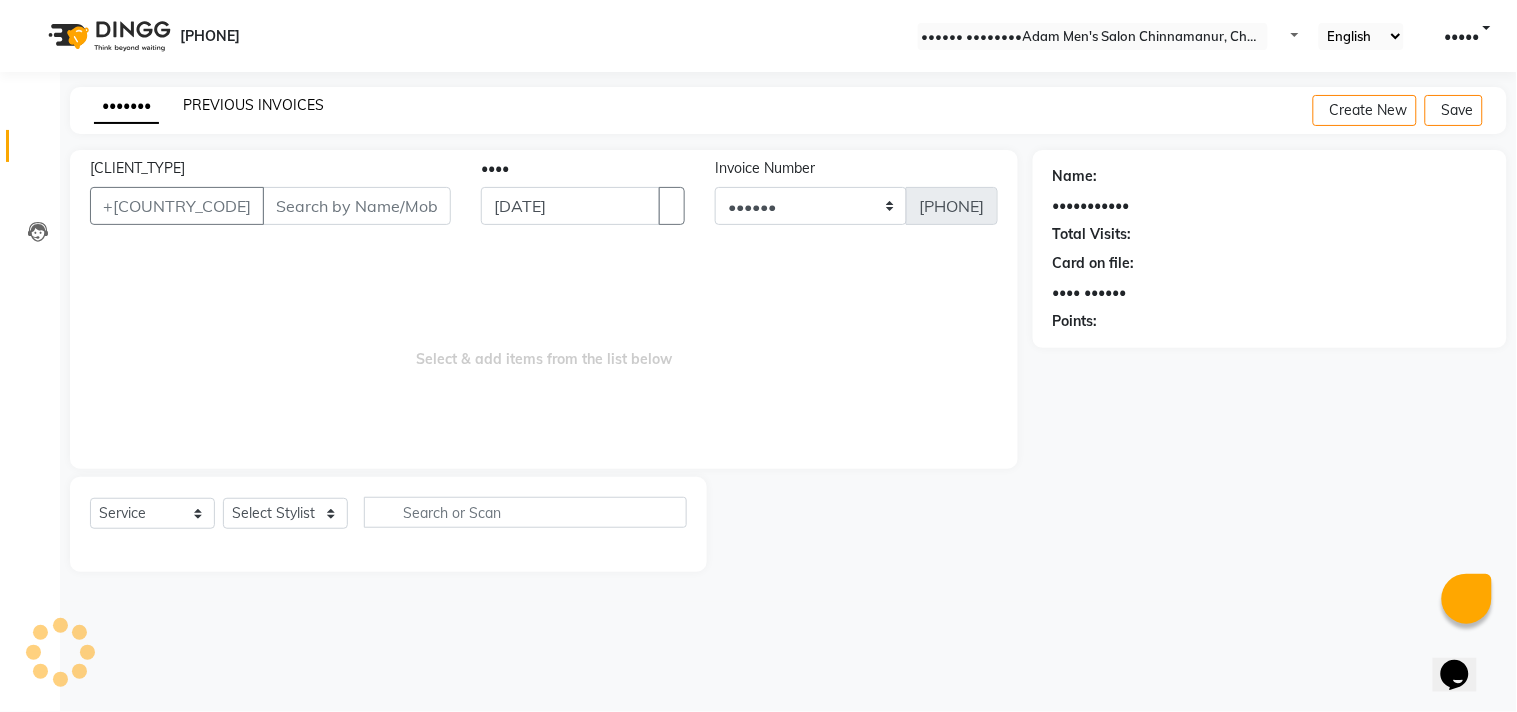 click on "PREVIOUS INVOICES" at bounding box center [253, 105] 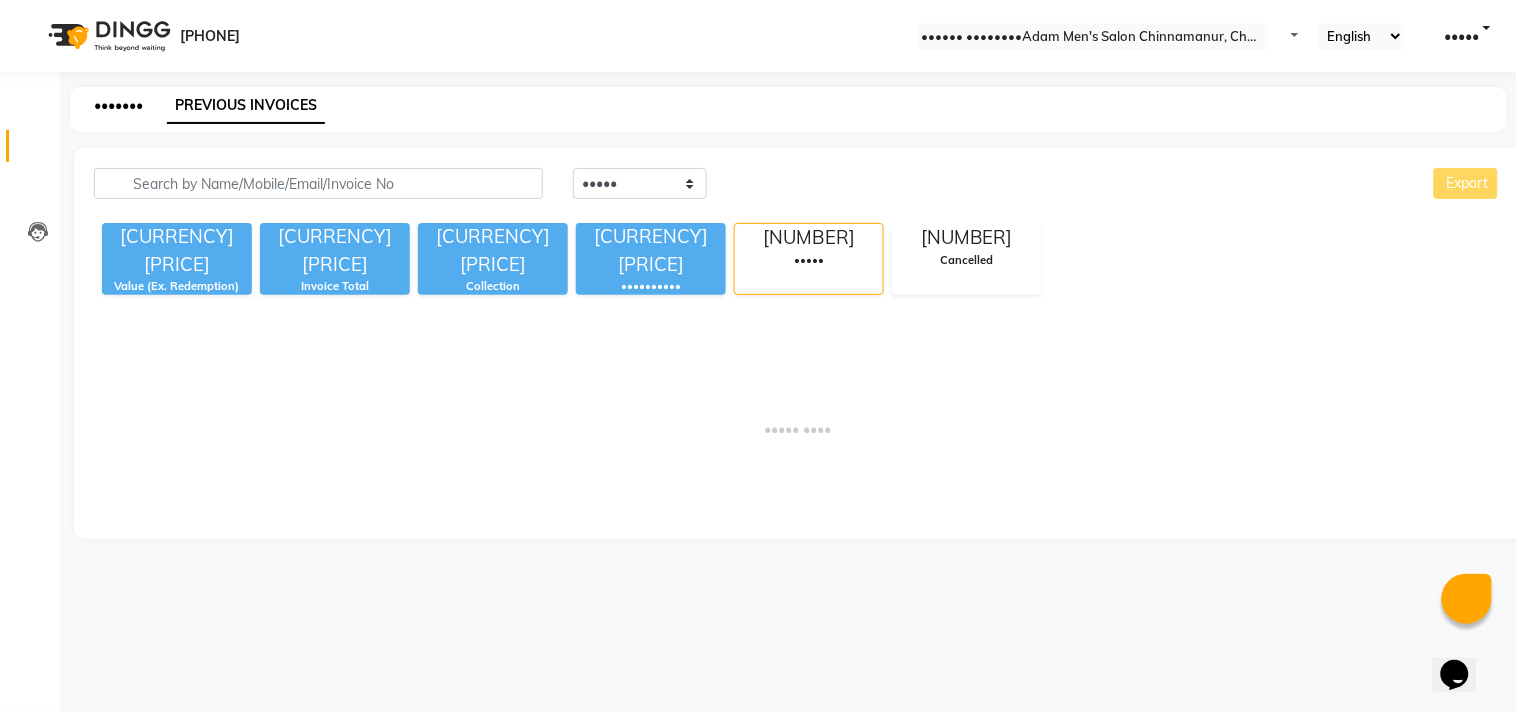 click on "•••••••" at bounding box center [118, 105] 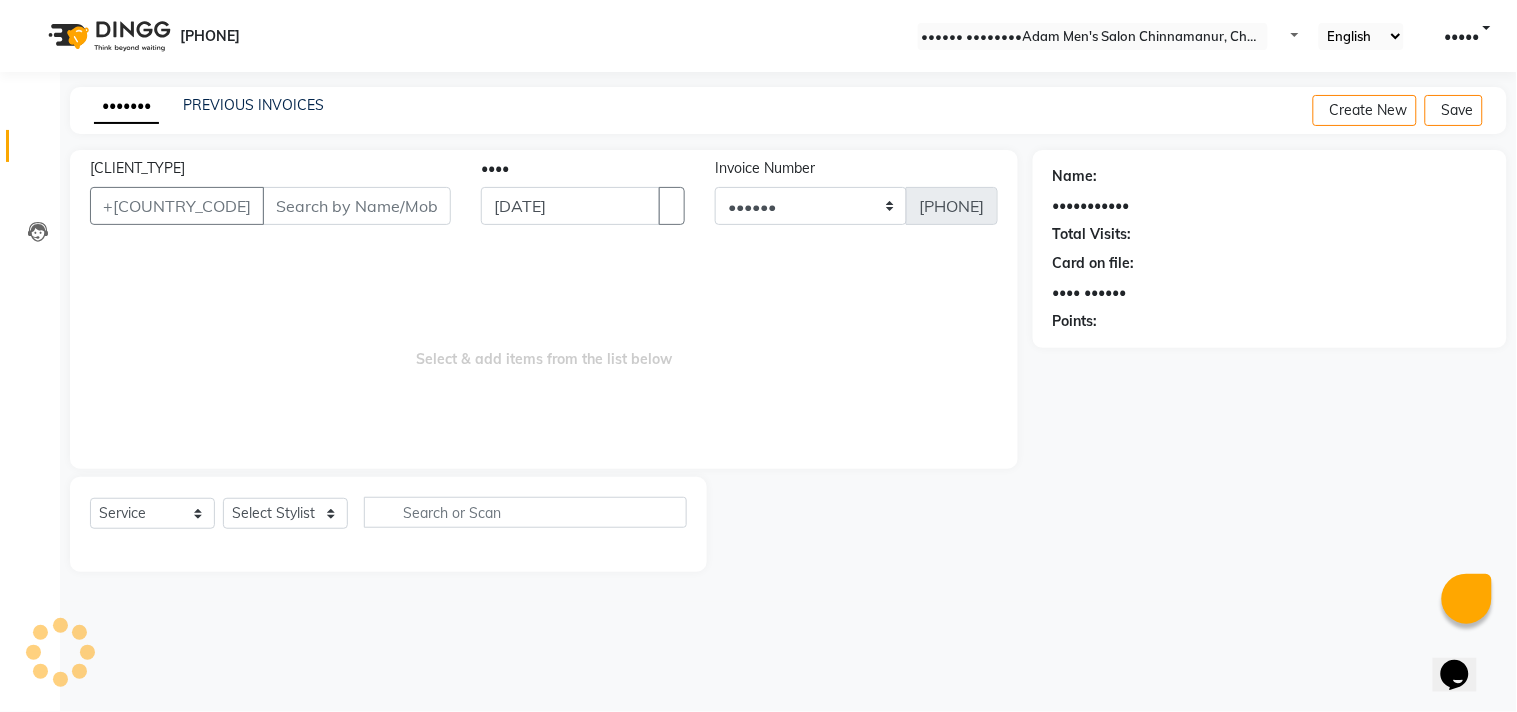 click on "[CLIENT_TYPE]" at bounding box center (357, 206) 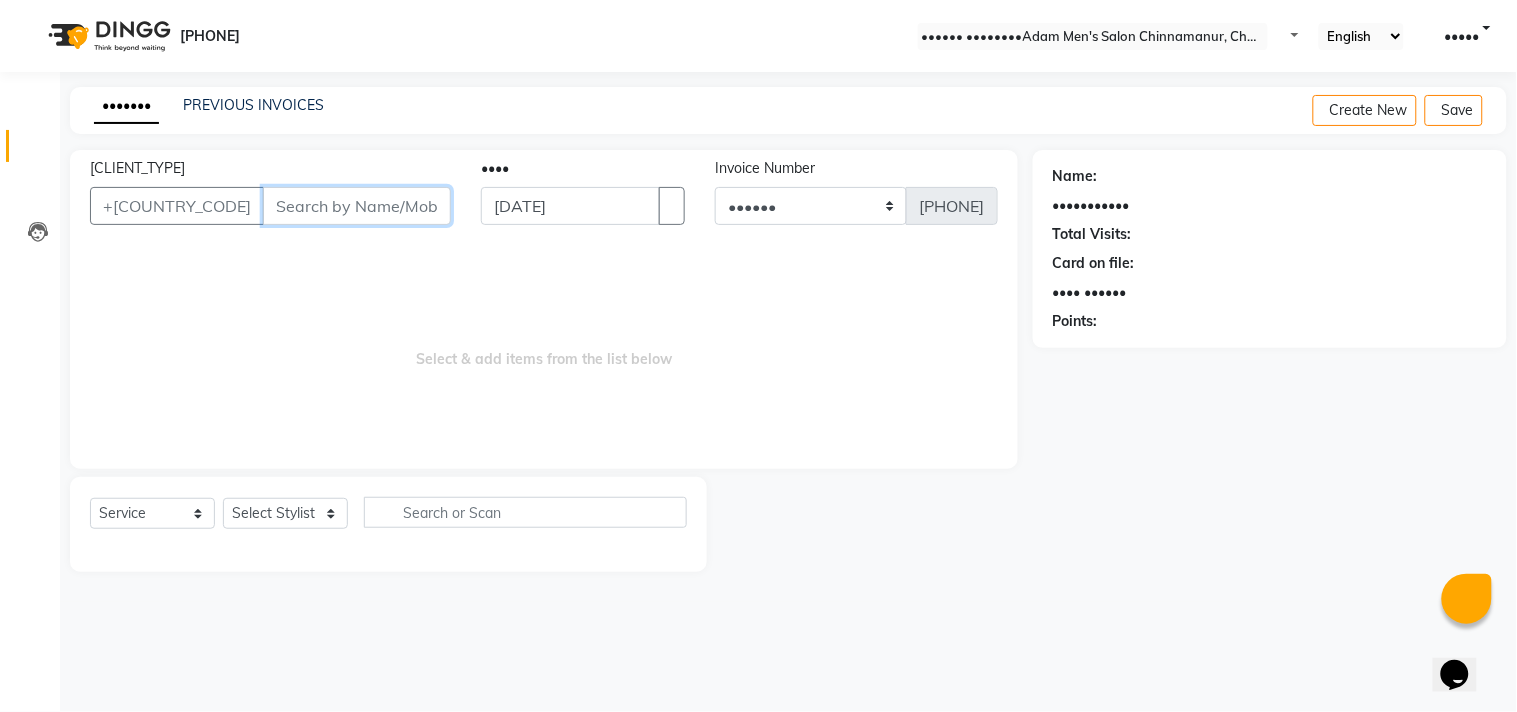 click on "[CLIENT_TYPE]" at bounding box center (357, 206) 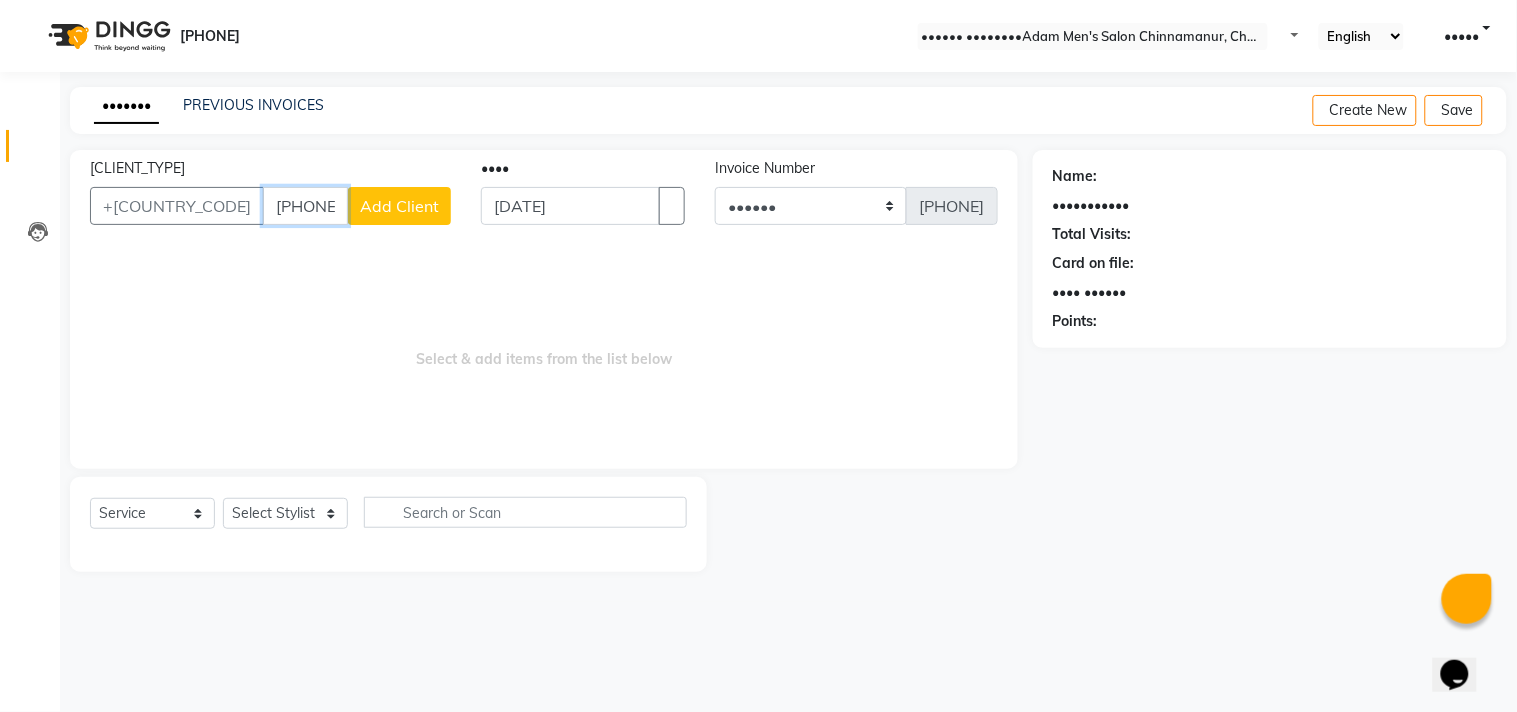 type on "[PHONE]" 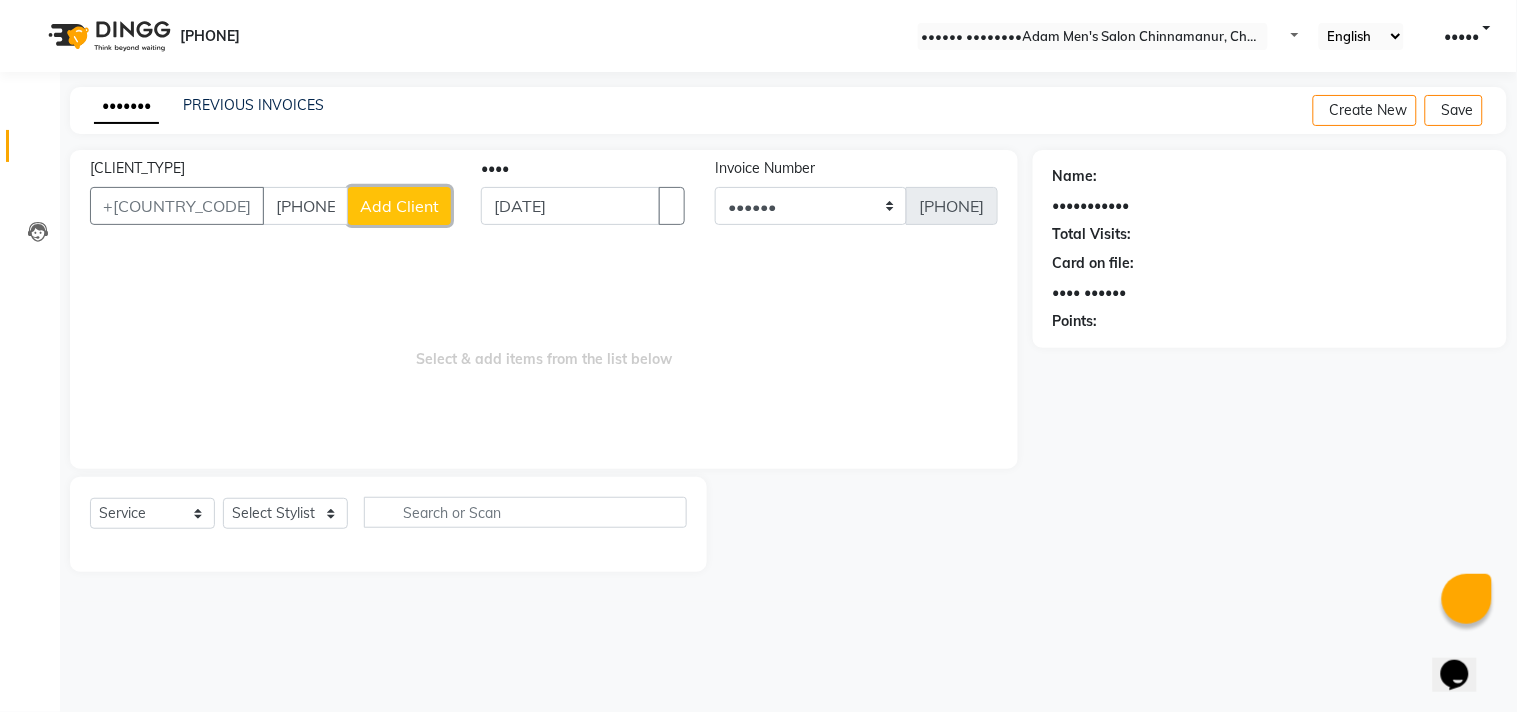 click on "Add Client" at bounding box center [399, 206] 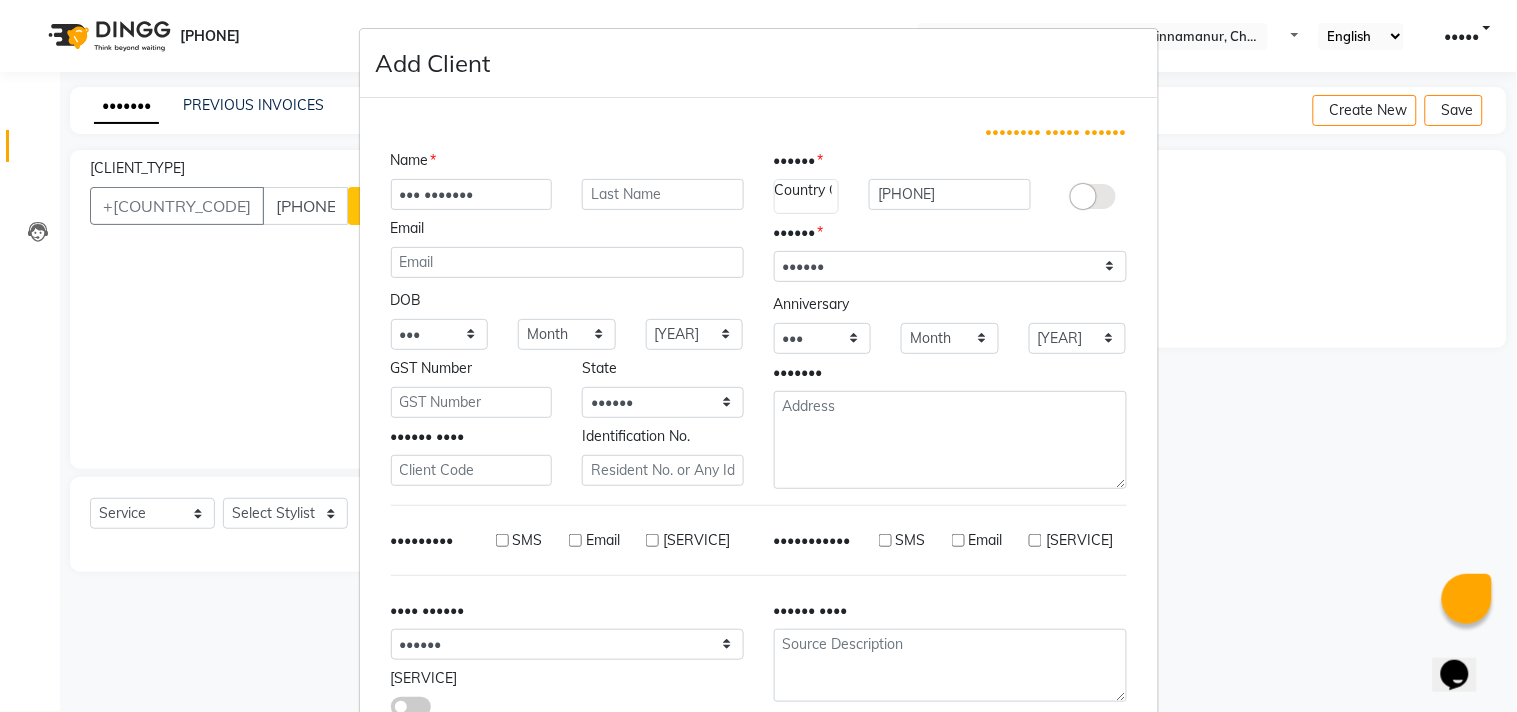 drag, startPoint x: 430, startPoint y: 193, endPoint x: 695, endPoint y: 137, distance: 270.85236 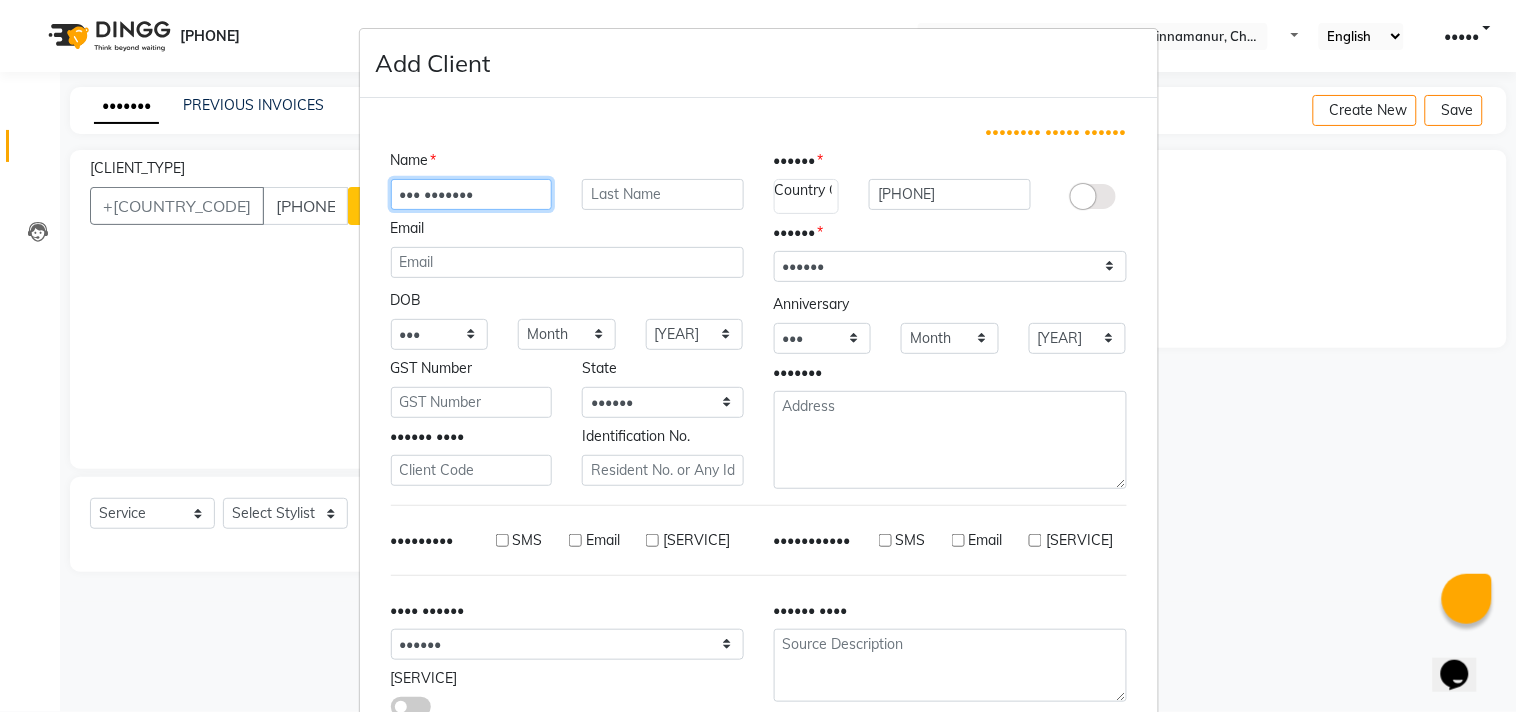 click on "••• •••••••" at bounding box center (472, 194) 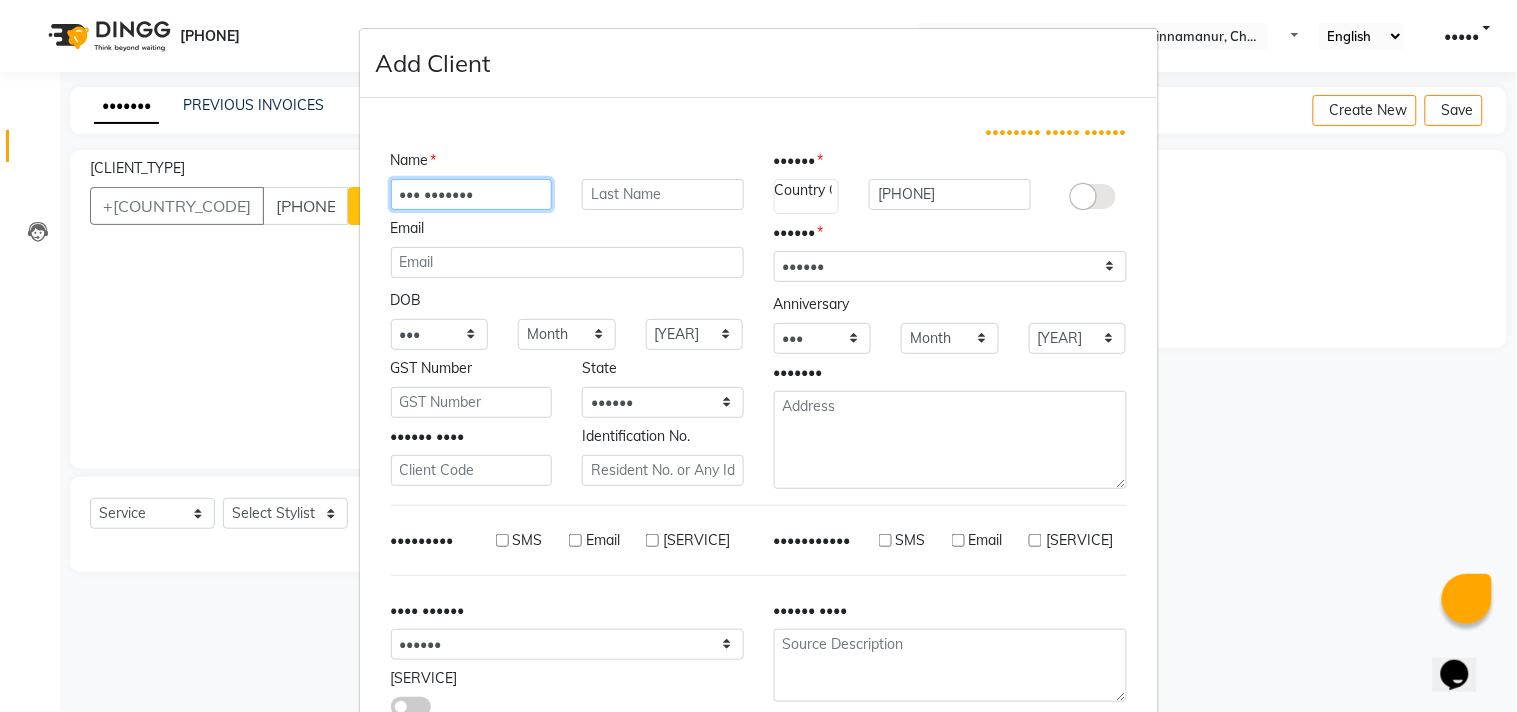click on "••• •••••••" at bounding box center (472, 194) 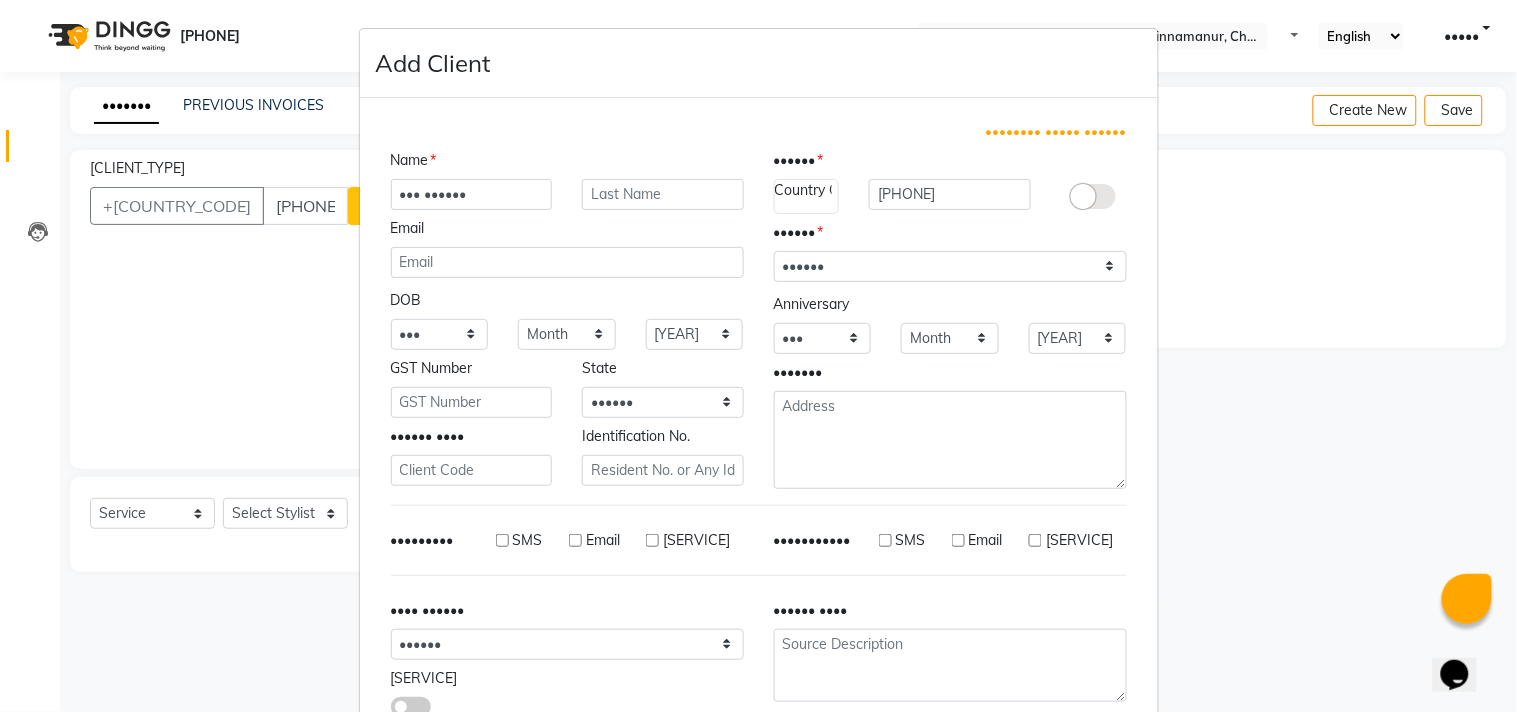 drag, startPoint x: 463, startPoint y: 190, endPoint x: 556, endPoint y: 150, distance: 101.23734 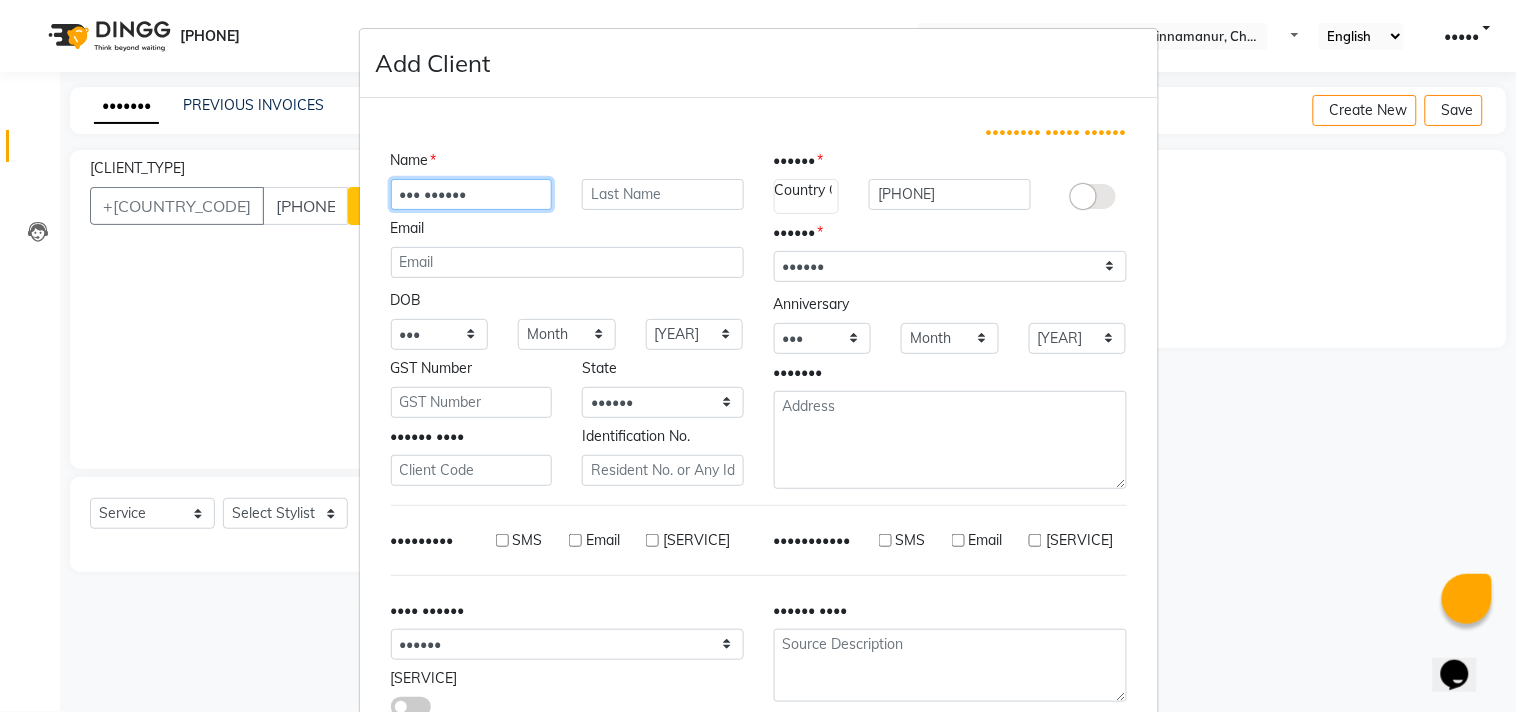 click on "••• ••••••" at bounding box center (472, 194) 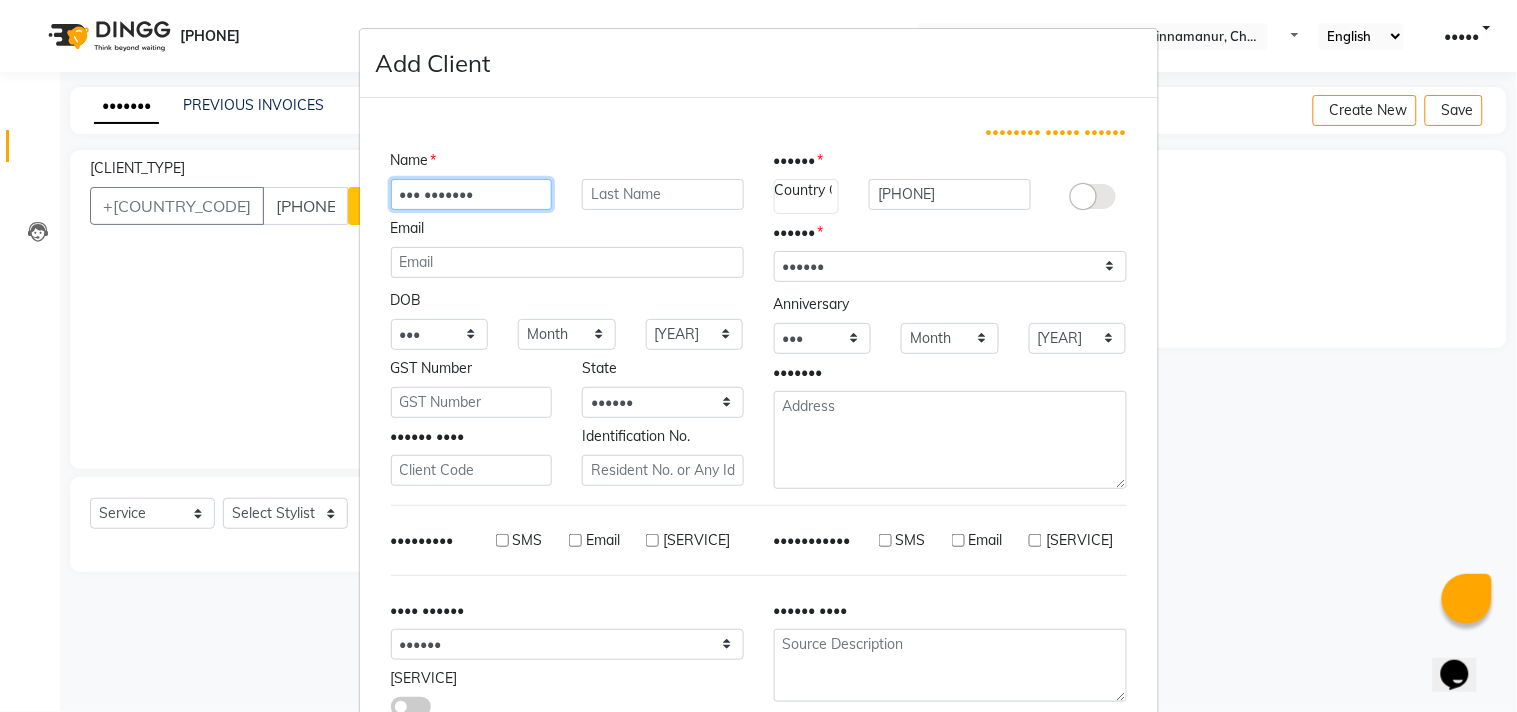 type on "••• •••••••" 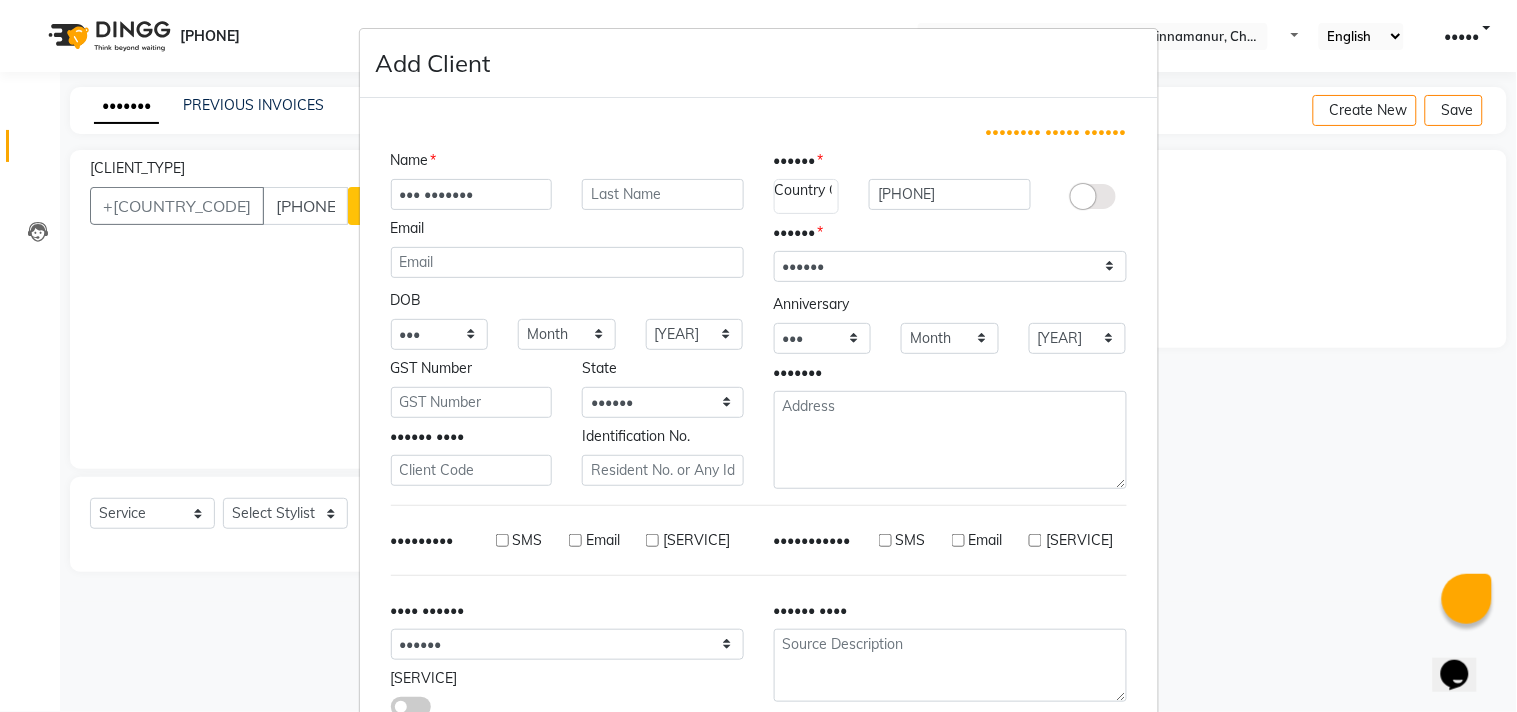 drag, startPoint x: 444, startPoint y: 191, endPoint x: 714, endPoint y: 82, distance: 291.17178 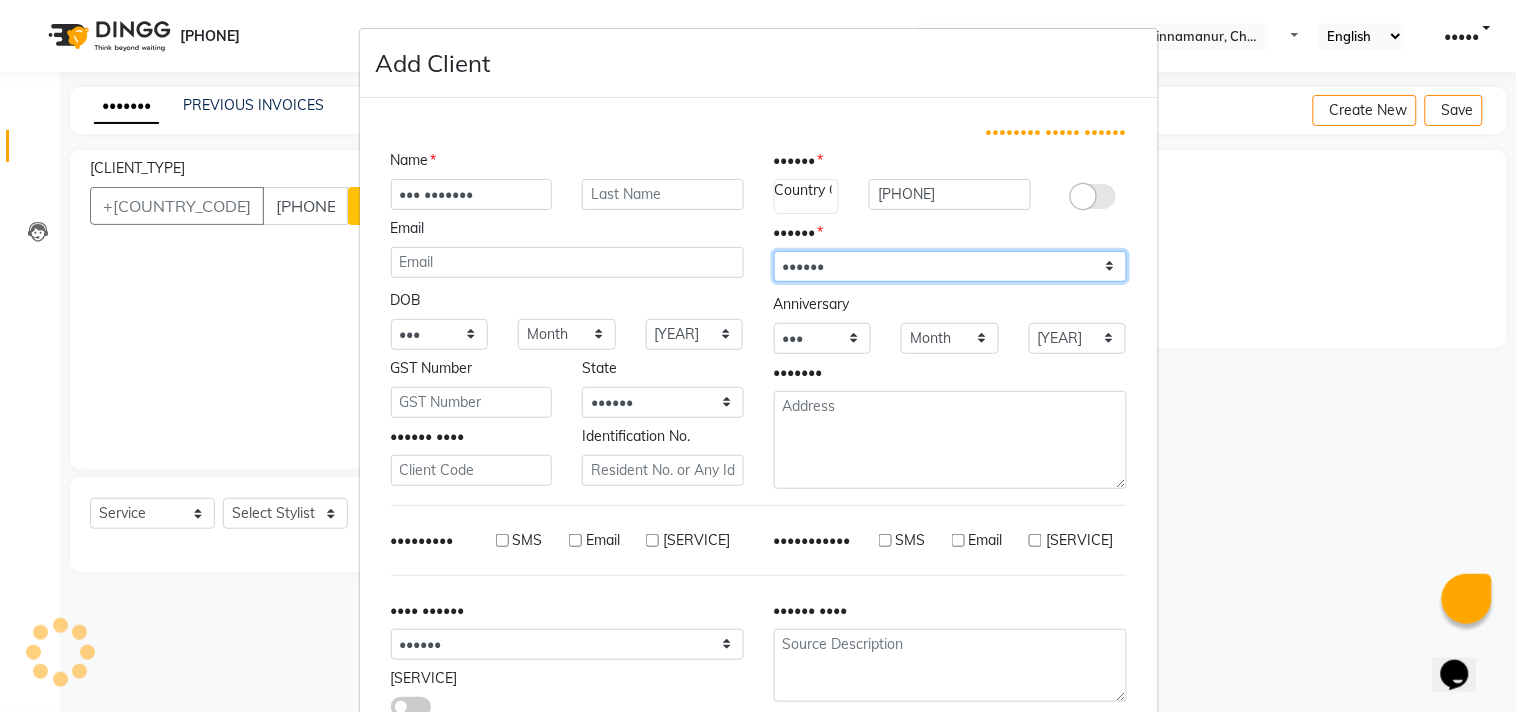 click on "Select [GENDER] [GENDER] [GENDER] Prefer Not To Say" at bounding box center [950, 266] 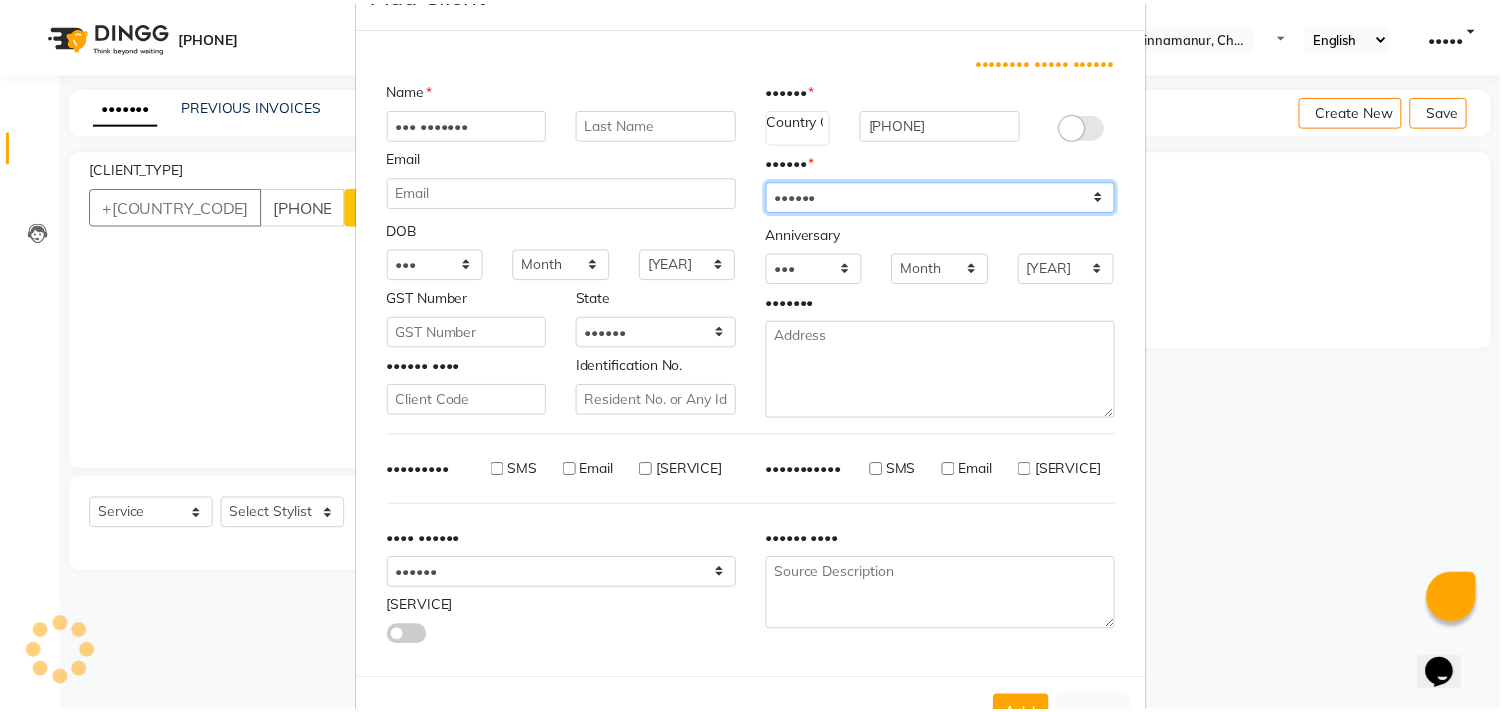 scroll, scrollTop: 138, scrollLeft: 0, axis: vertical 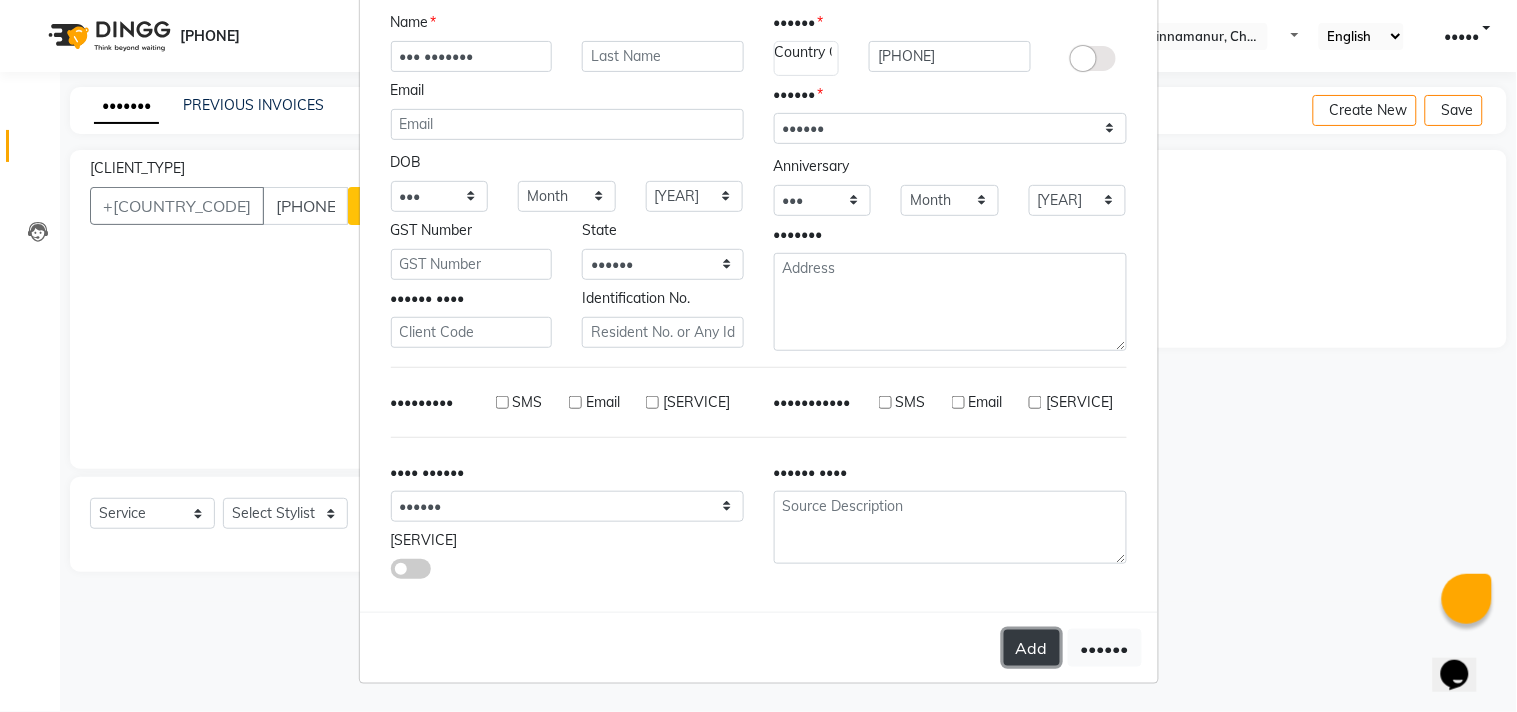click on "Add" at bounding box center (1032, 648) 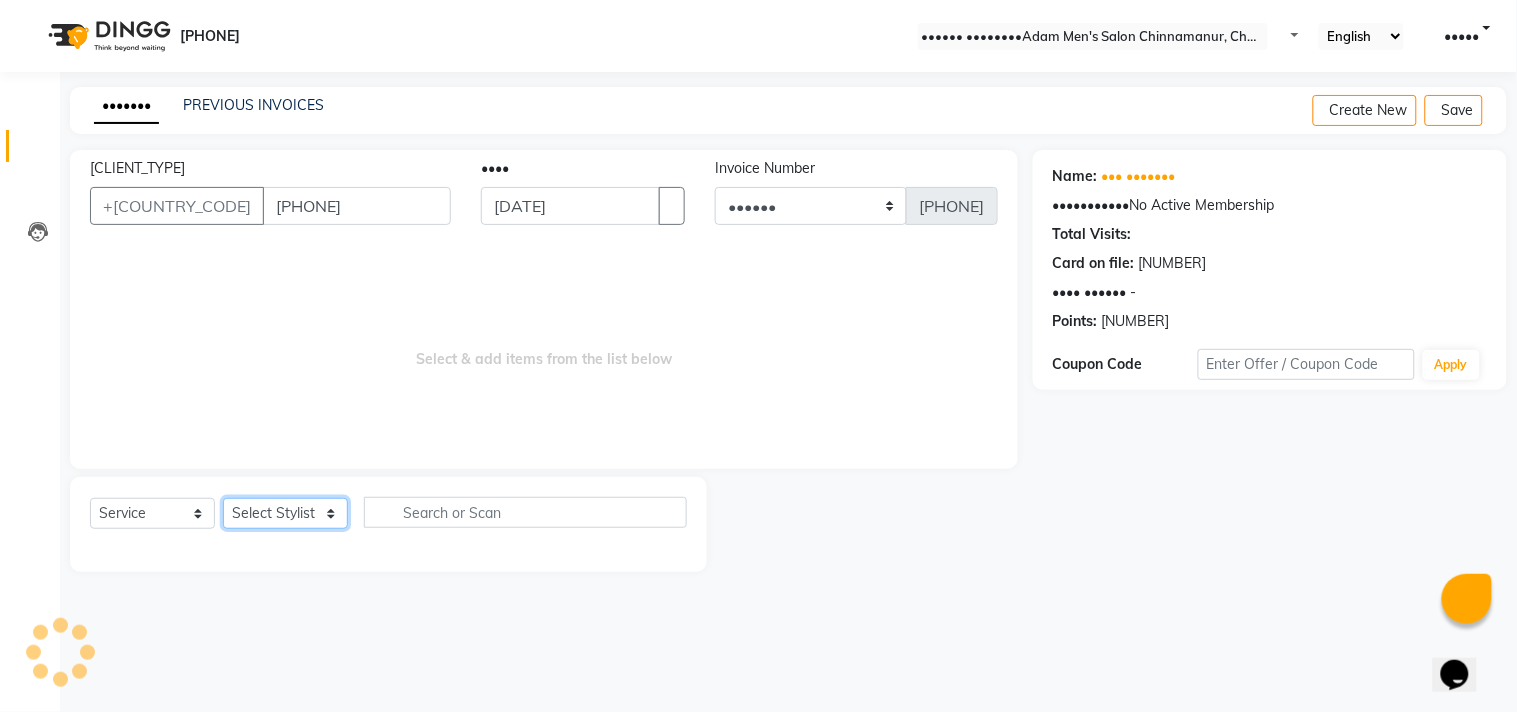 click on "Select Stylist Admin [FIRST] [FIRST] [FIRST] [FIRST] [FIRST]" at bounding box center [285, 513] 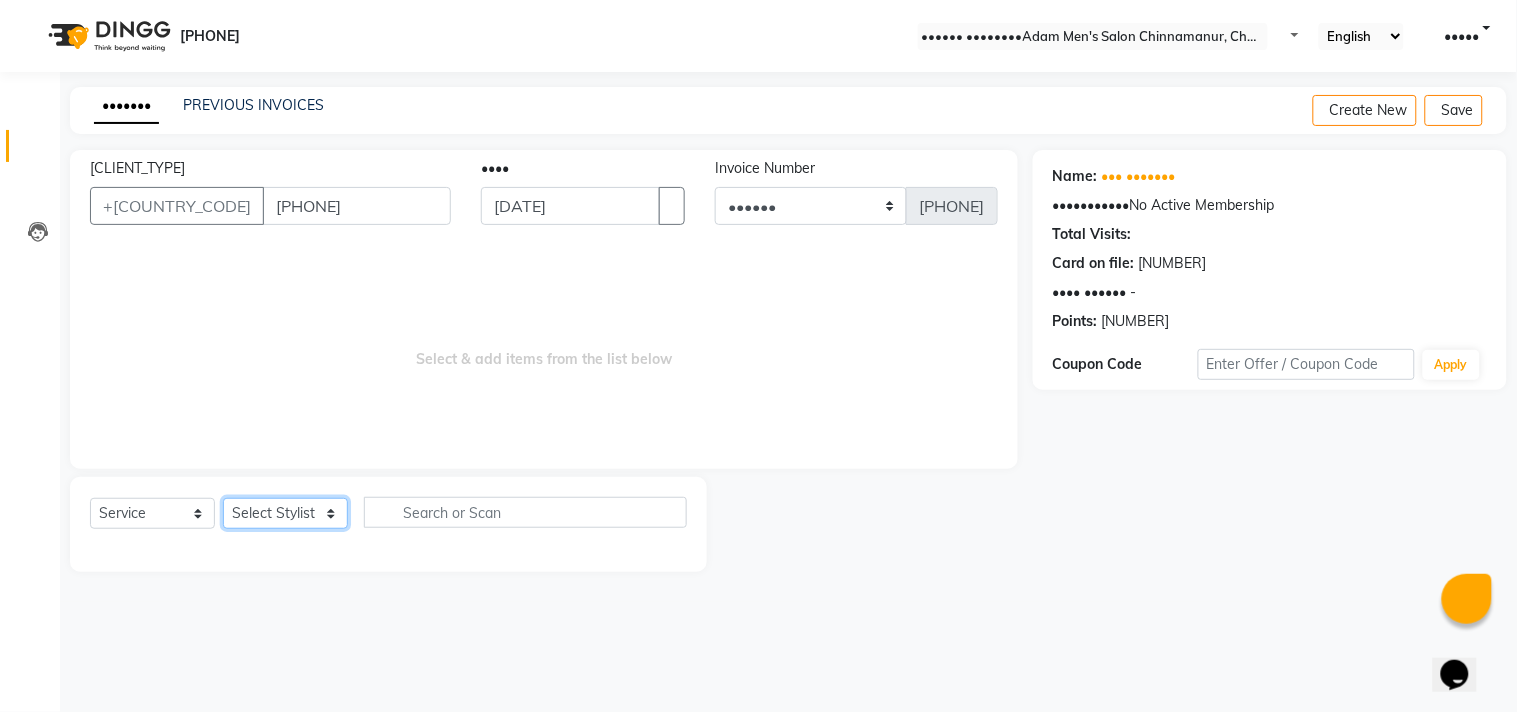 select on "[PHONE]" 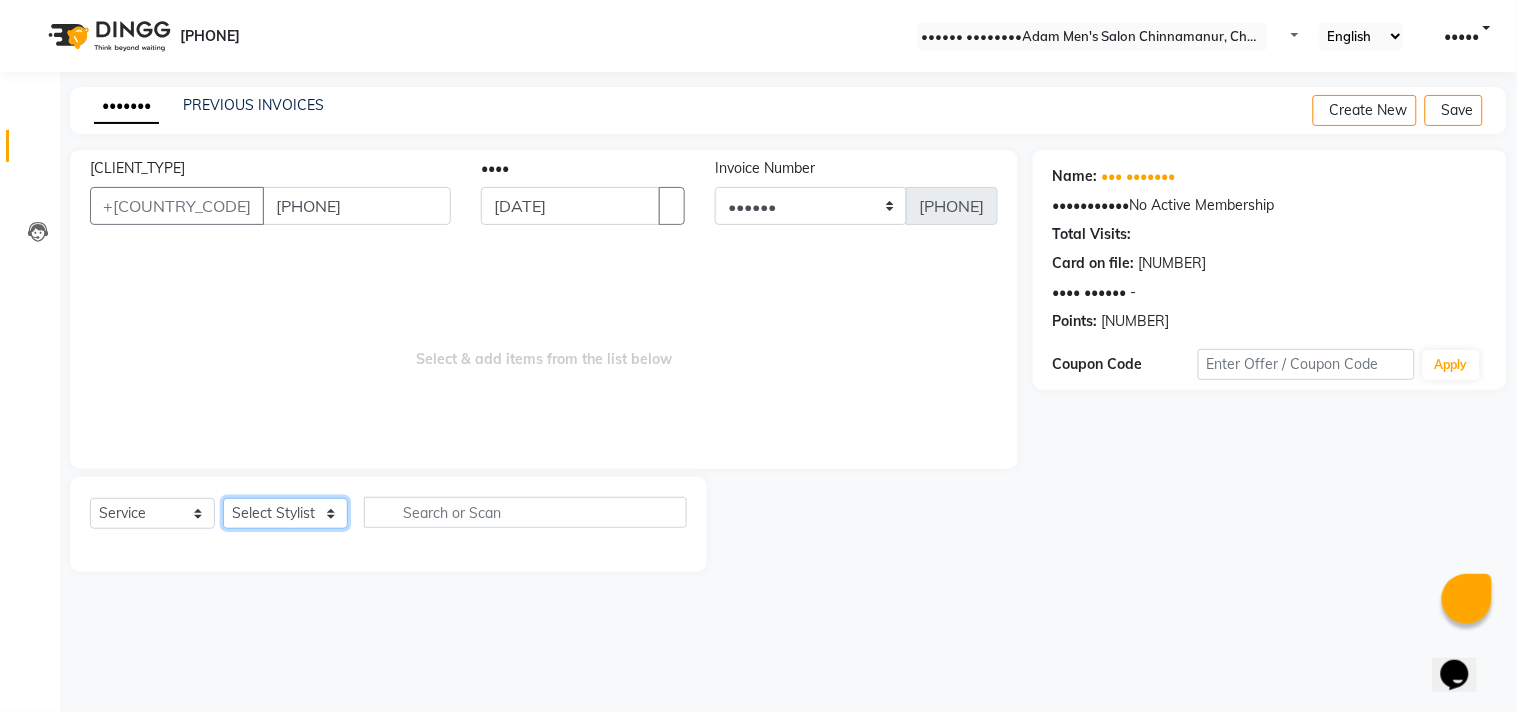 click on "Select Stylist Admin [FIRST] [FIRST] [FIRST] [FIRST] [FIRST]" at bounding box center (285, 513) 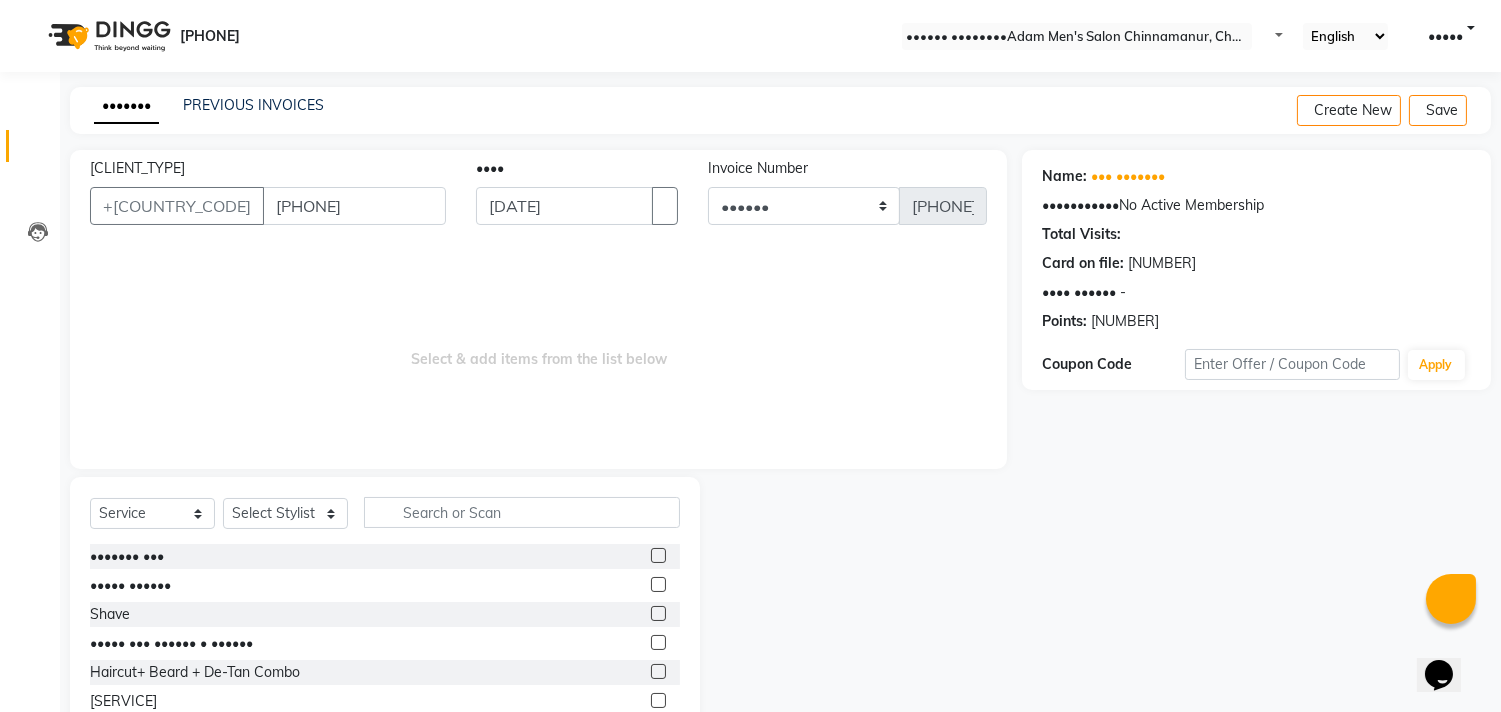 click at bounding box center [657, 558] 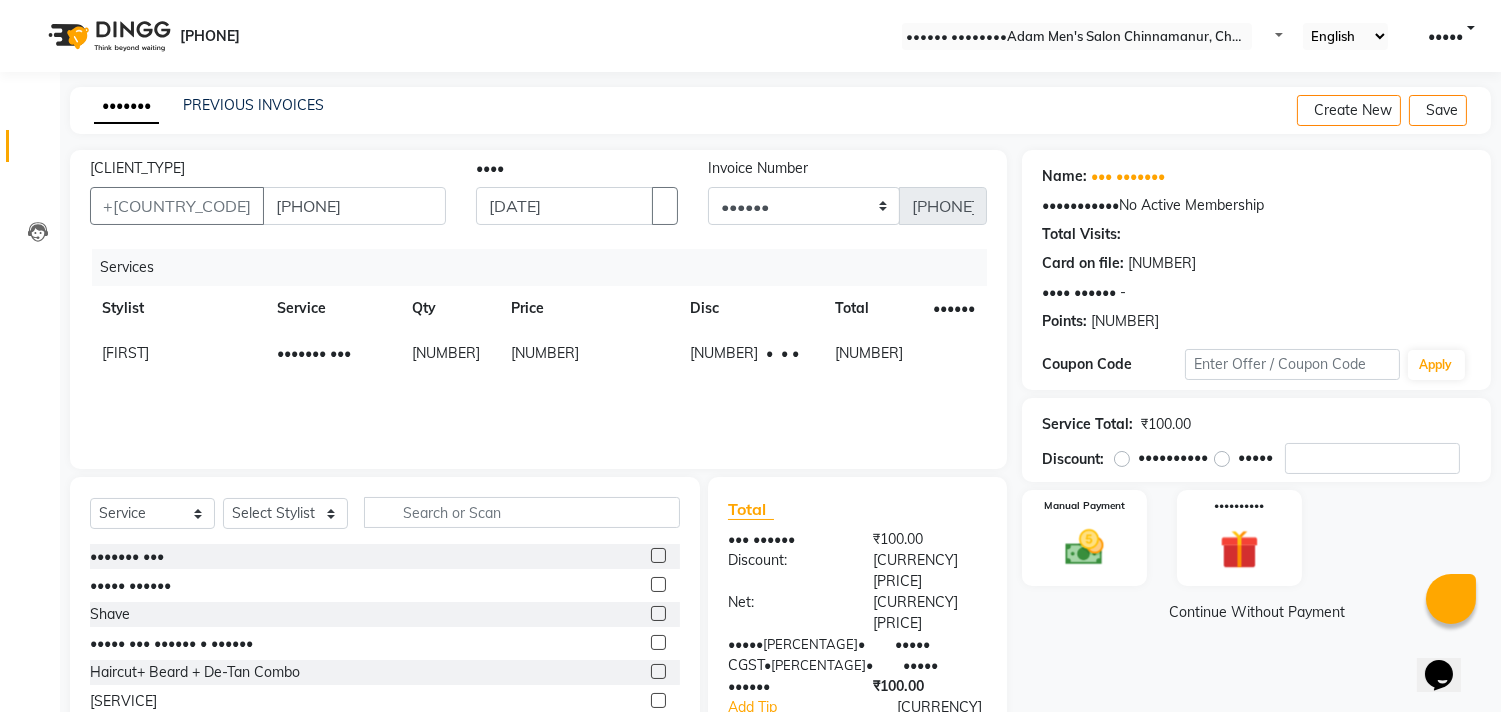 click at bounding box center [658, 584] 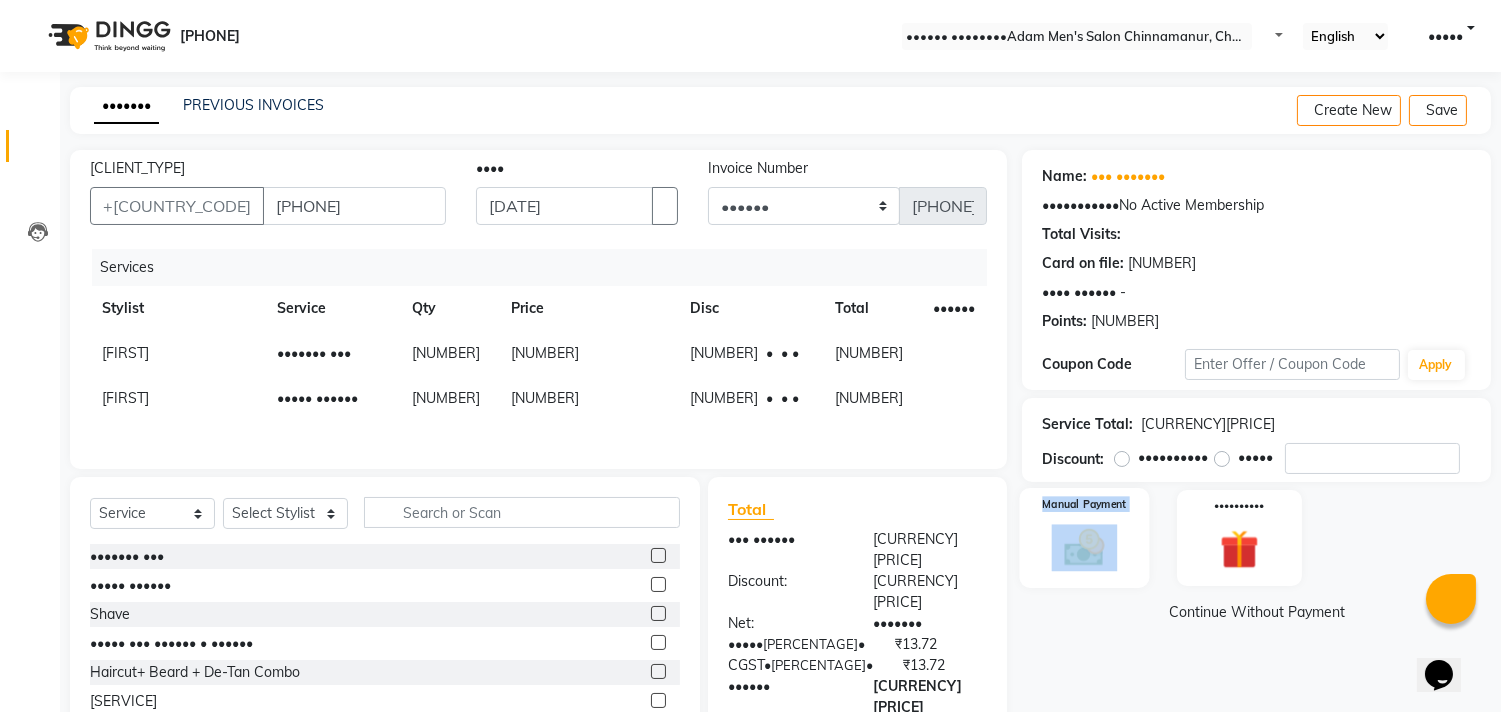 click on "Manual Payment" at bounding box center (1085, 537) 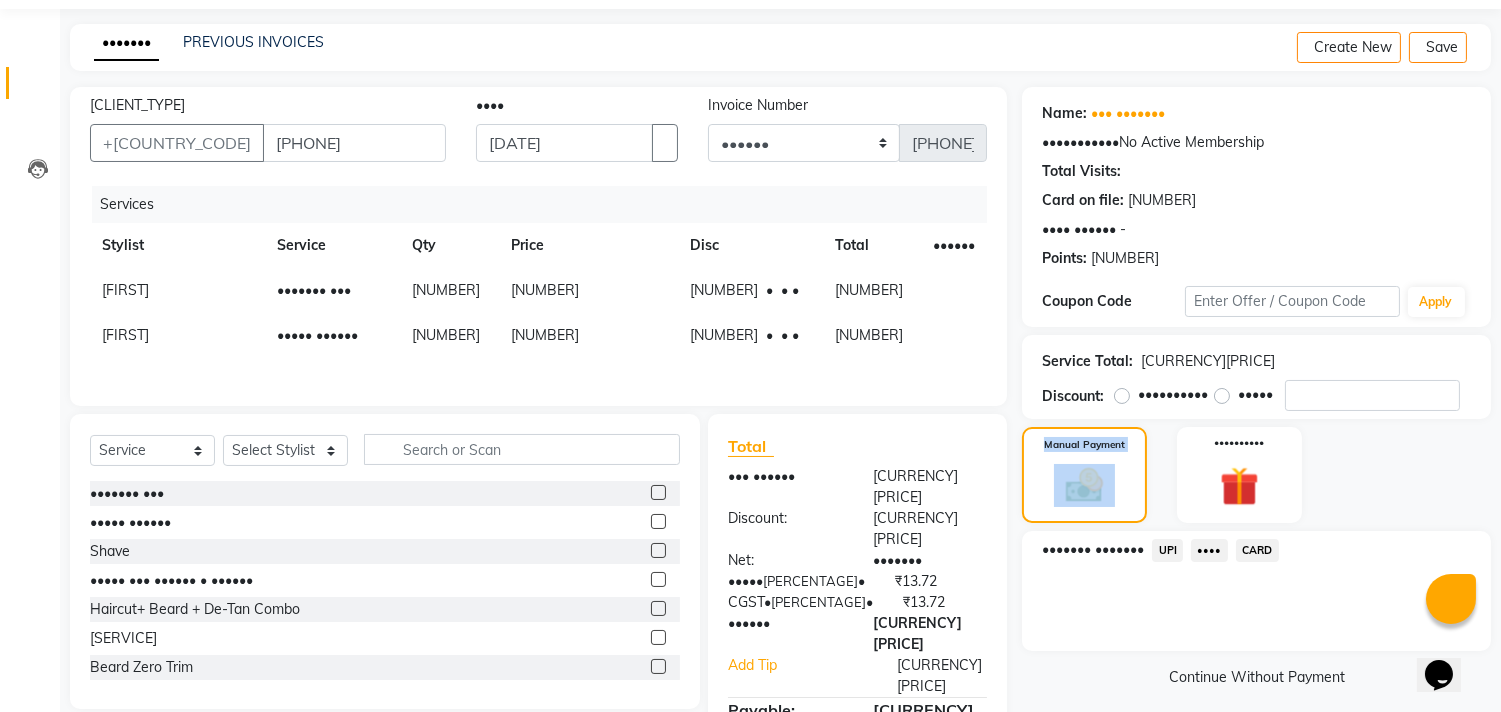scroll, scrollTop: 93, scrollLeft: 0, axis: vertical 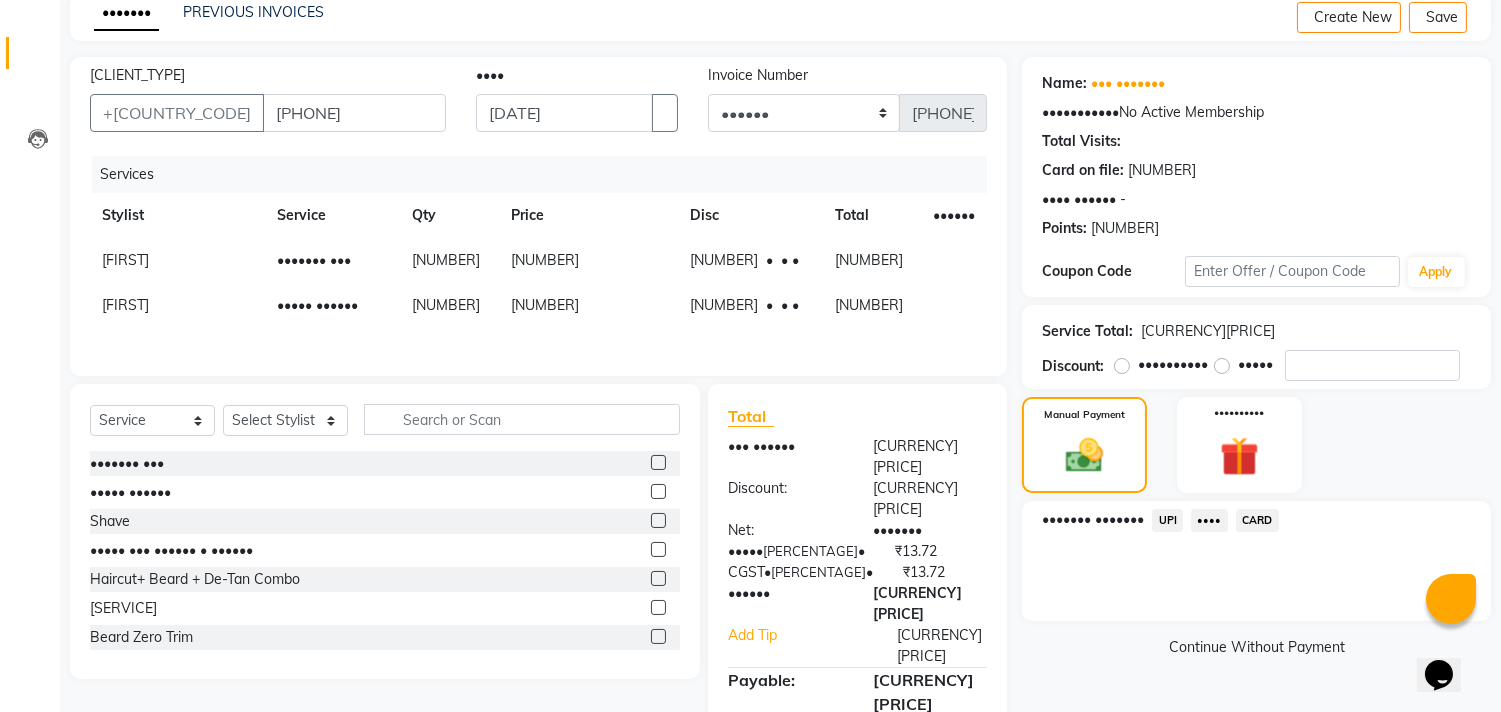 click on "••••" at bounding box center [1167, 520] 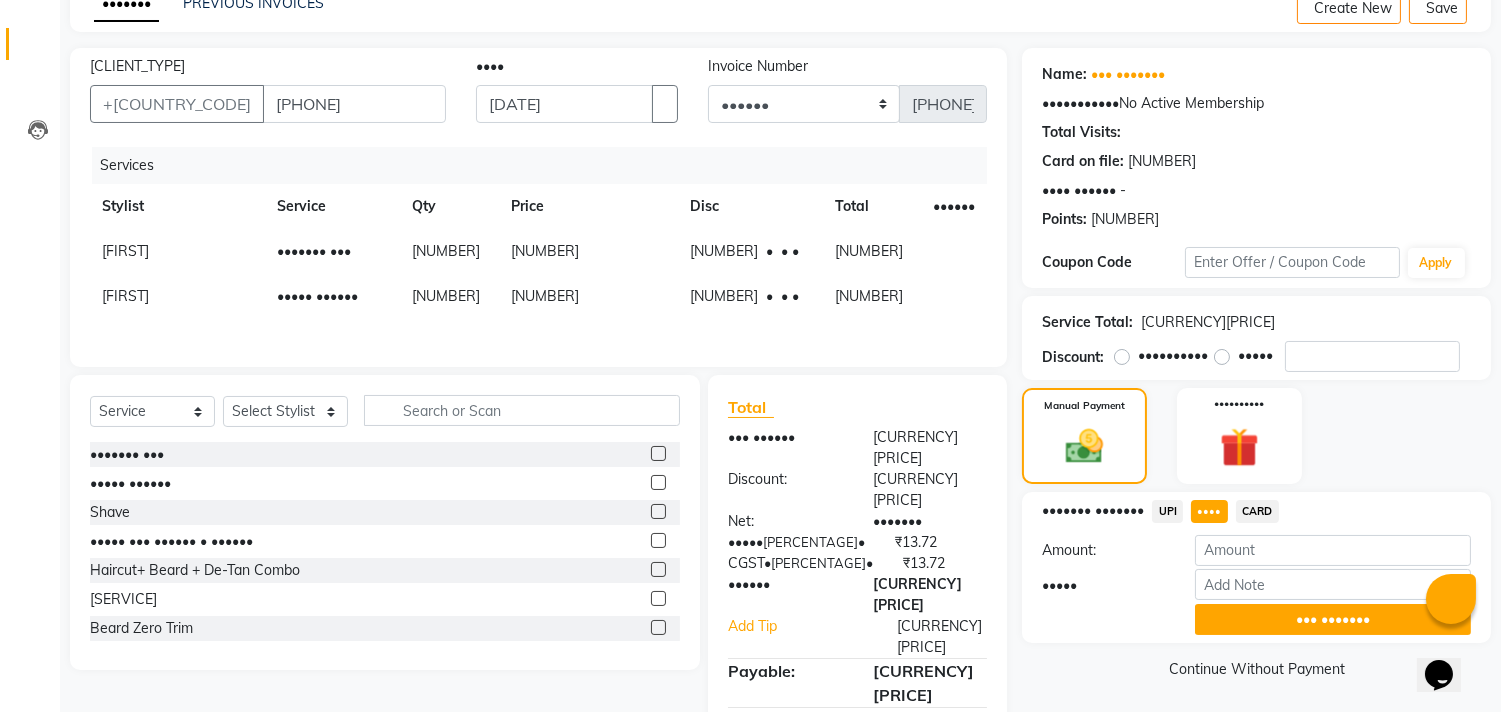 scroll, scrollTop: 104, scrollLeft: 0, axis: vertical 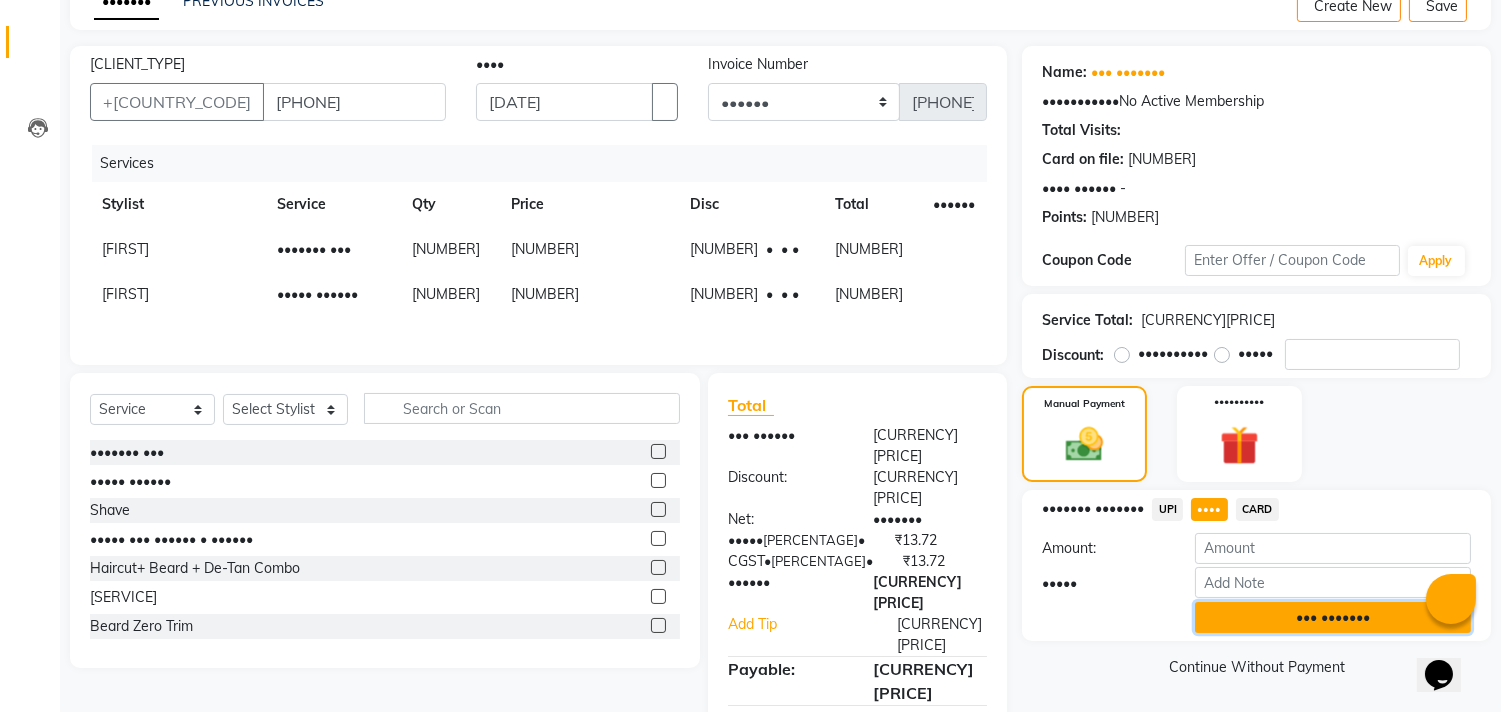 click on "••• •••••••" at bounding box center [1333, 617] 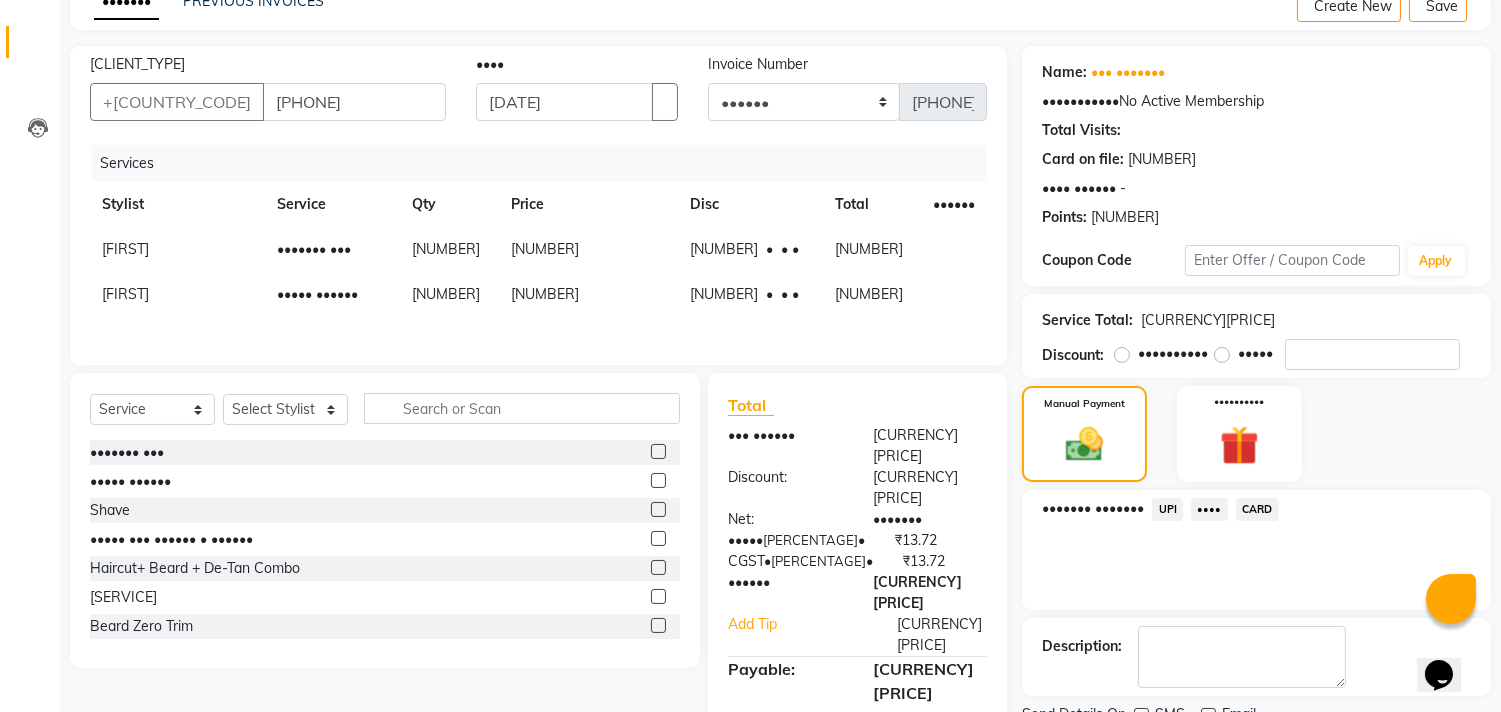 scroll, scrollTop: 187, scrollLeft: 0, axis: vertical 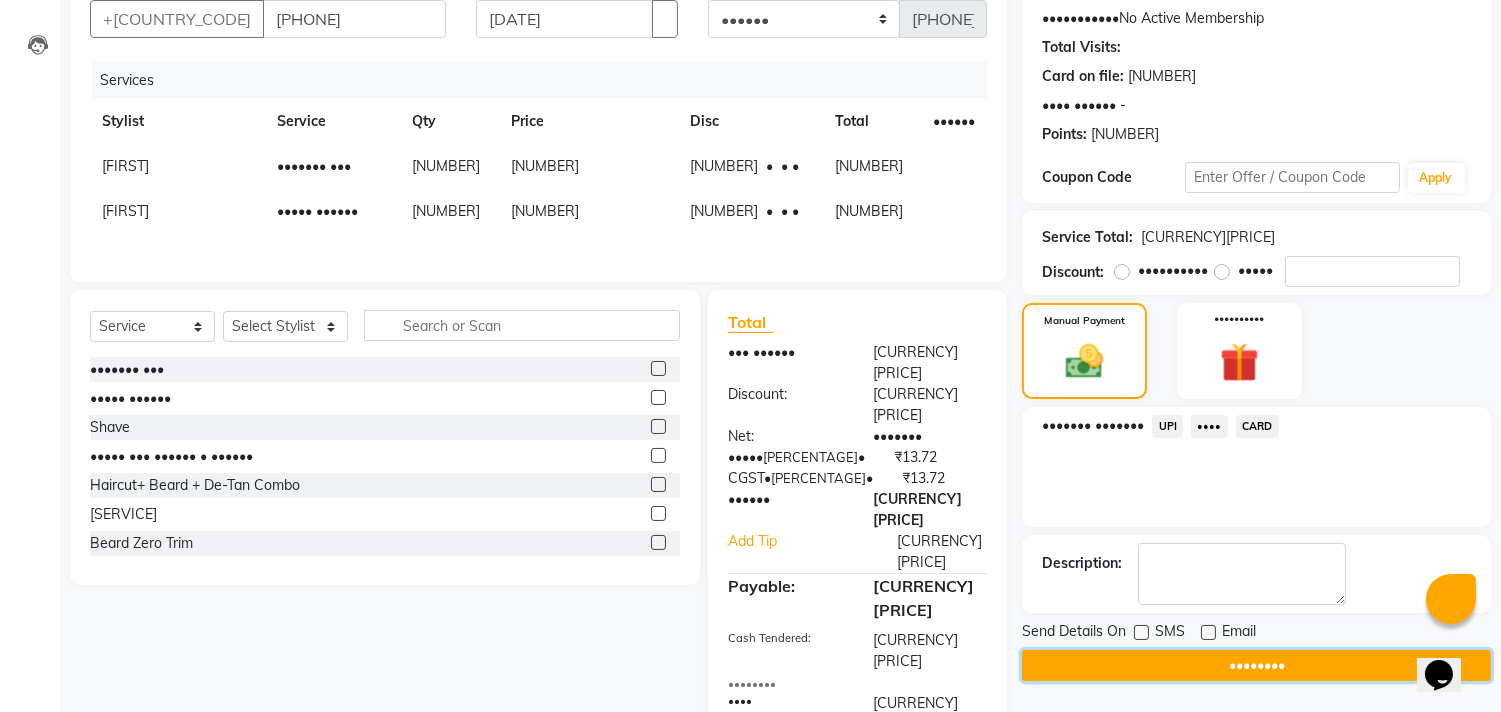 click on "••••••••" at bounding box center [1256, 665] 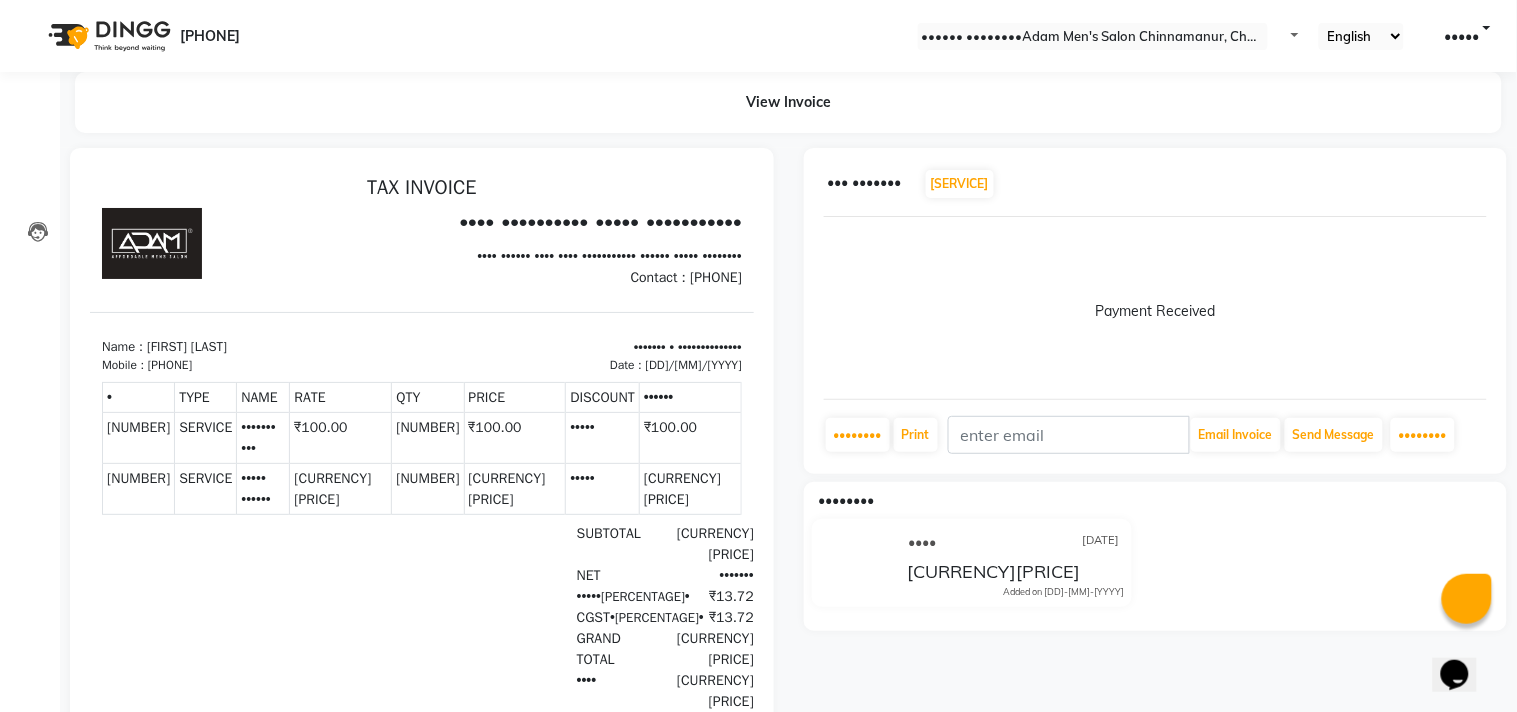 scroll, scrollTop: 0, scrollLeft: 0, axis: both 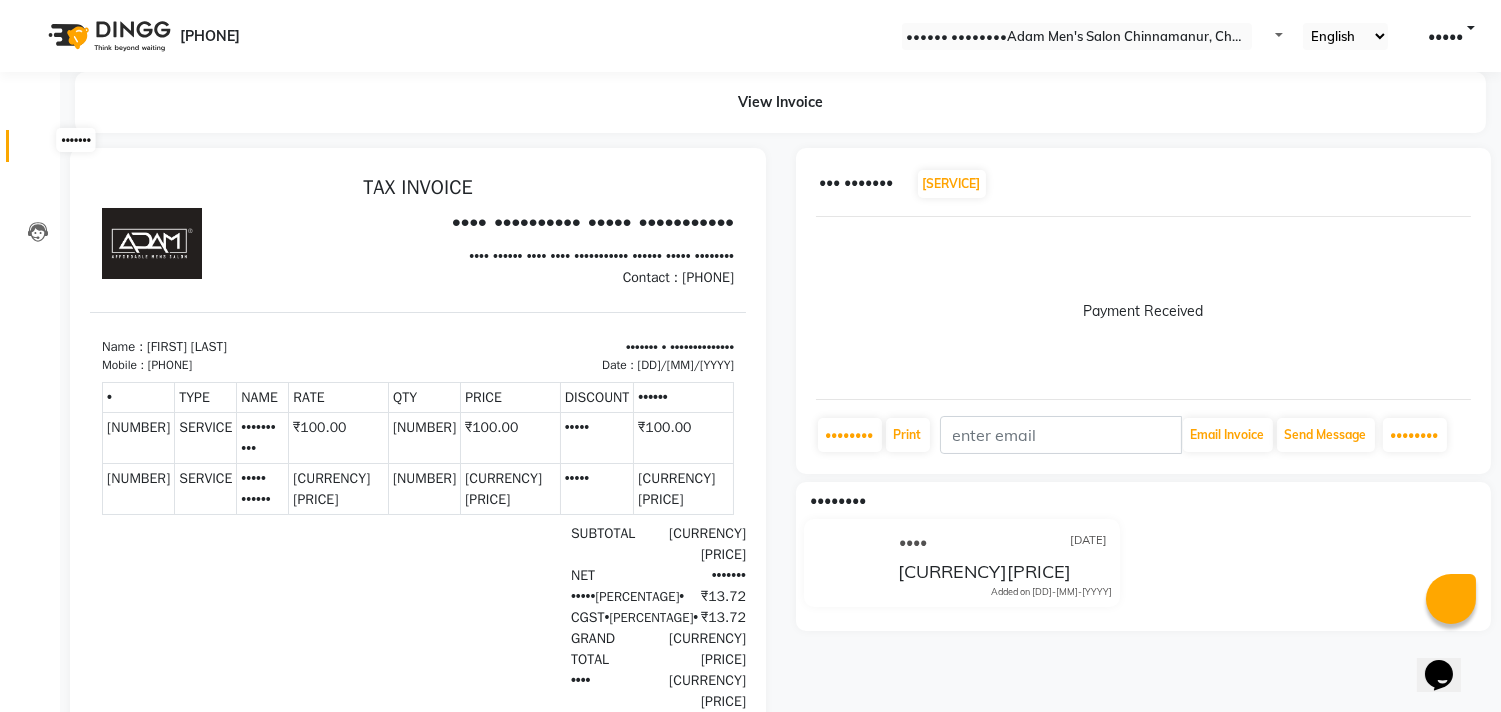 click at bounding box center (38, 151) 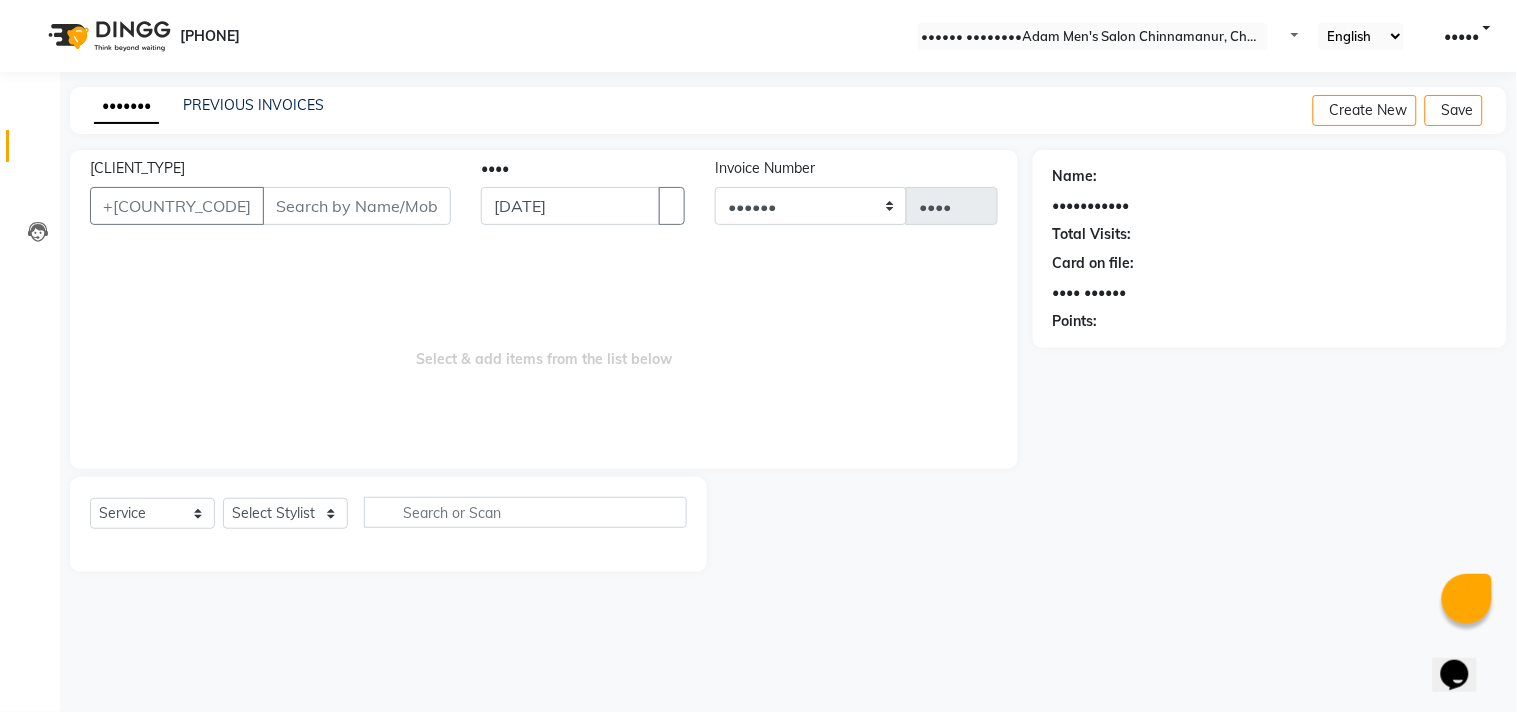 click on "[CLIENT_TYPE]" at bounding box center [357, 206] 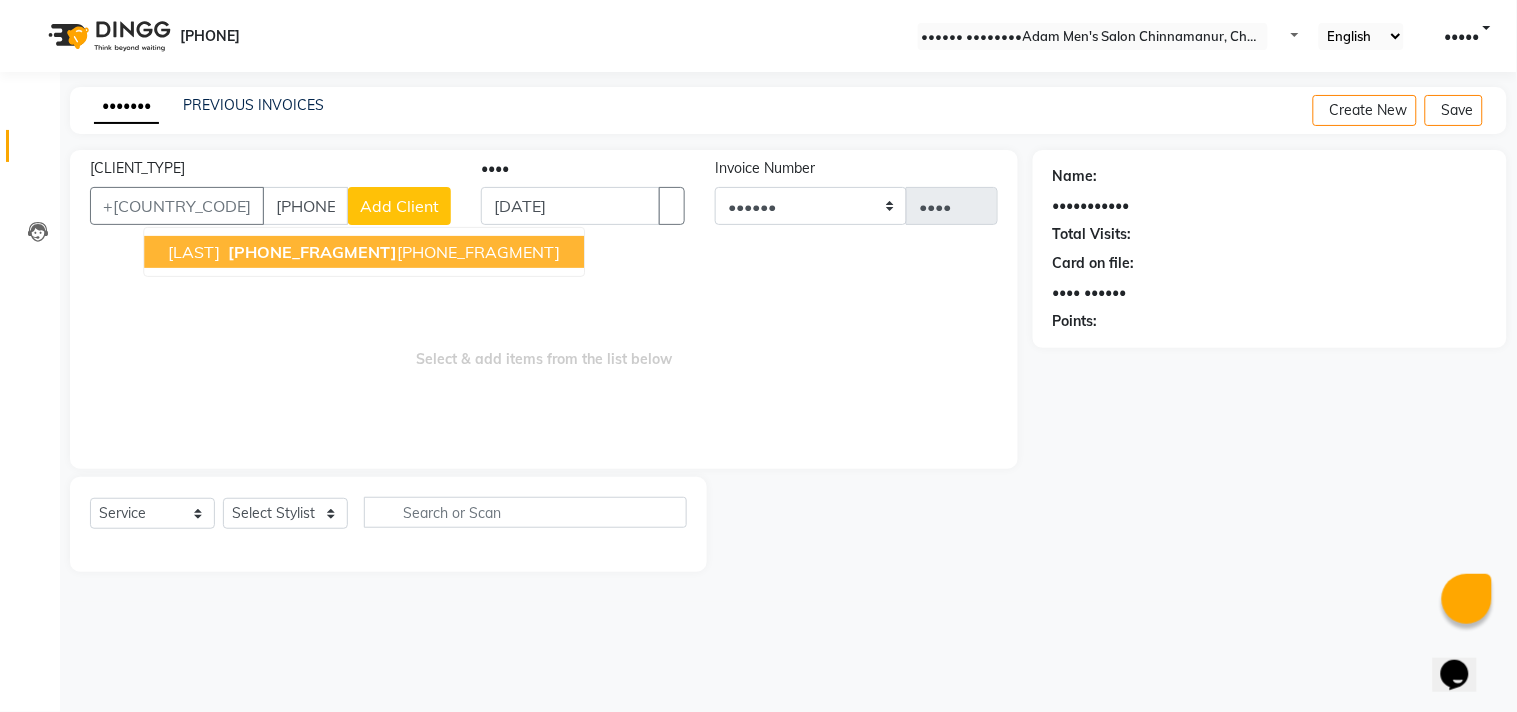 click on "[FIRST]   [PHONE]" at bounding box center (364, 252) 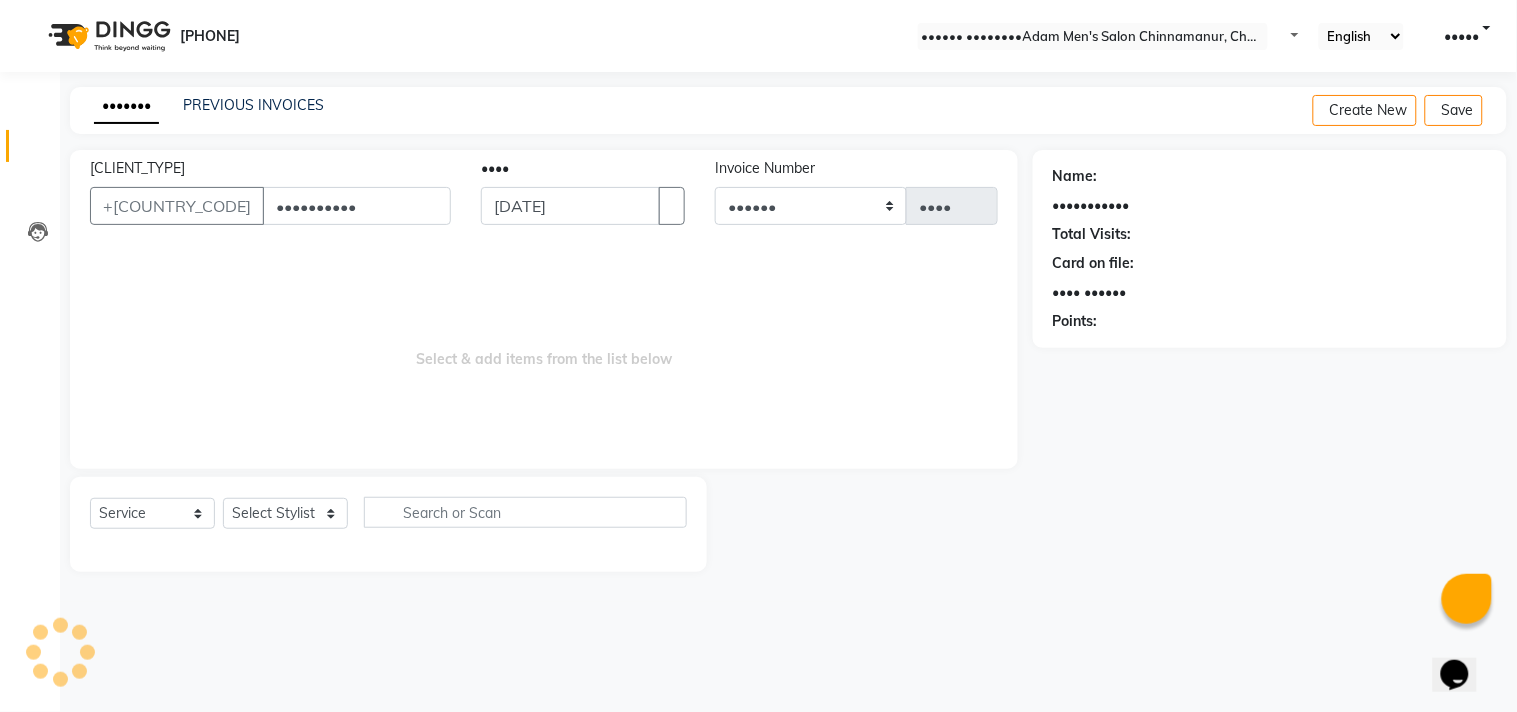 type on "••••••••••" 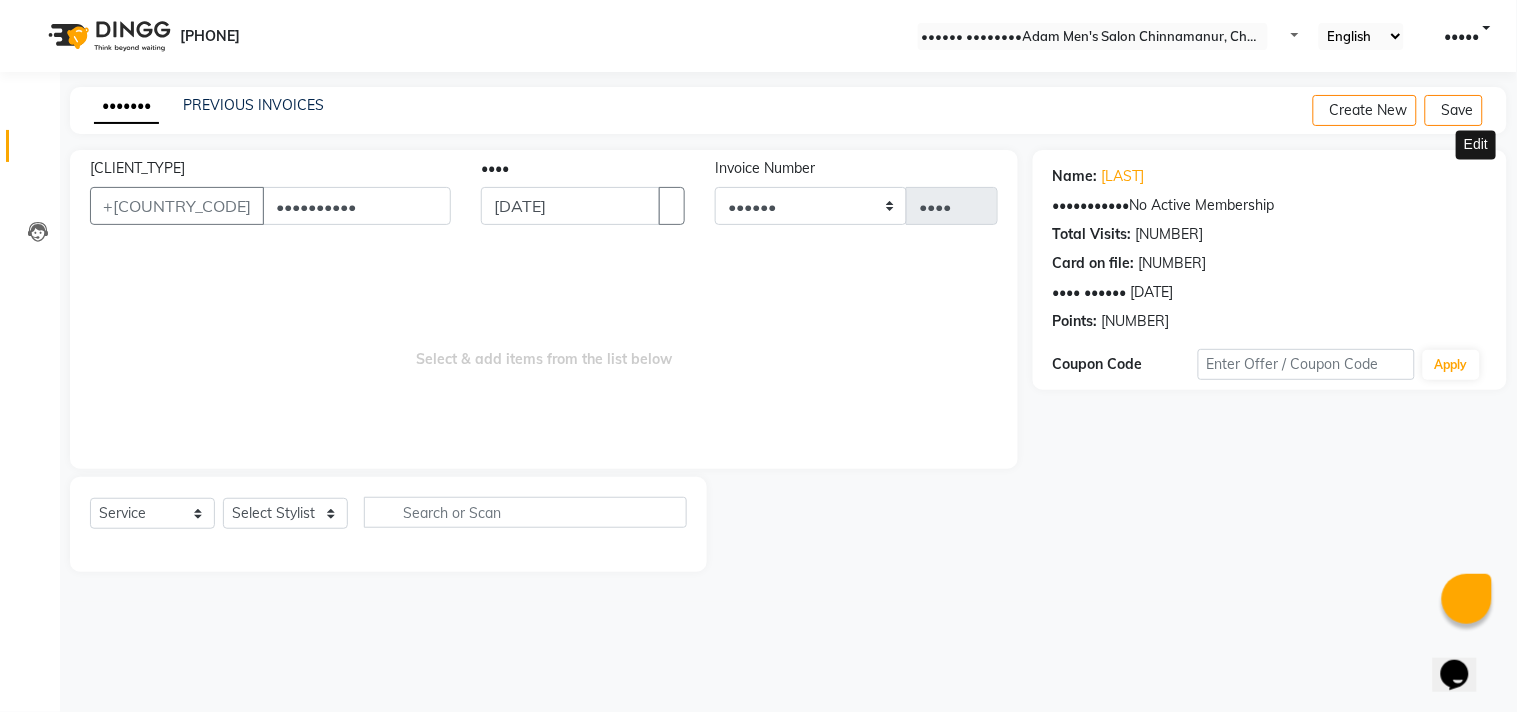 click at bounding box center [1483, 176] 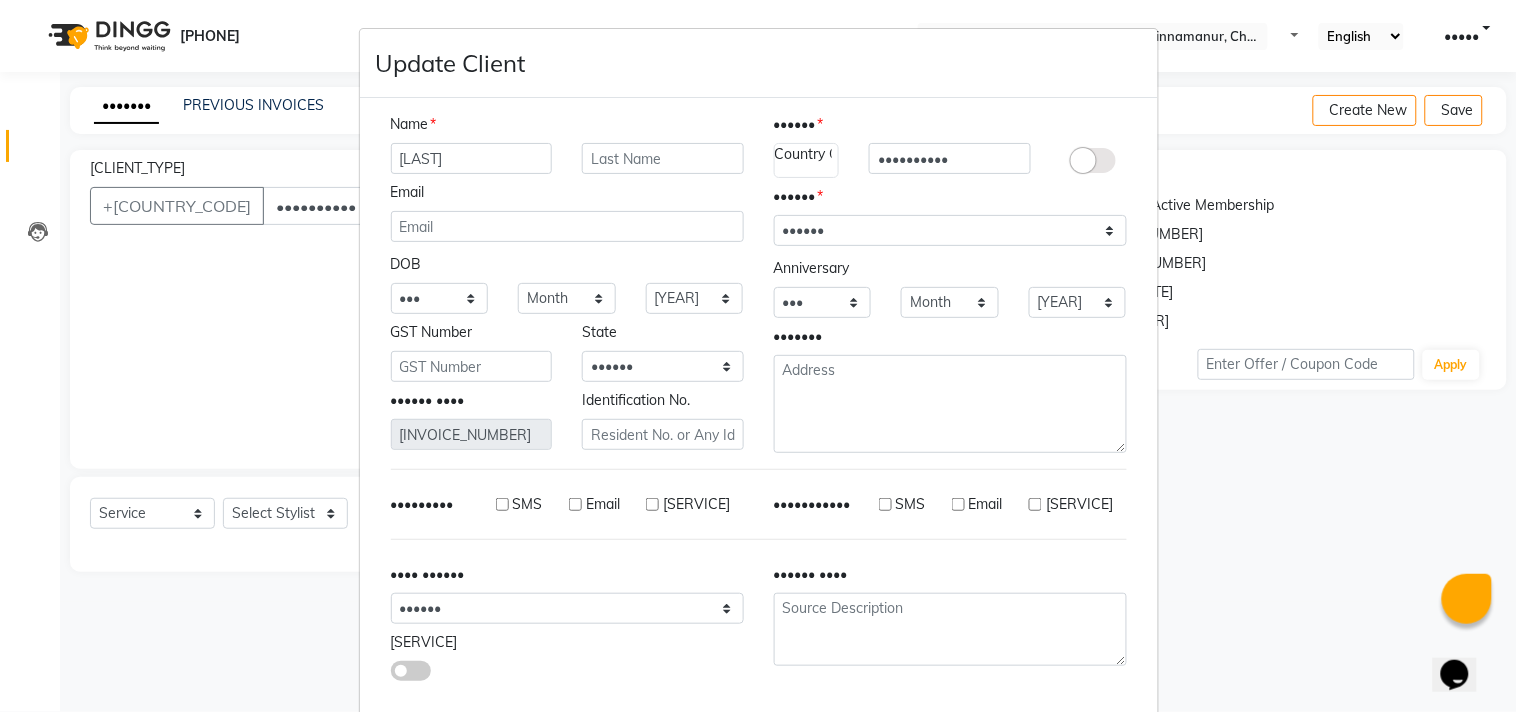 click on "[LAST]" at bounding box center [472, 158] 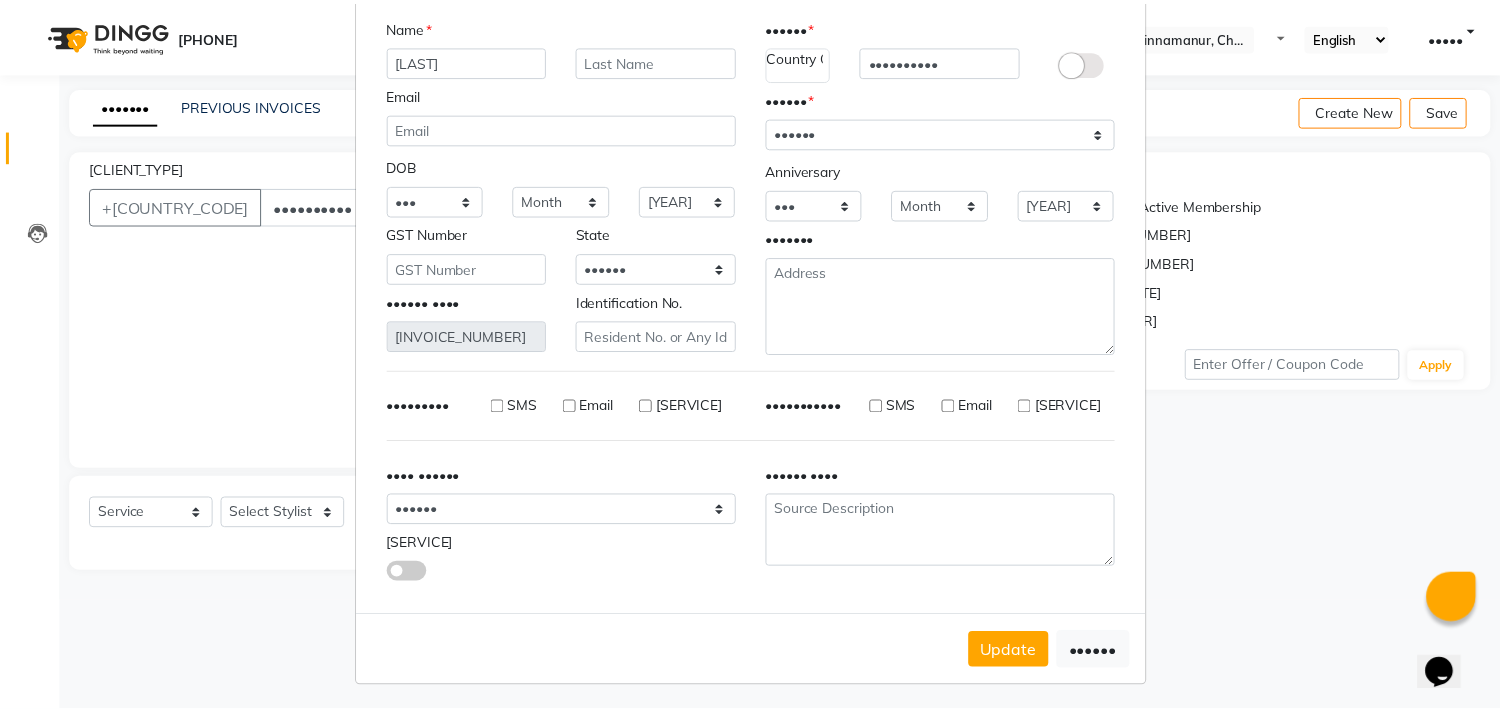 scroll, scrollTop: 103, scrollLeft: 0, axis: vertical 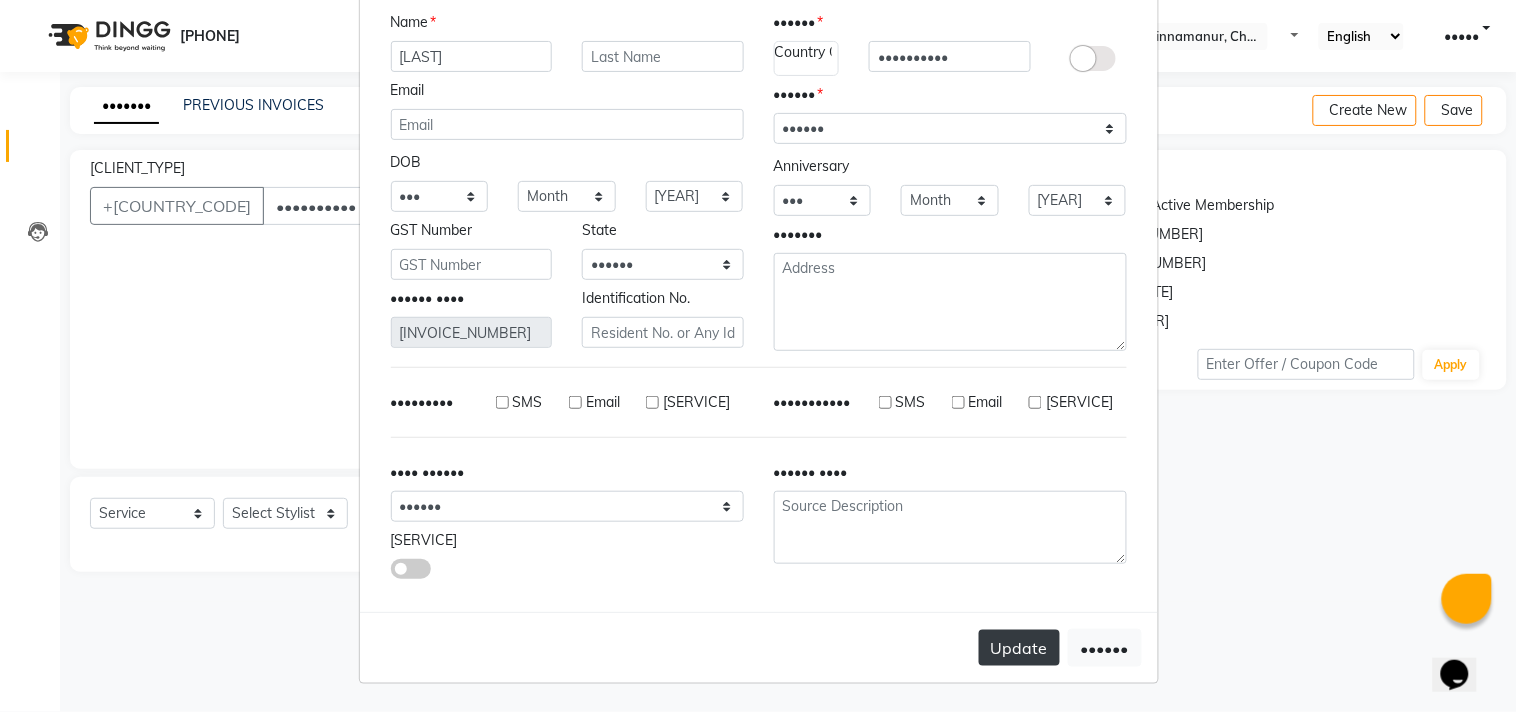 type on "[LAST]" 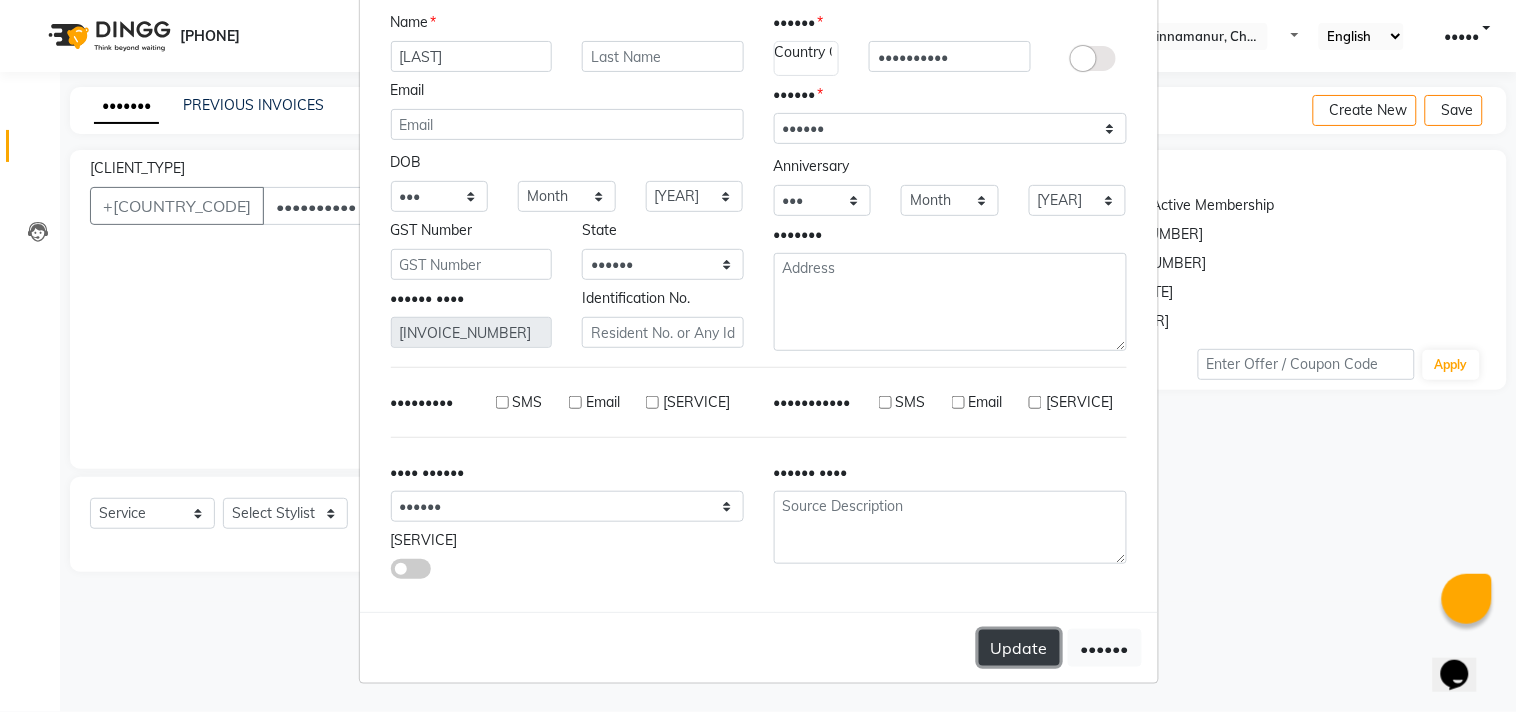 click on "Update" at bounding box center (1019, 648) 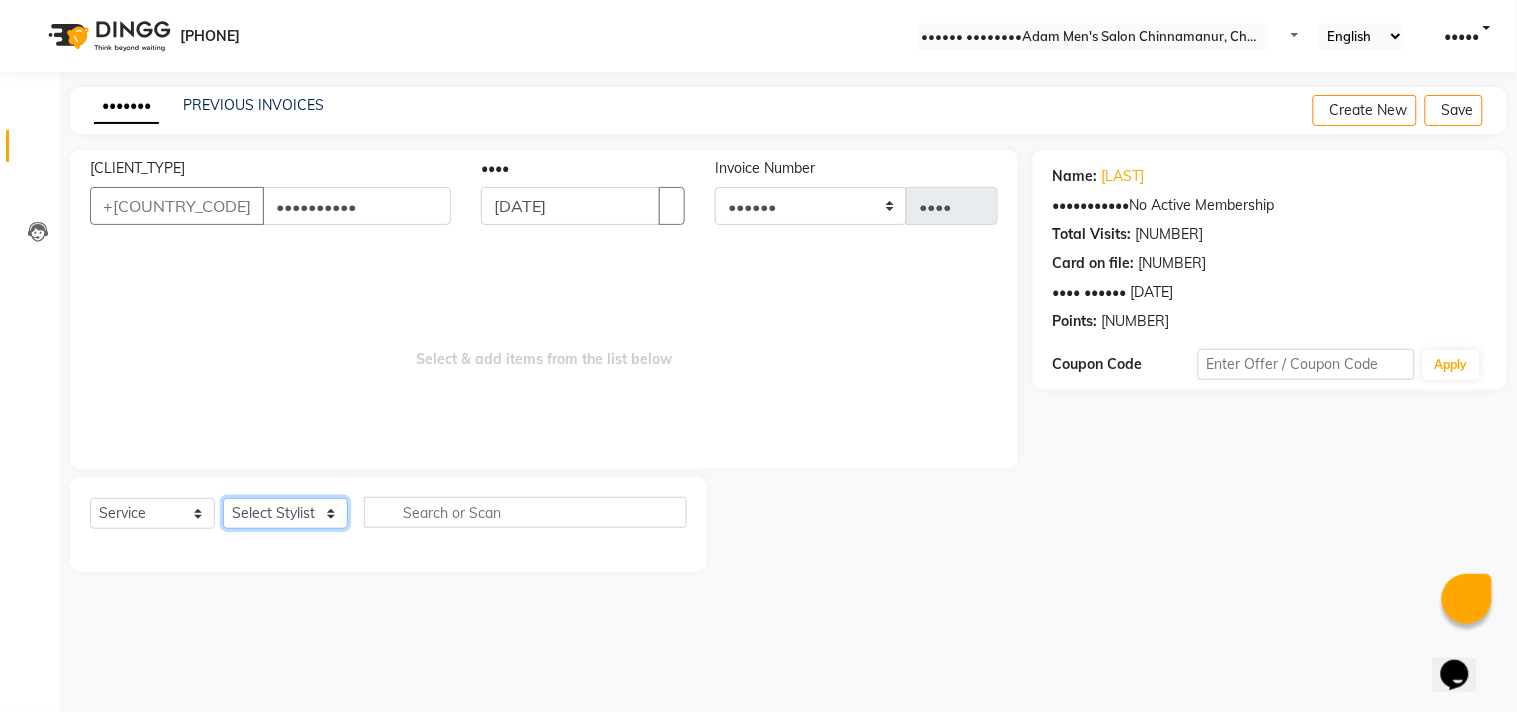 click on "Select Stylist Admin [FIRST] [FIRST] [FIRST] [FIRST] [FIRST]" at bounding box center (285, 513) 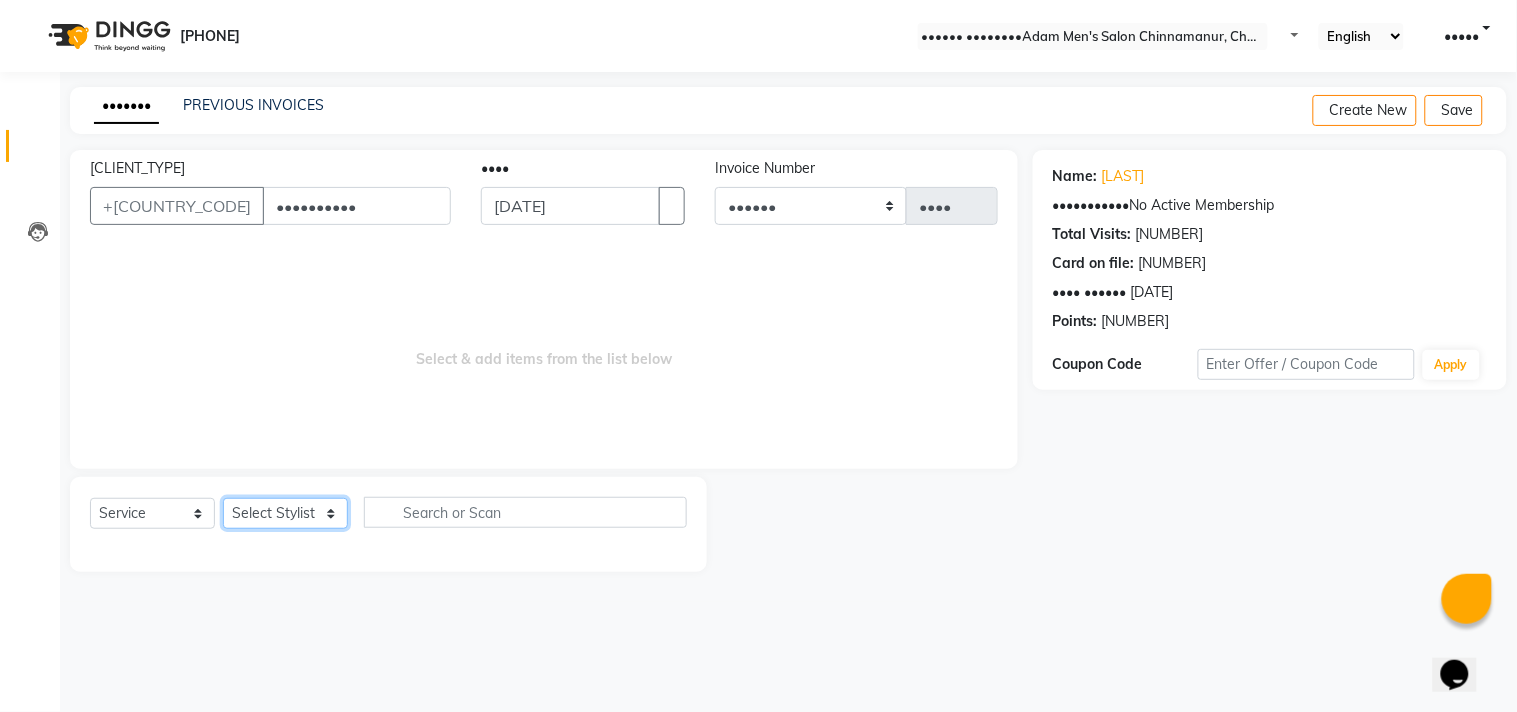 click on "Select Stylist Admin [FIRST] [FIRST] [FIRST] [FIRST] [FIRST]" at bounding box center [285, 513] 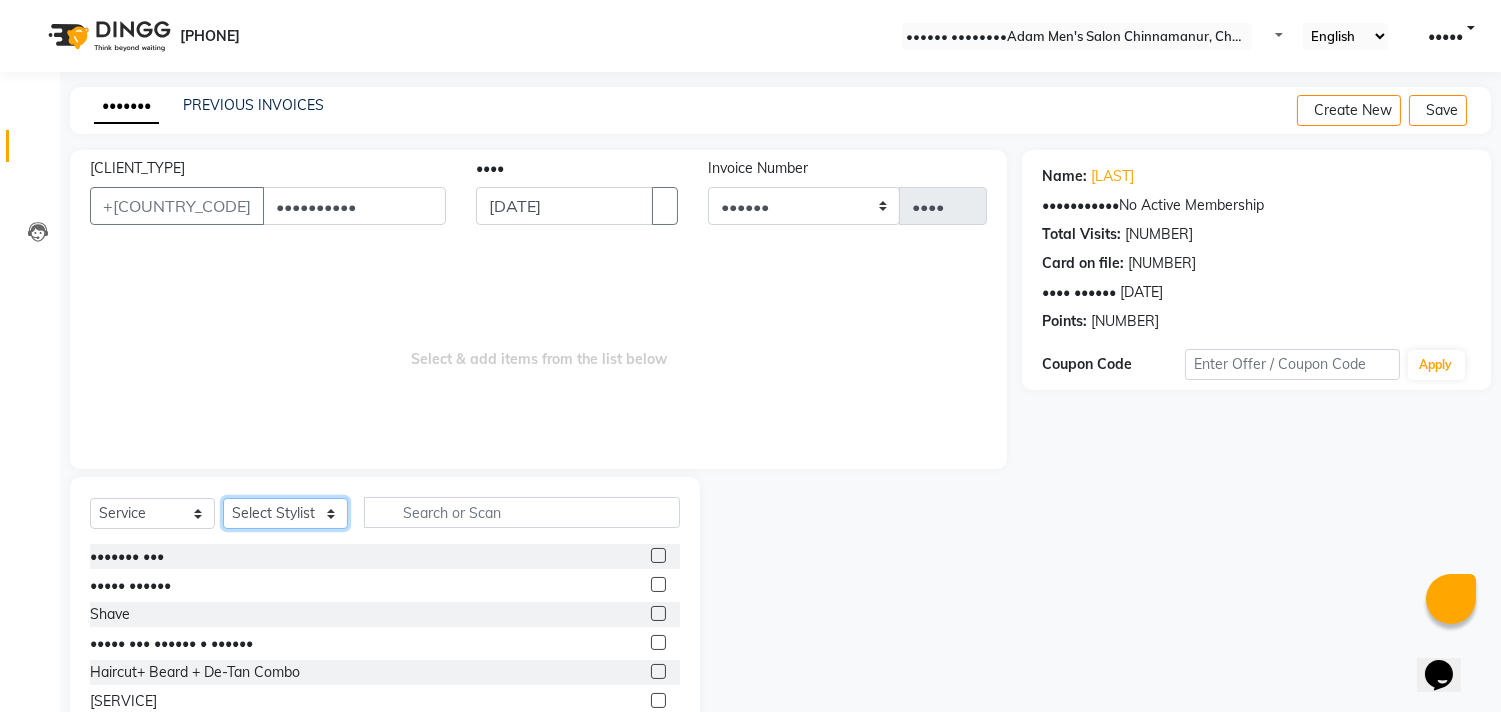 scroll, scrollTop: 111, scrollLeft: 0, axis: vertical 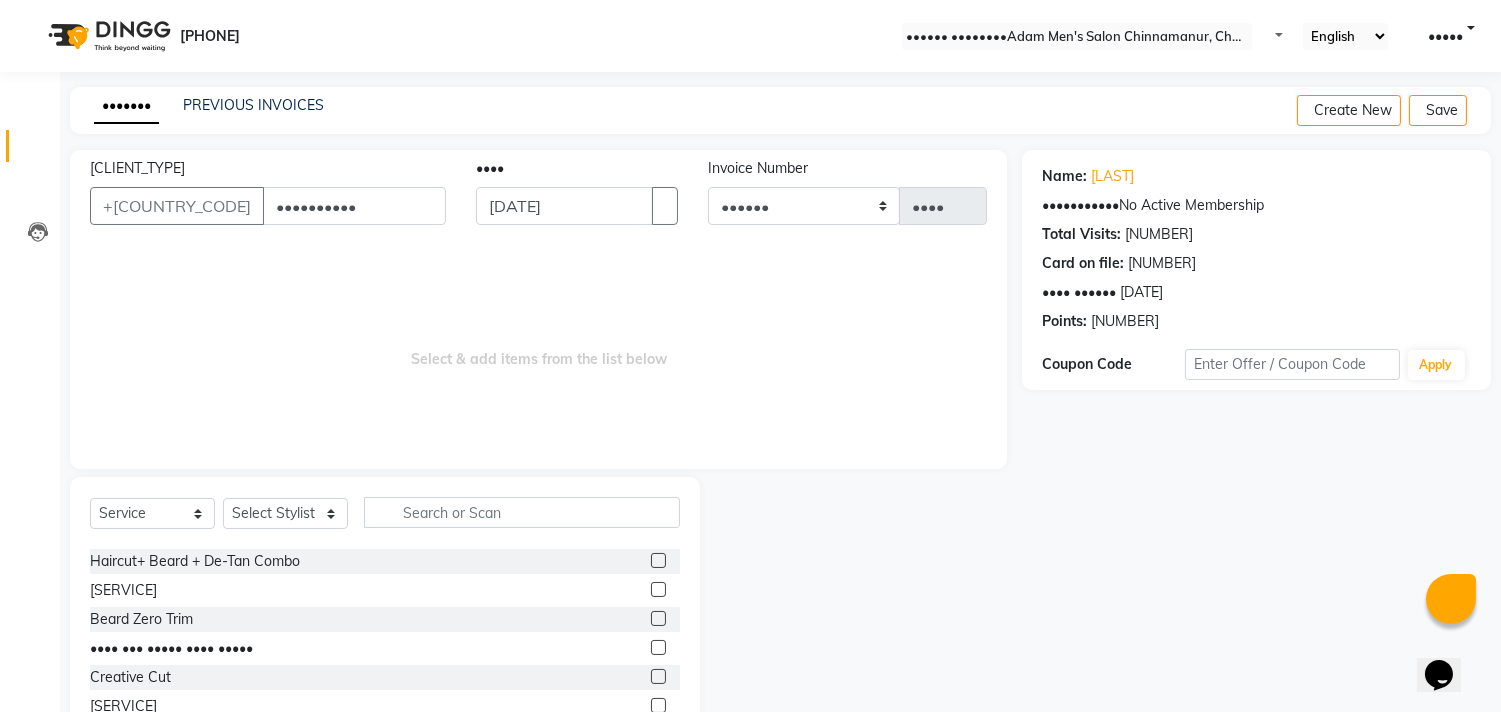 click at bounding box center [658, 618] 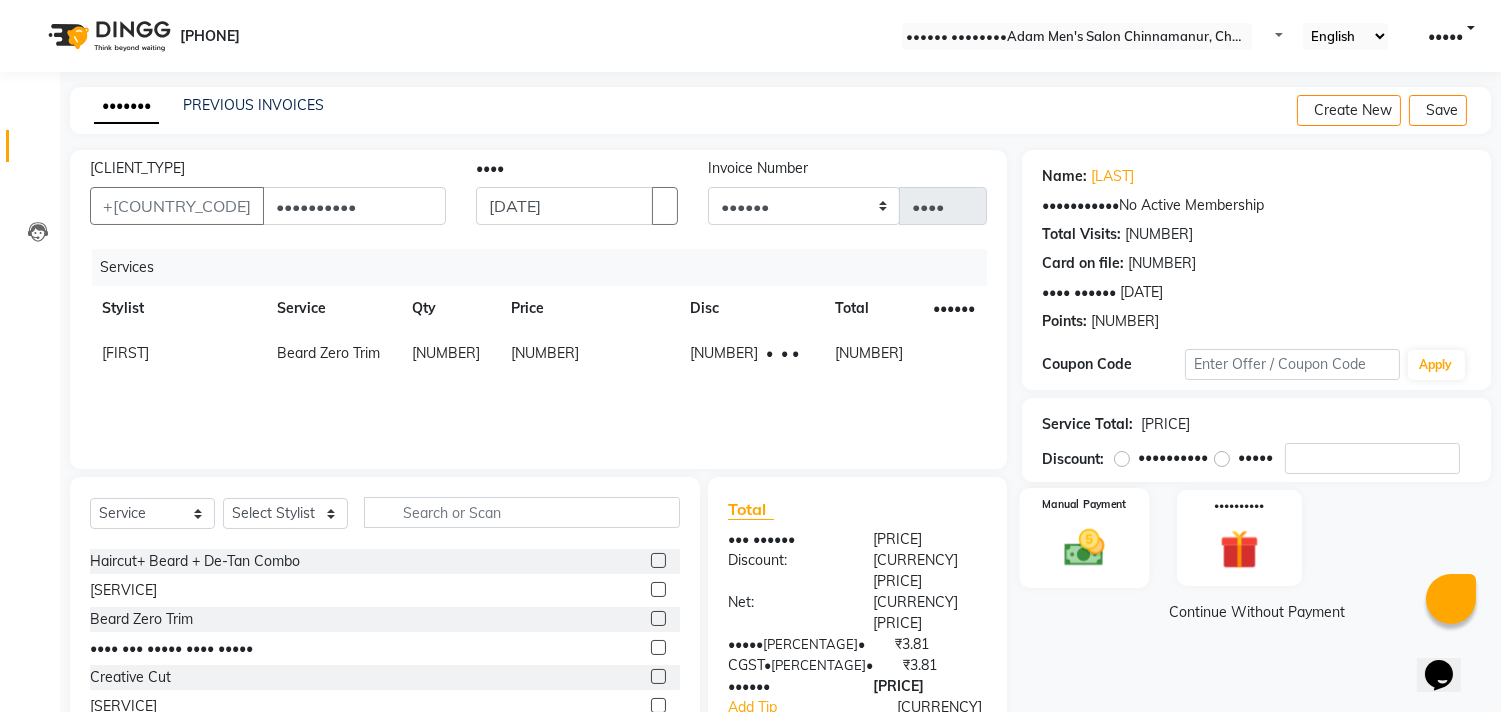 click at bounding box center [1085, 547] 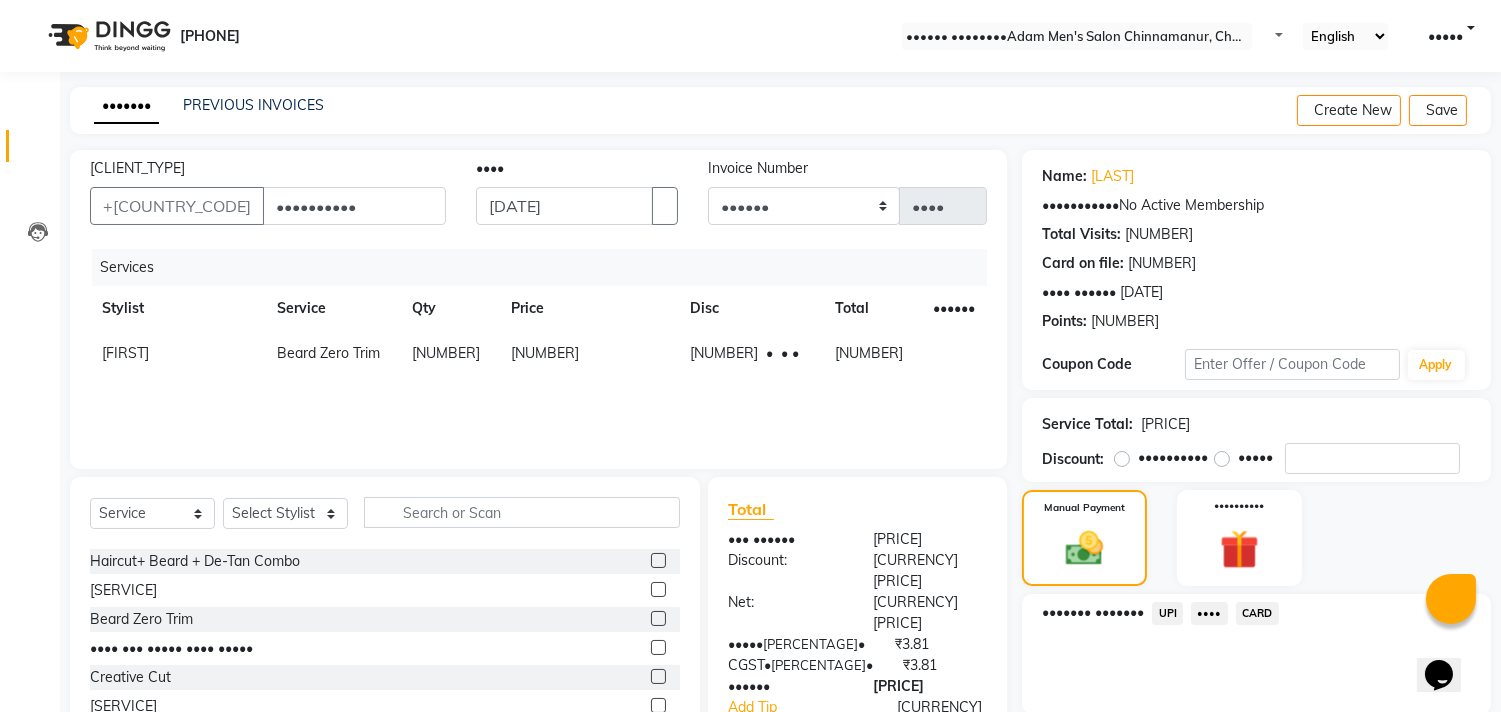 click on "••••" at bounding box center (1167, 613) 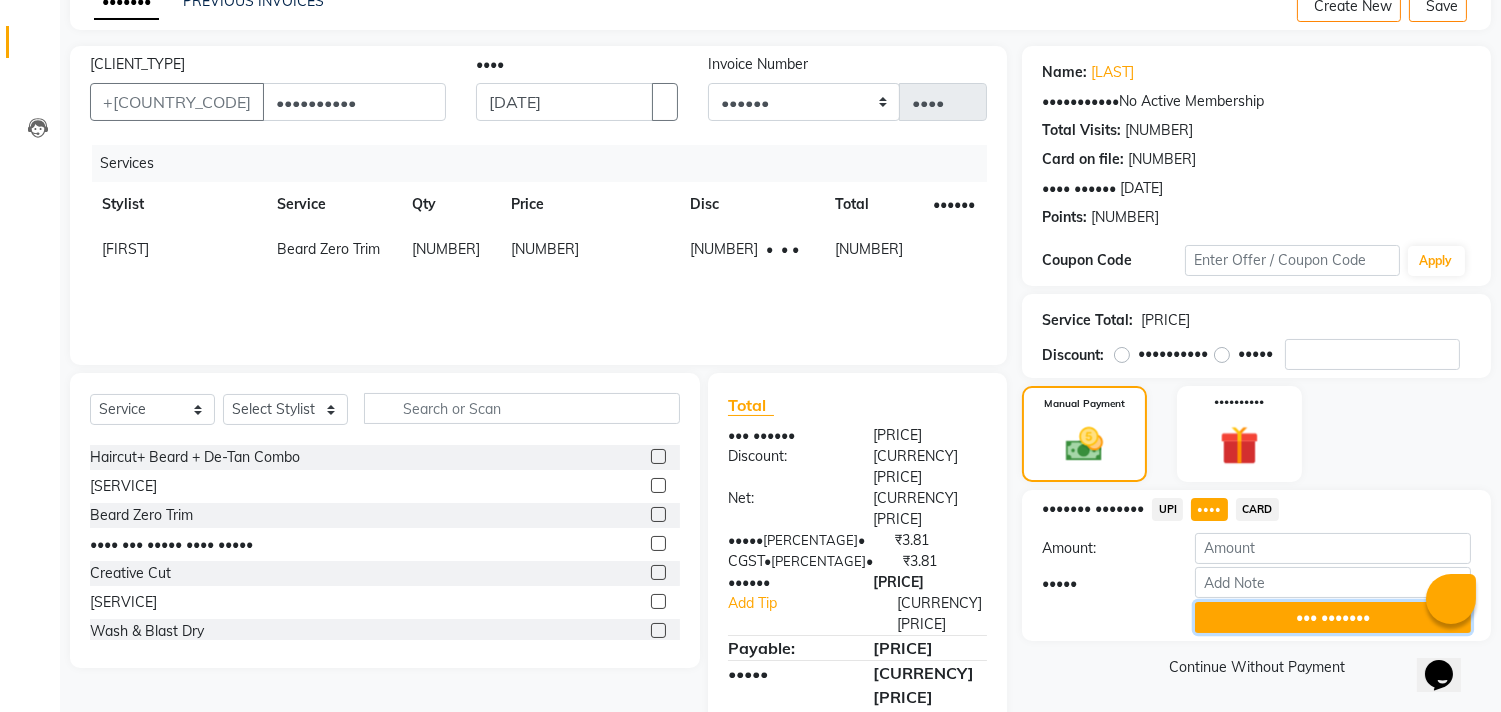 click on "••• •••••••" at bounding box center [1333, 617] 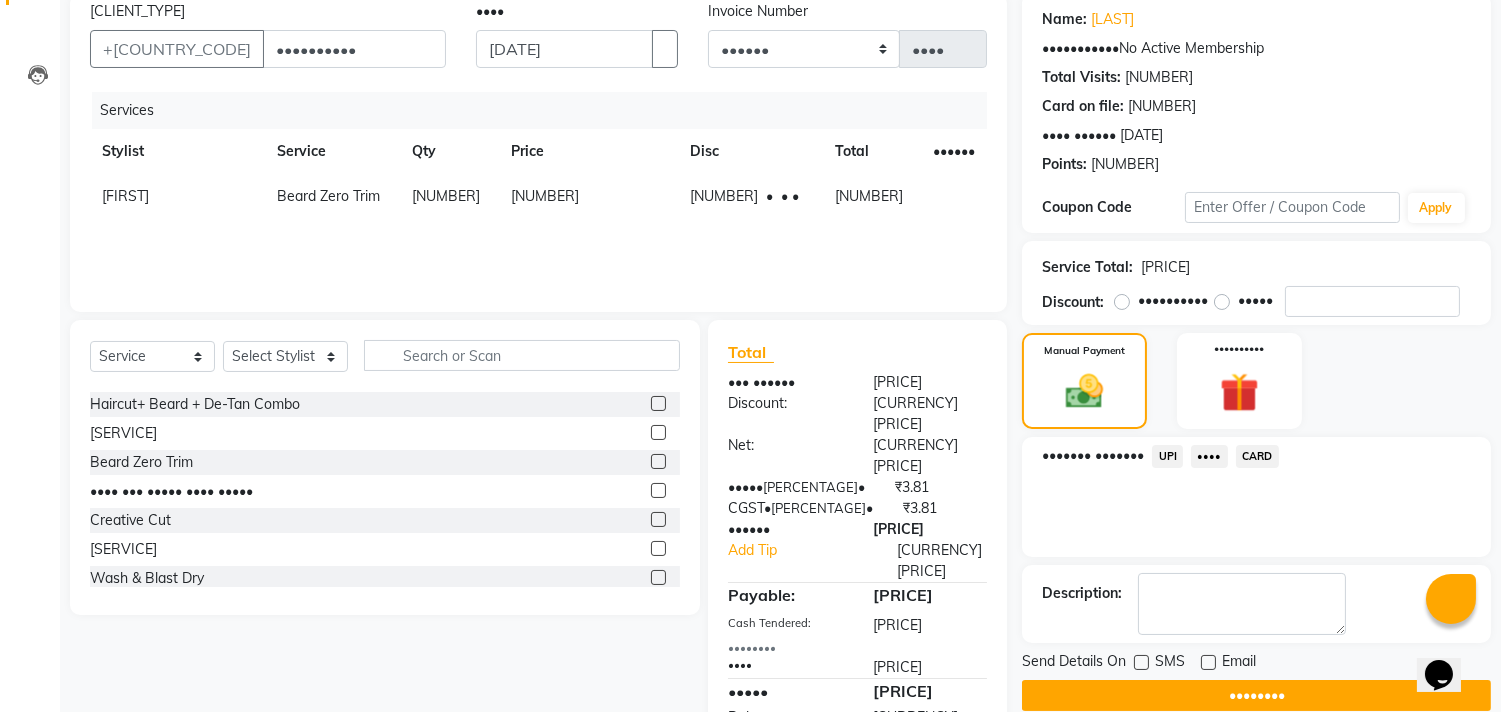 scroll, scrollTop: 187, scrollLeft: 0, axis: vertical 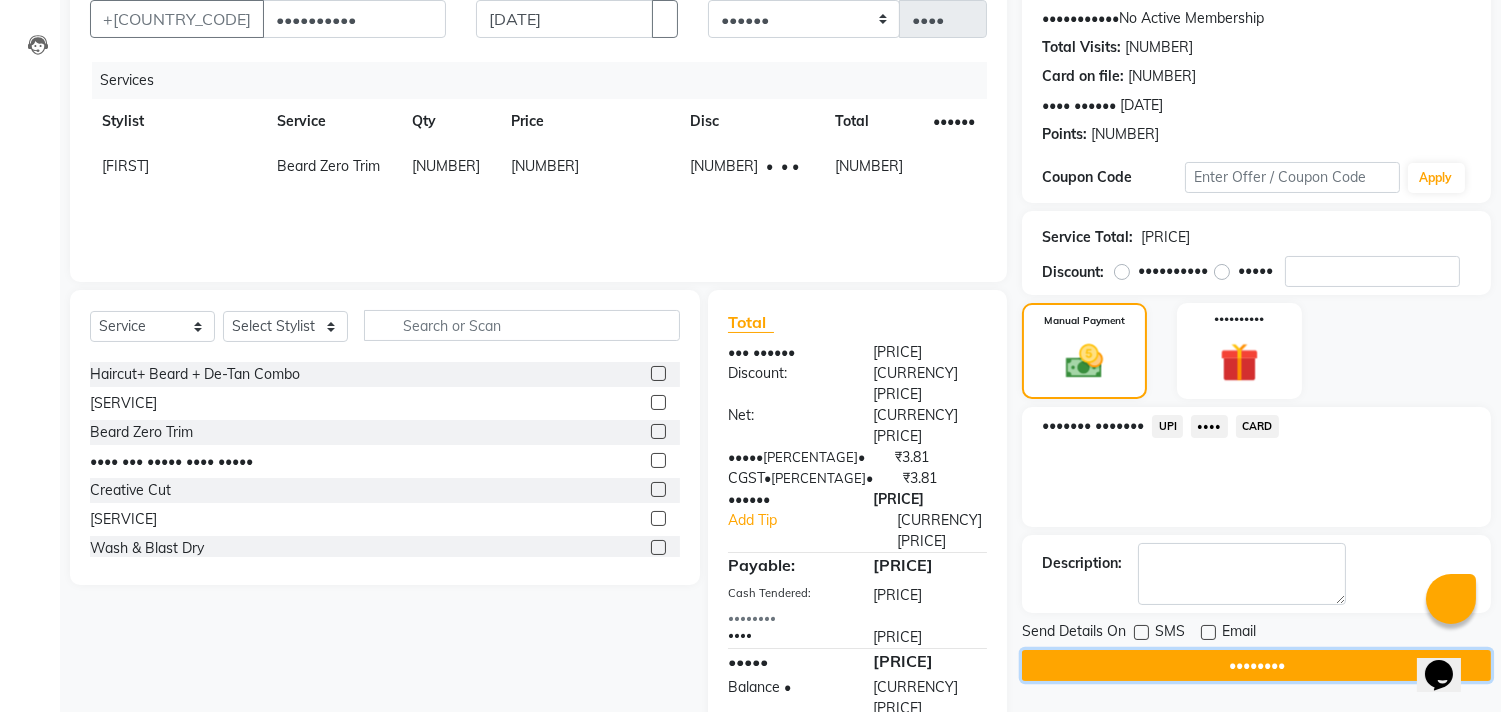 click on "••••••••" at bounding box center (1256, 665) 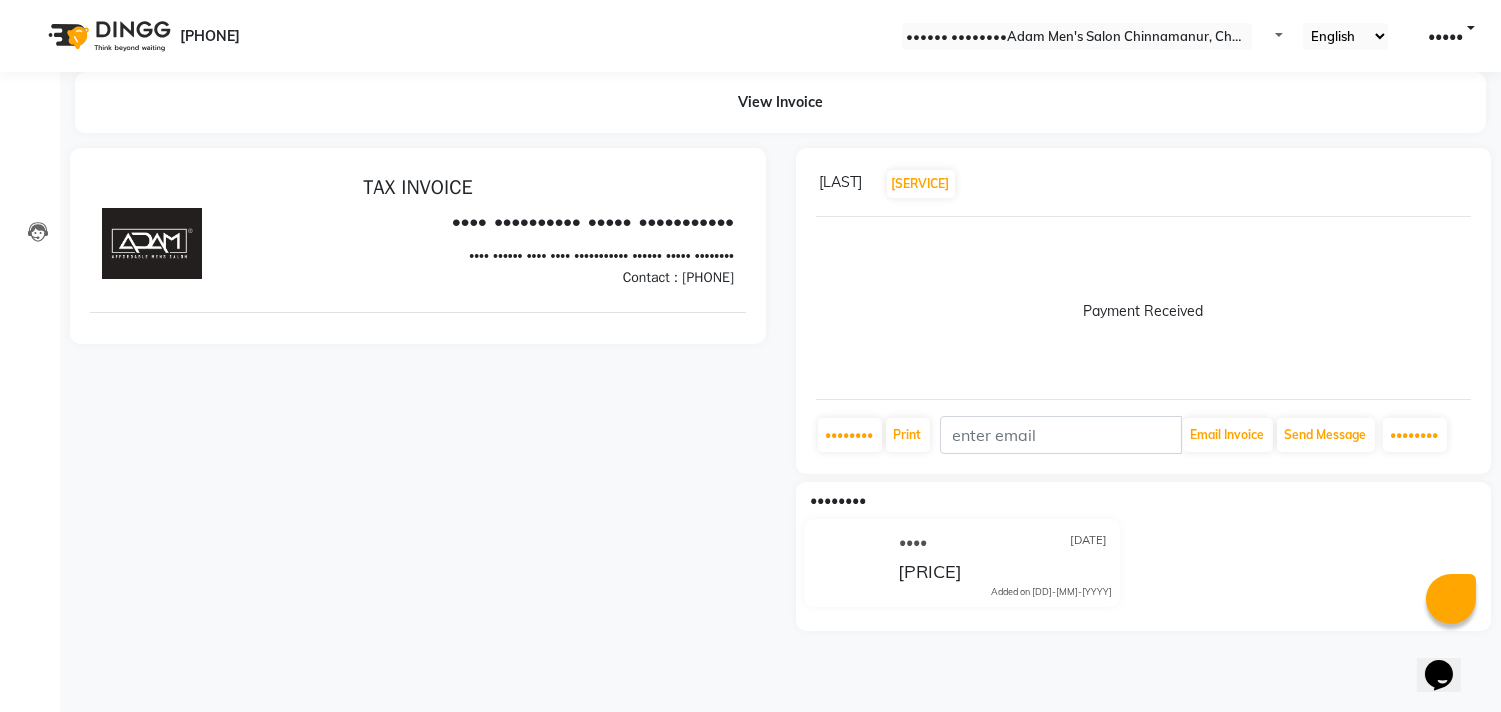 scroll, scrollTop: 0, scrollLeft: 0, axis: both 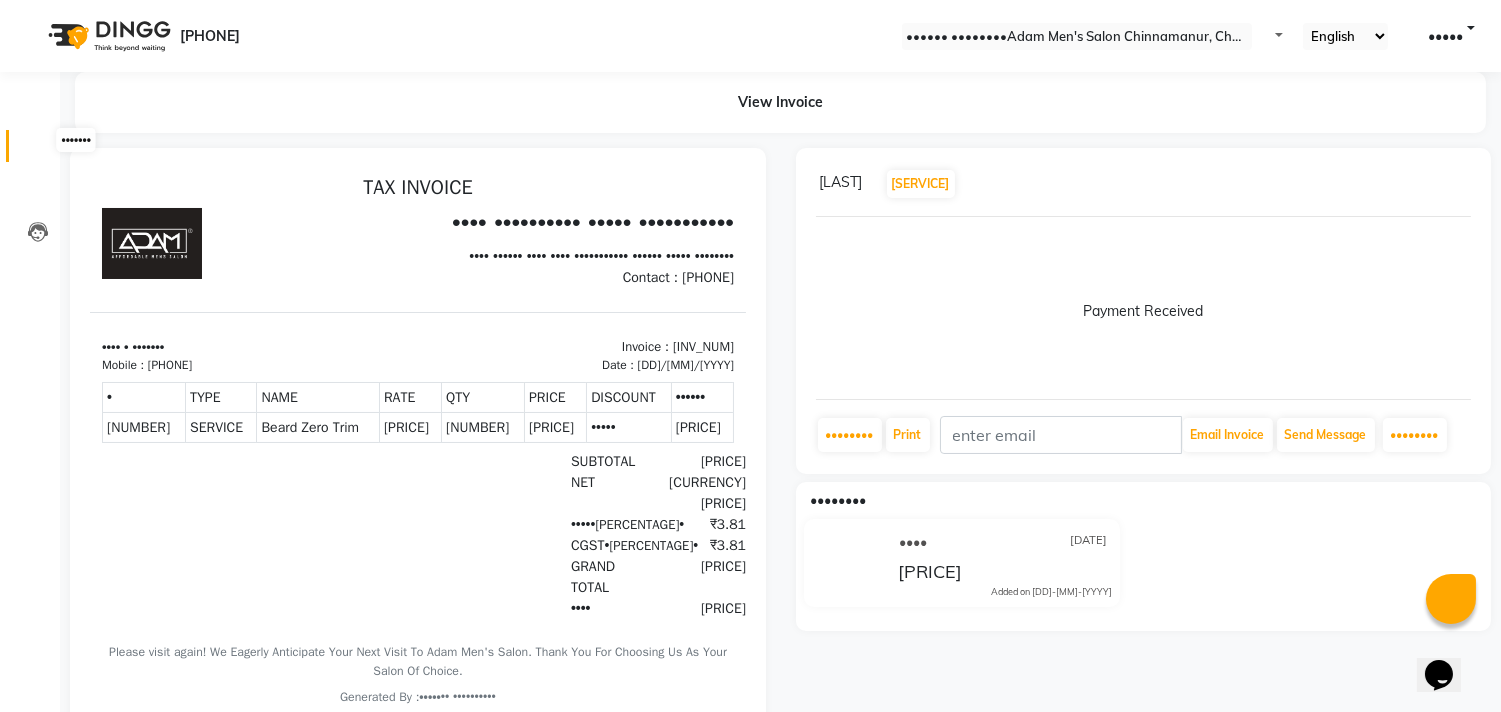 click at bounding box center [37, 151] 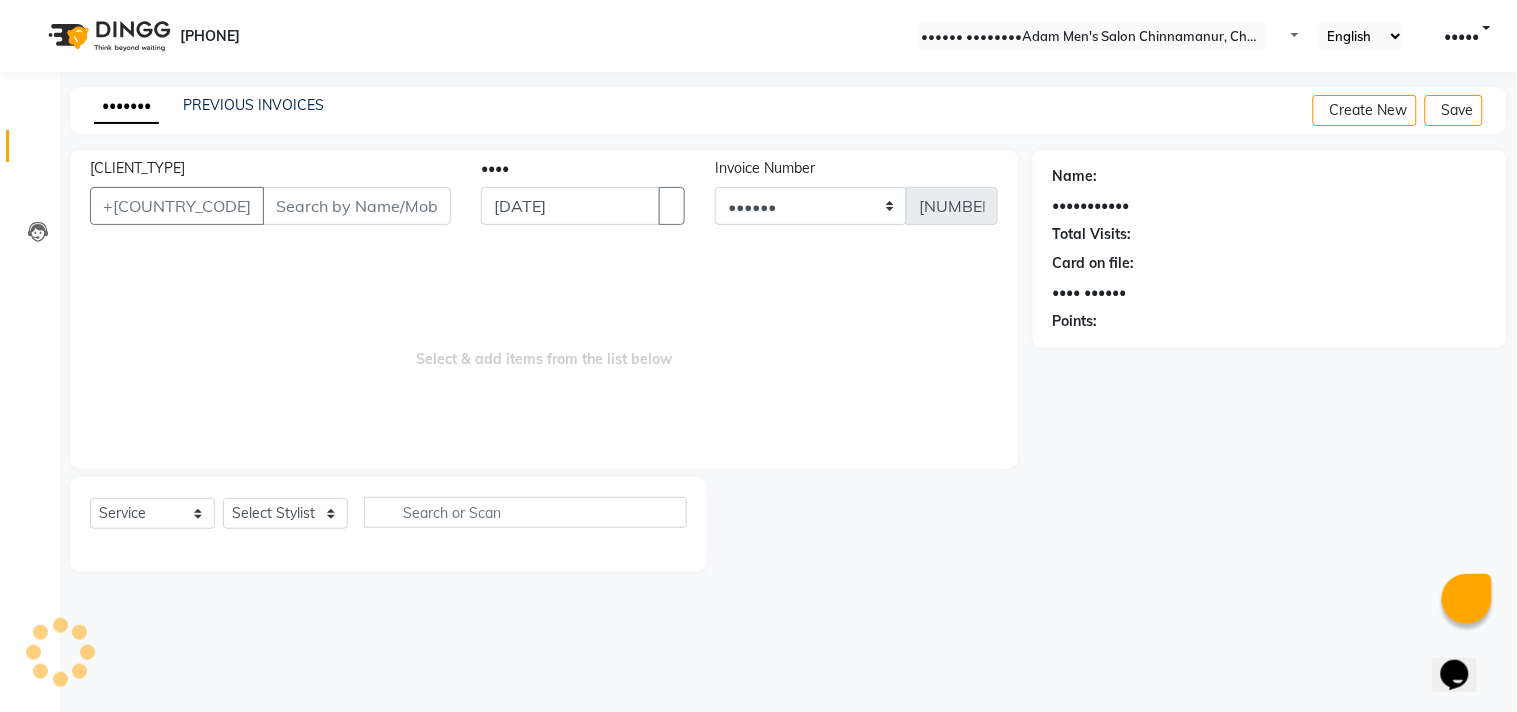 click on "[CLIENT_TYPE]" at bounding box center [357, 206] 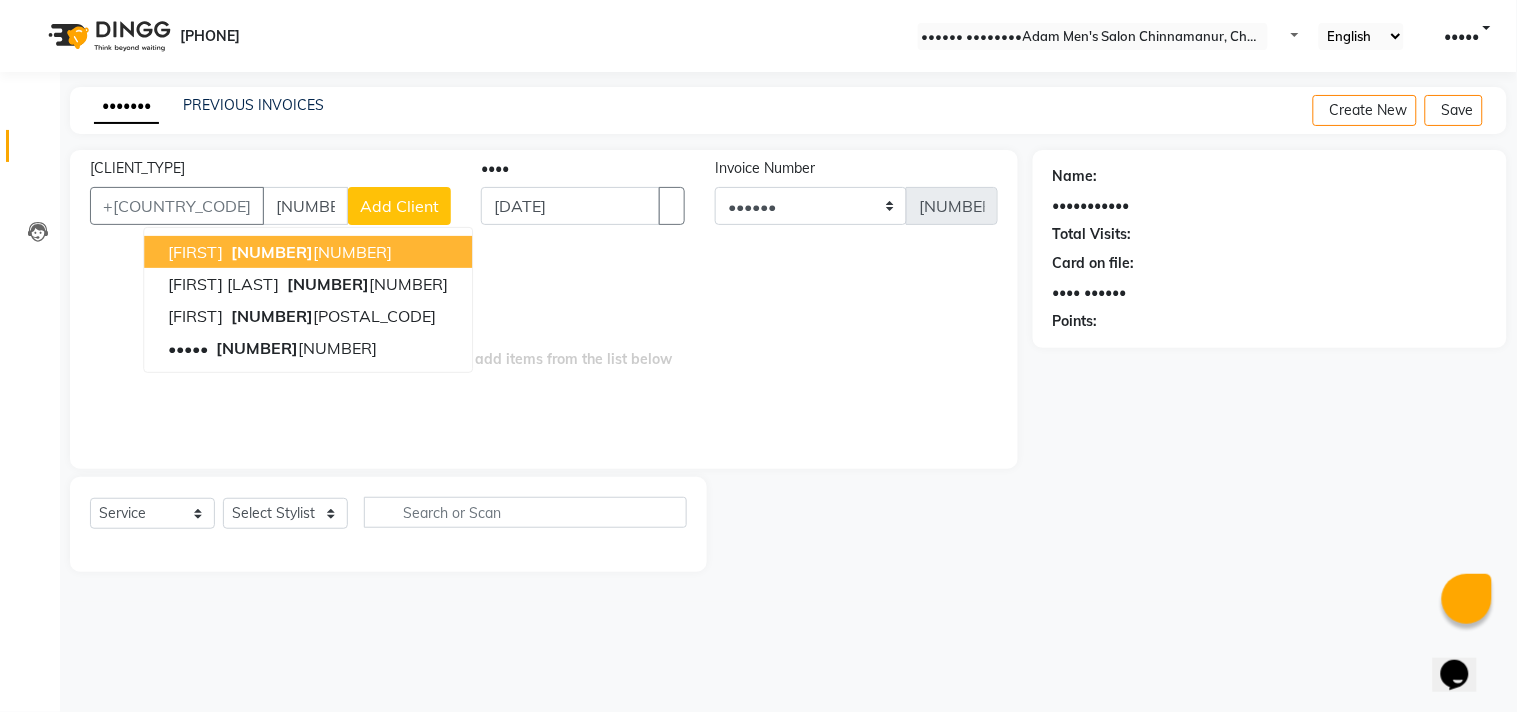 click on "[NUMBER]" at bounding box center [272, 252] 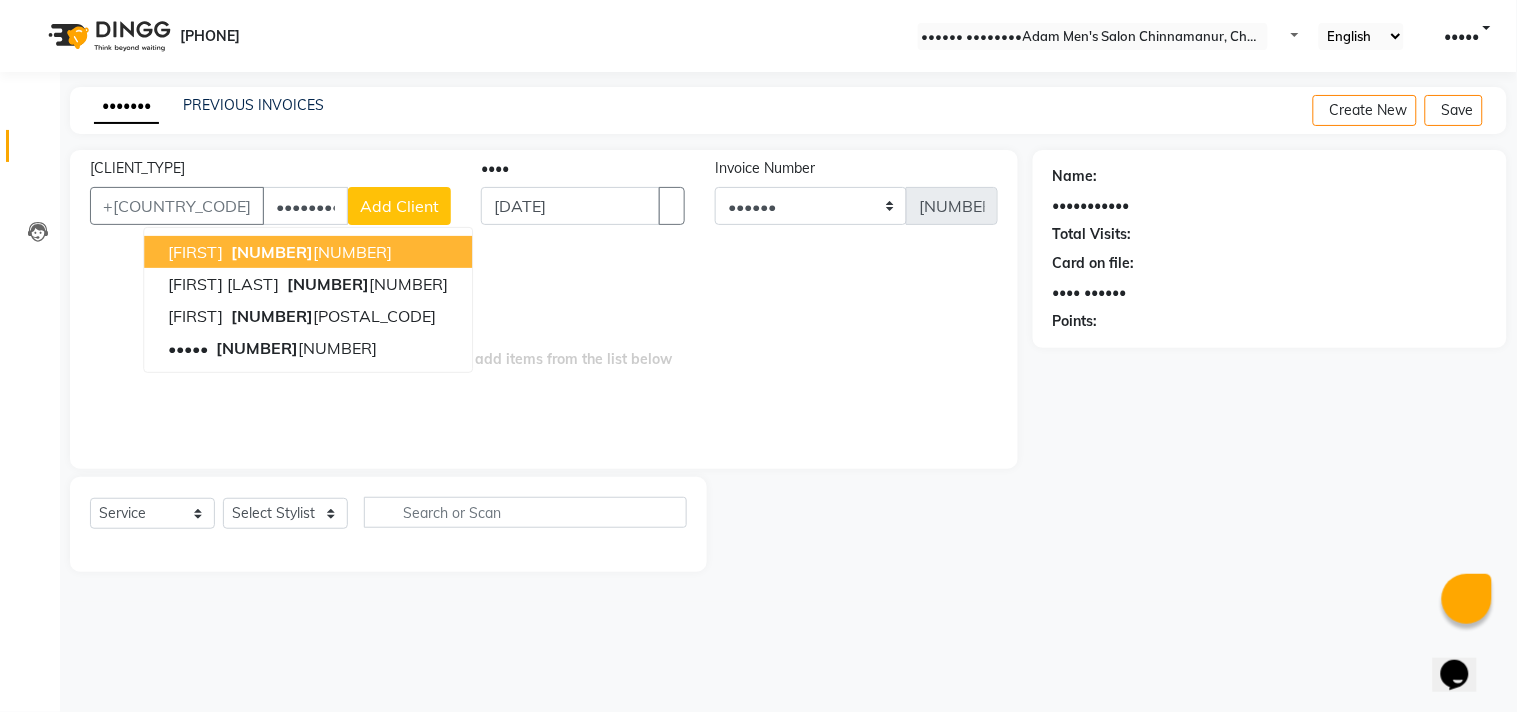 type on "••••••••••" 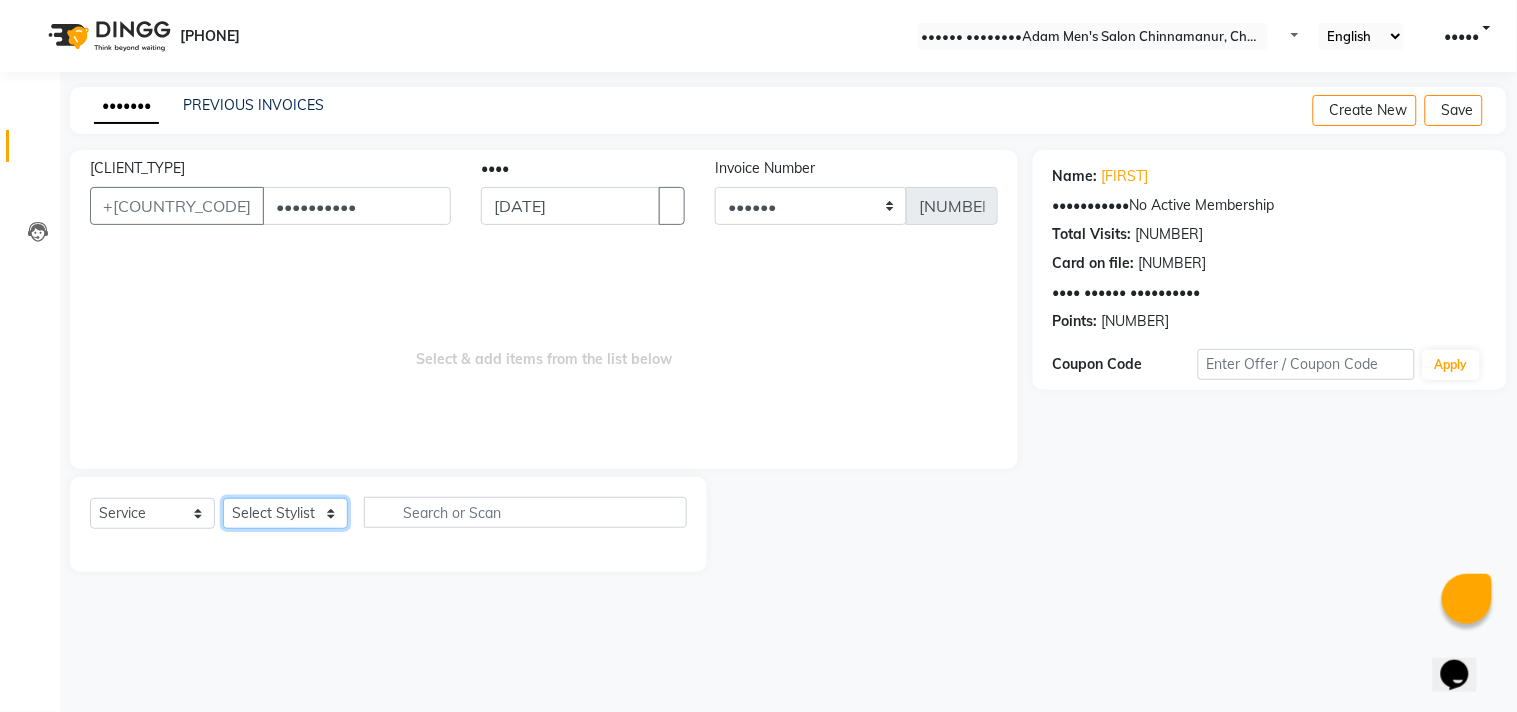 click on "Select Stylist Admin [FIRST] [FIRST] [FIRST] [FIRST] [FIRST]" at bounding box center [285, 513] 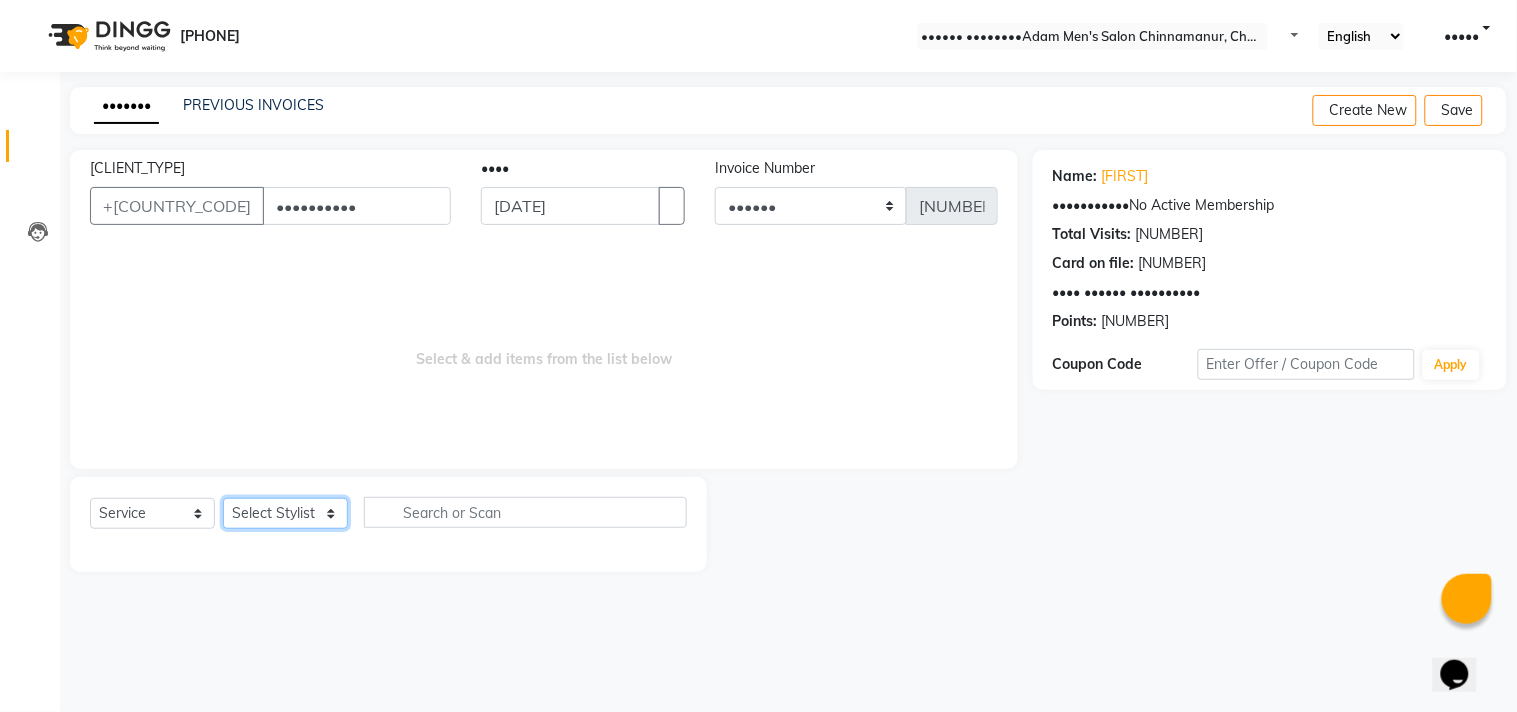 select on "[PHONE]" 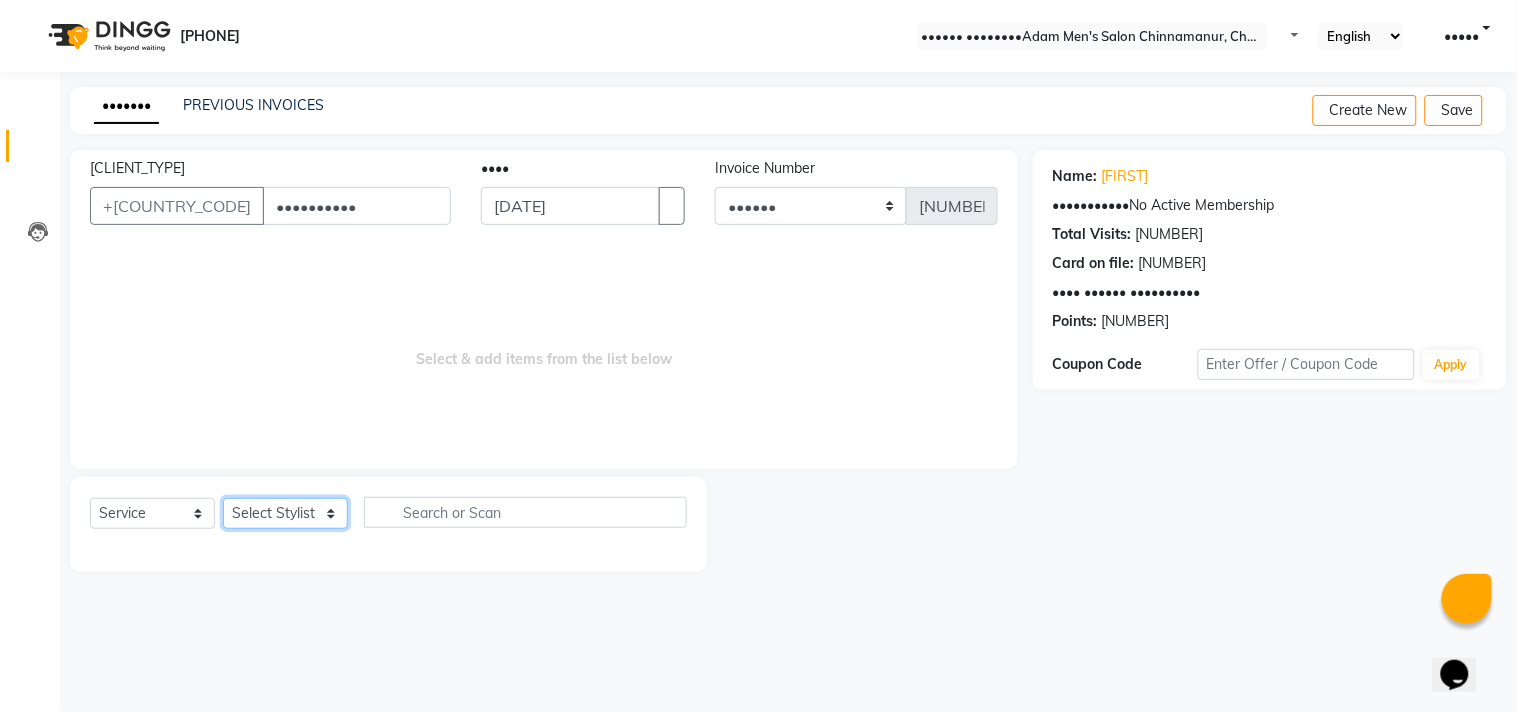 click on "Select Stylist Admin [FIRST] [FIRST] [FIRST] [FIRST] [FIRST]" at bounding box center (285, 513) 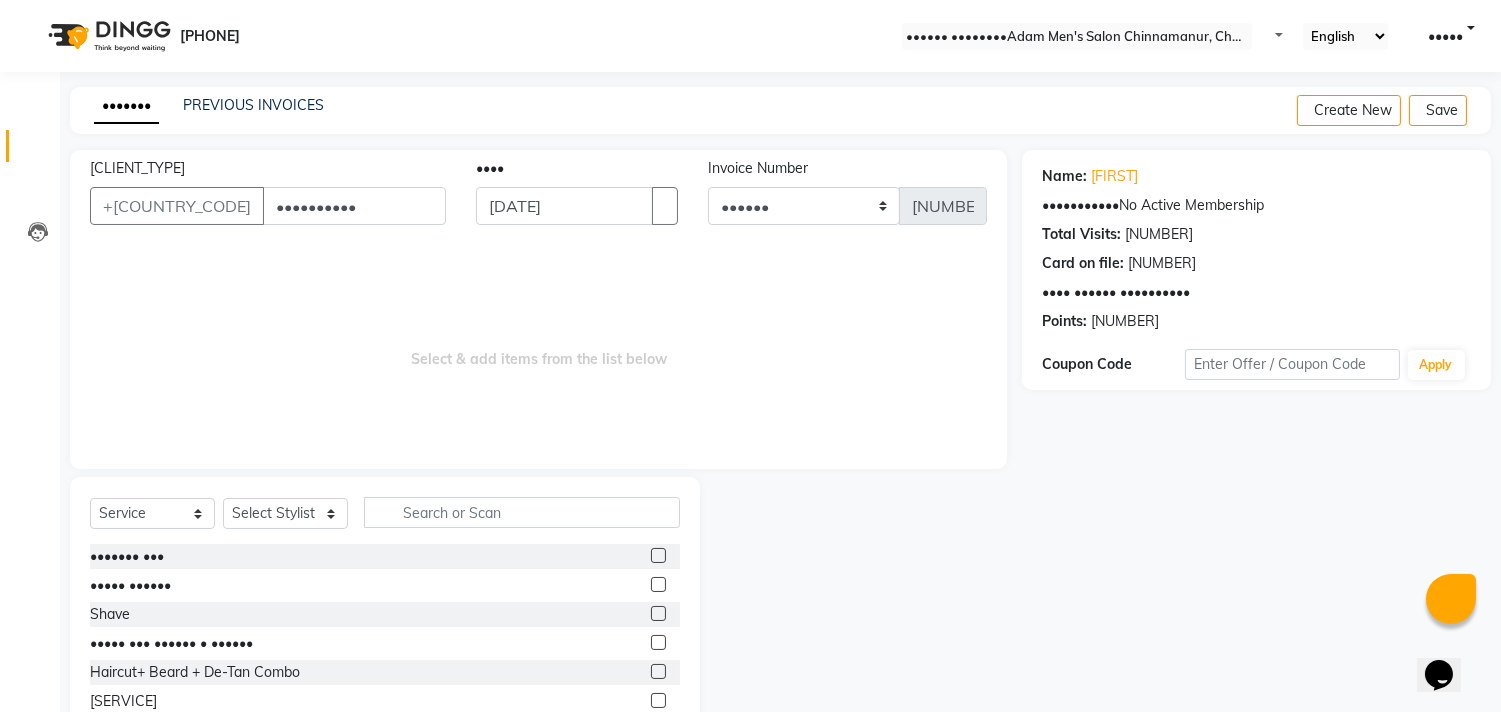 click at bounding box center (658, 555) 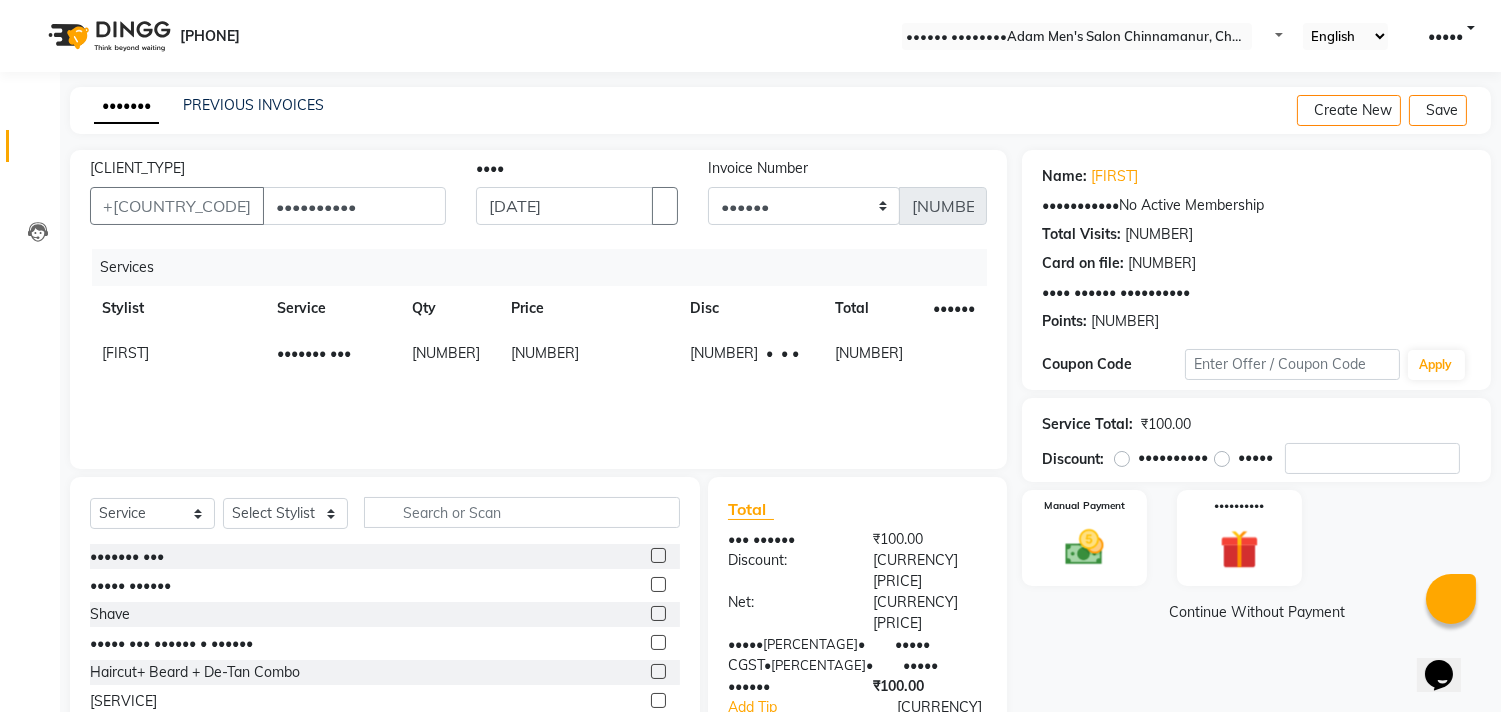 click at bounding box center [665, 556] 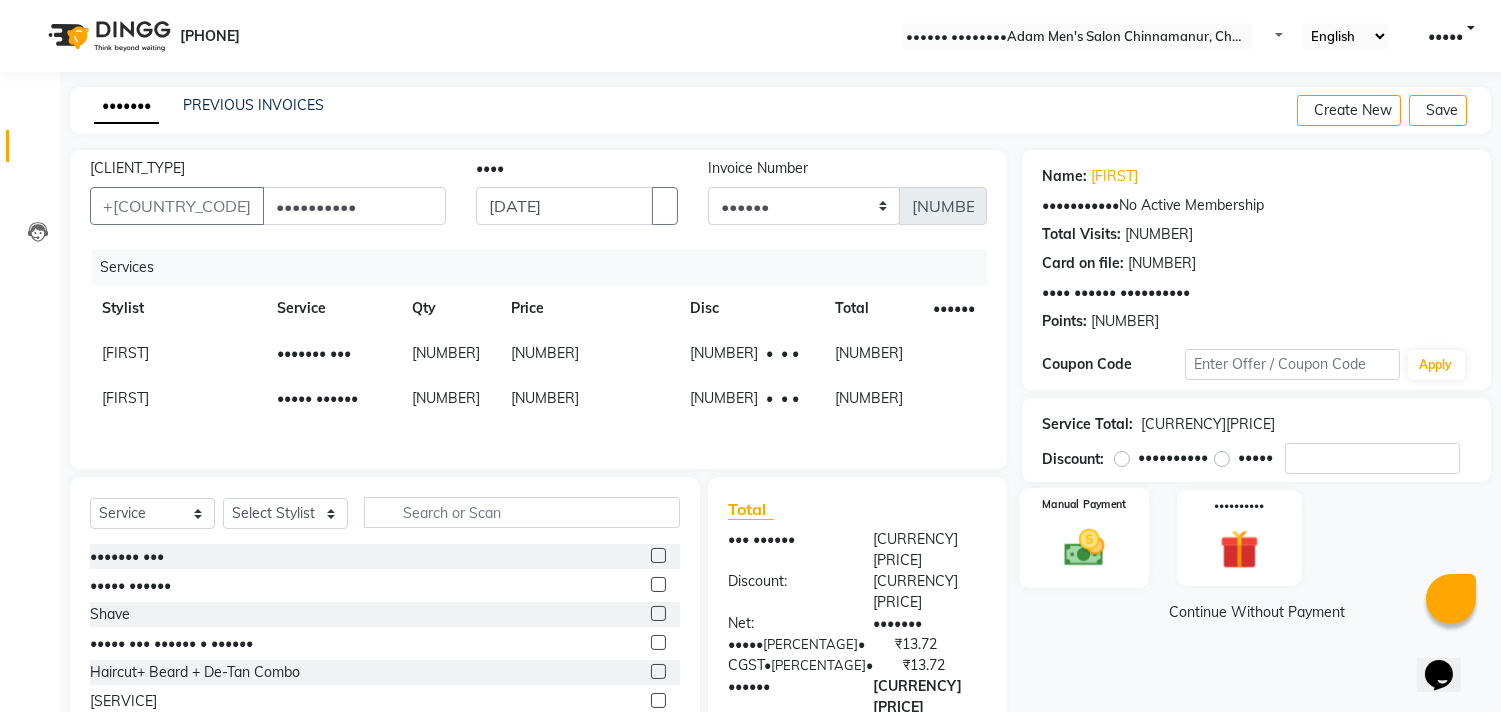 click on "Manual Payment" at bounding box center [1085, 537] 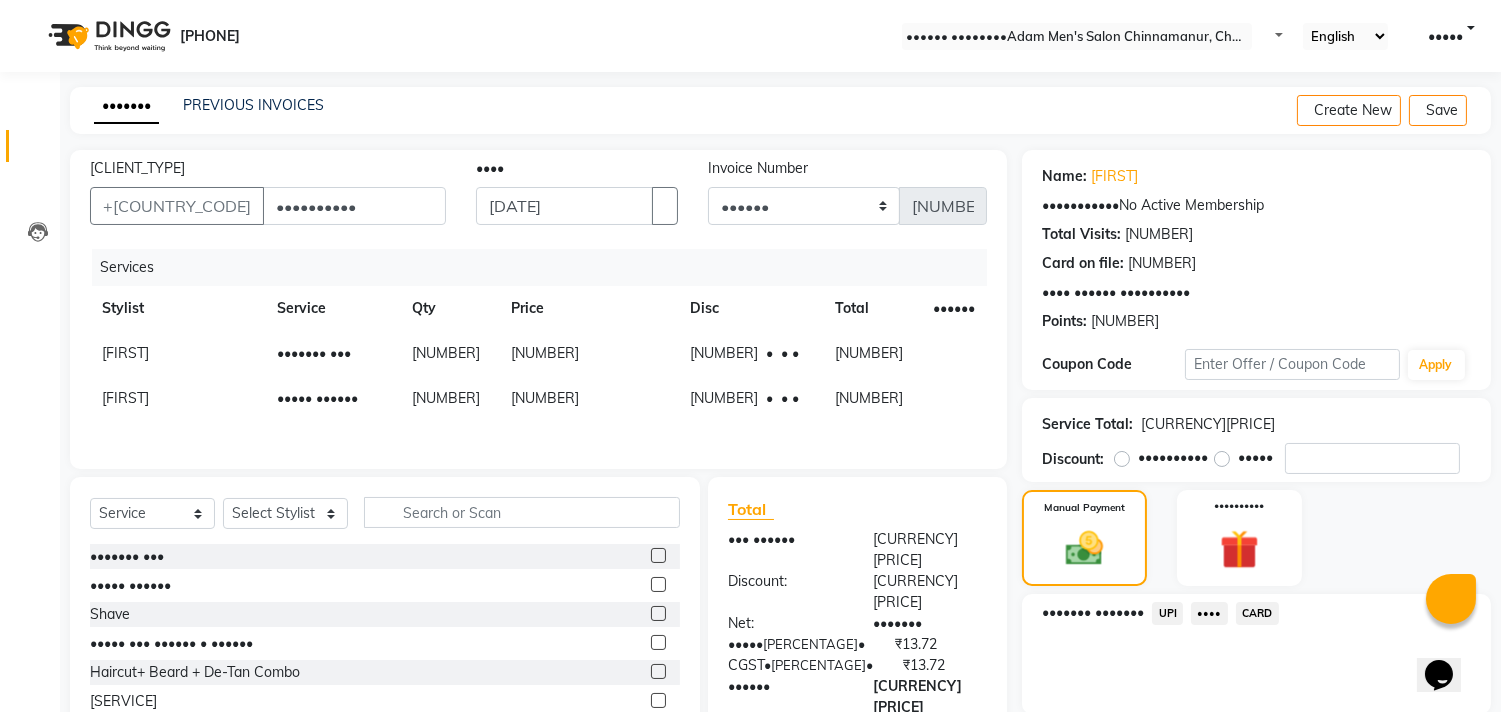 click on "UPI" at bounding box center (1167, 613) 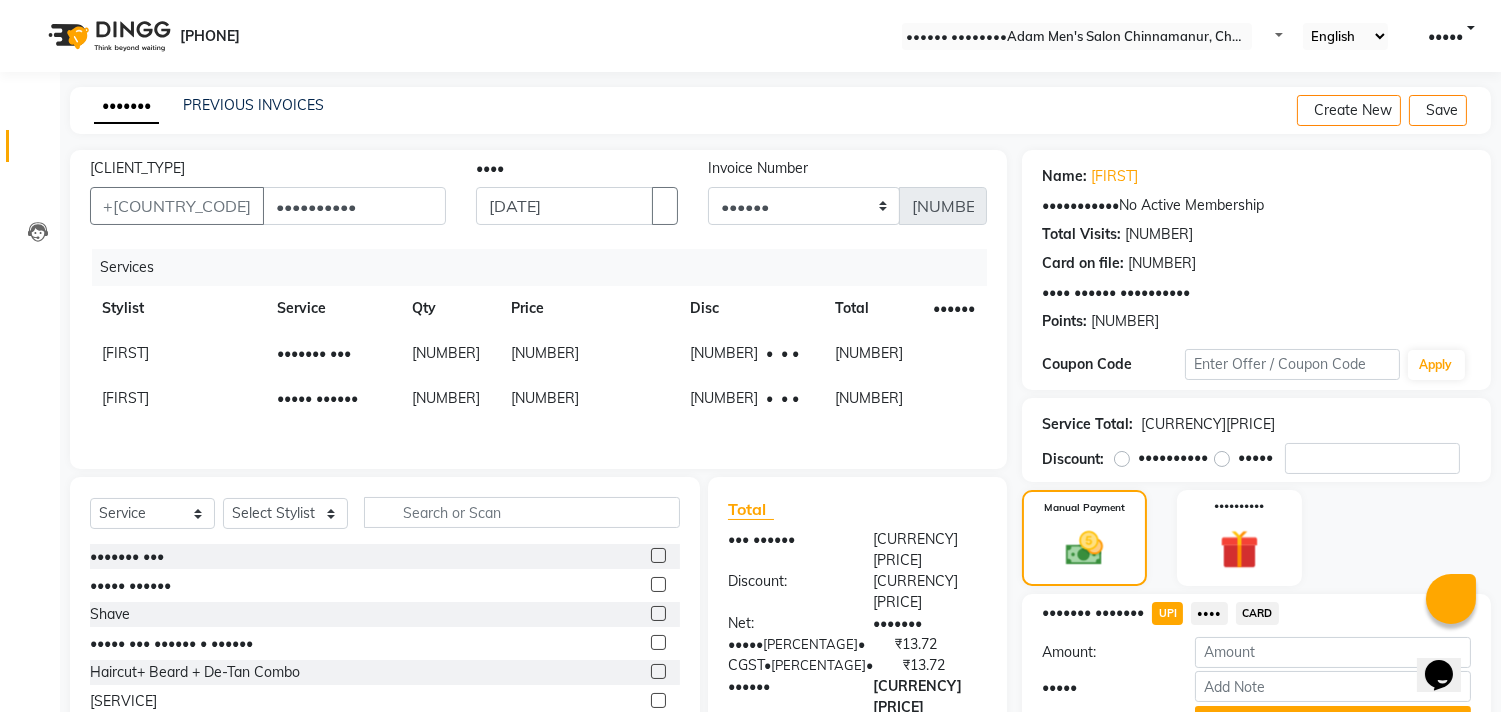 scroll, scrollTop: 104, scrollLeft: 0, axis: vertical 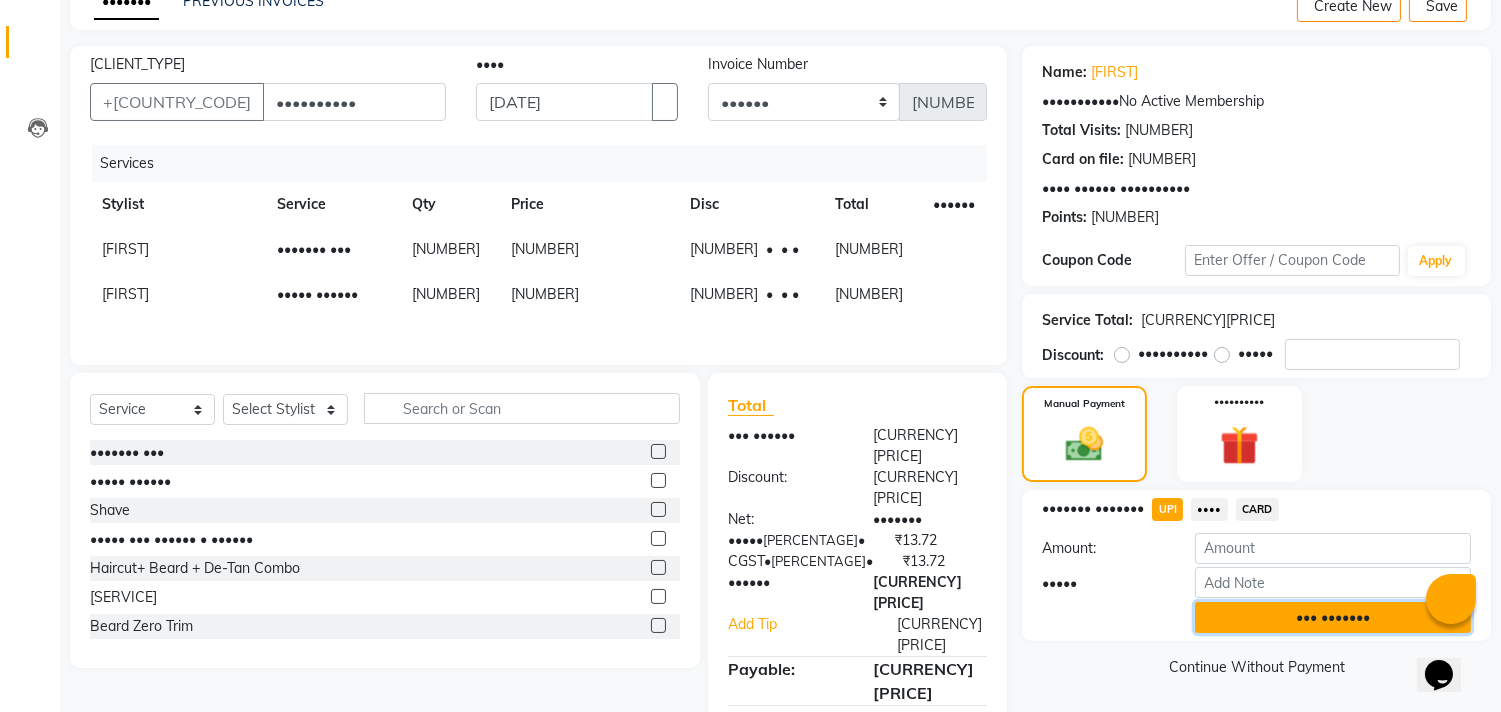 click on "••• •••••••" at bounding box center (1333, 617) 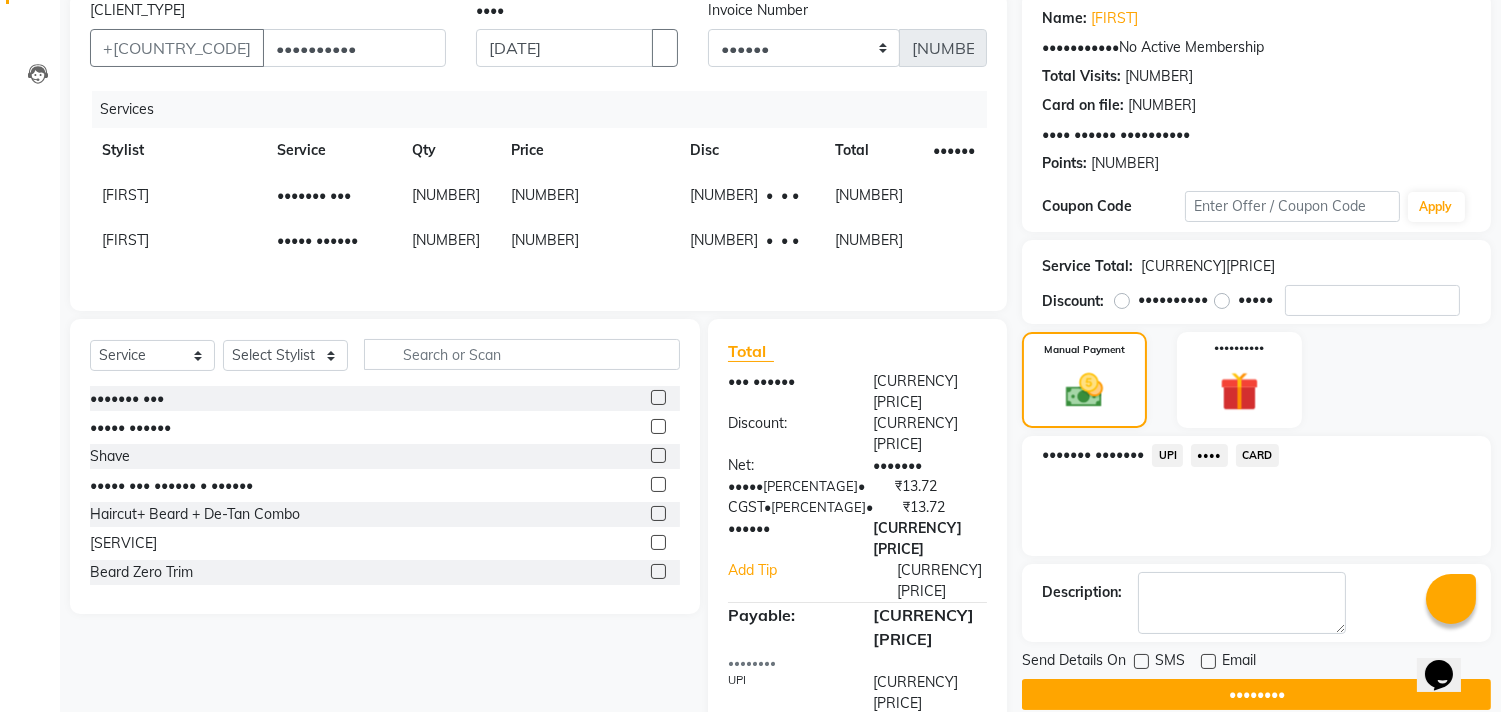 scroll, scrollTop: 187, scrollLeft: 0, axis: vertical 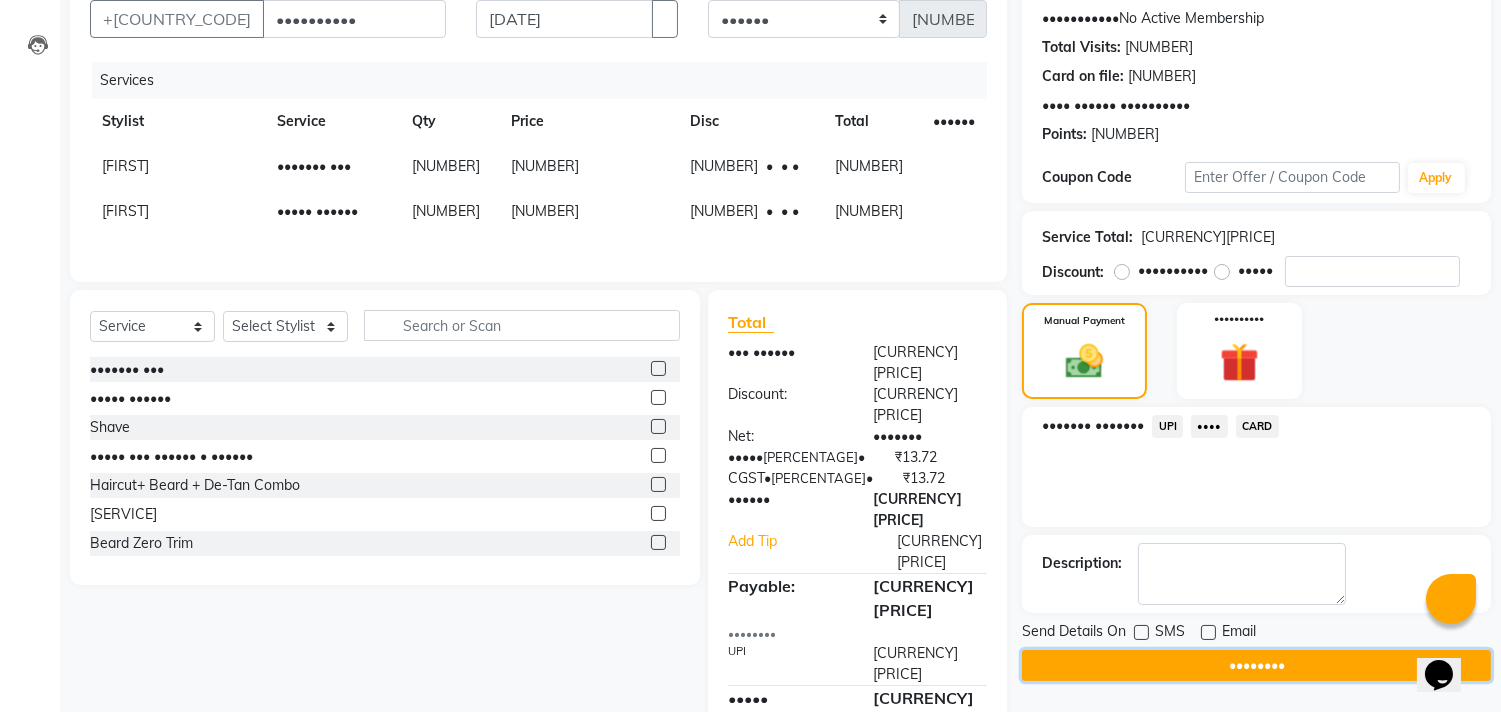 click on "••••••••" at bounding box center (1256, 665) 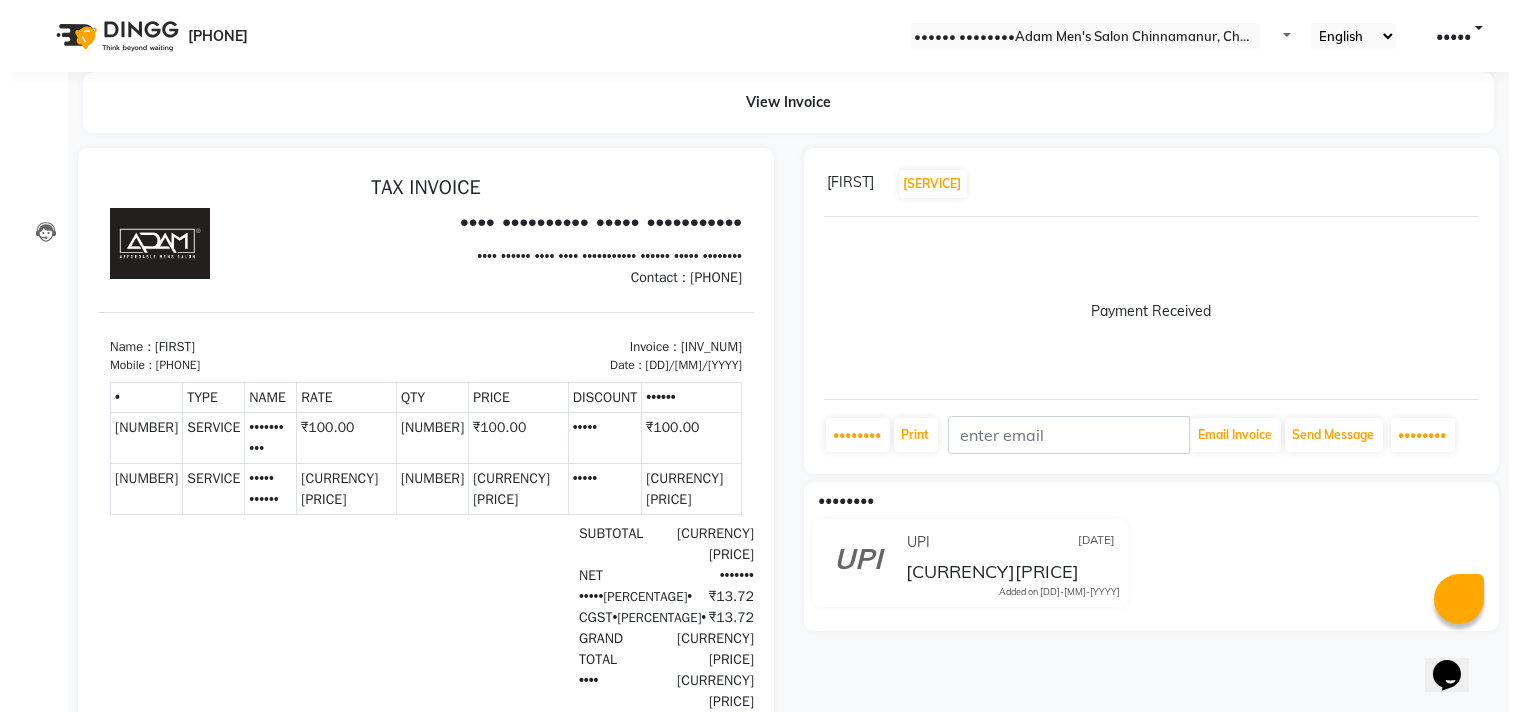 scroll, scrollTop: 0, scrollLeft: 0, axis: both 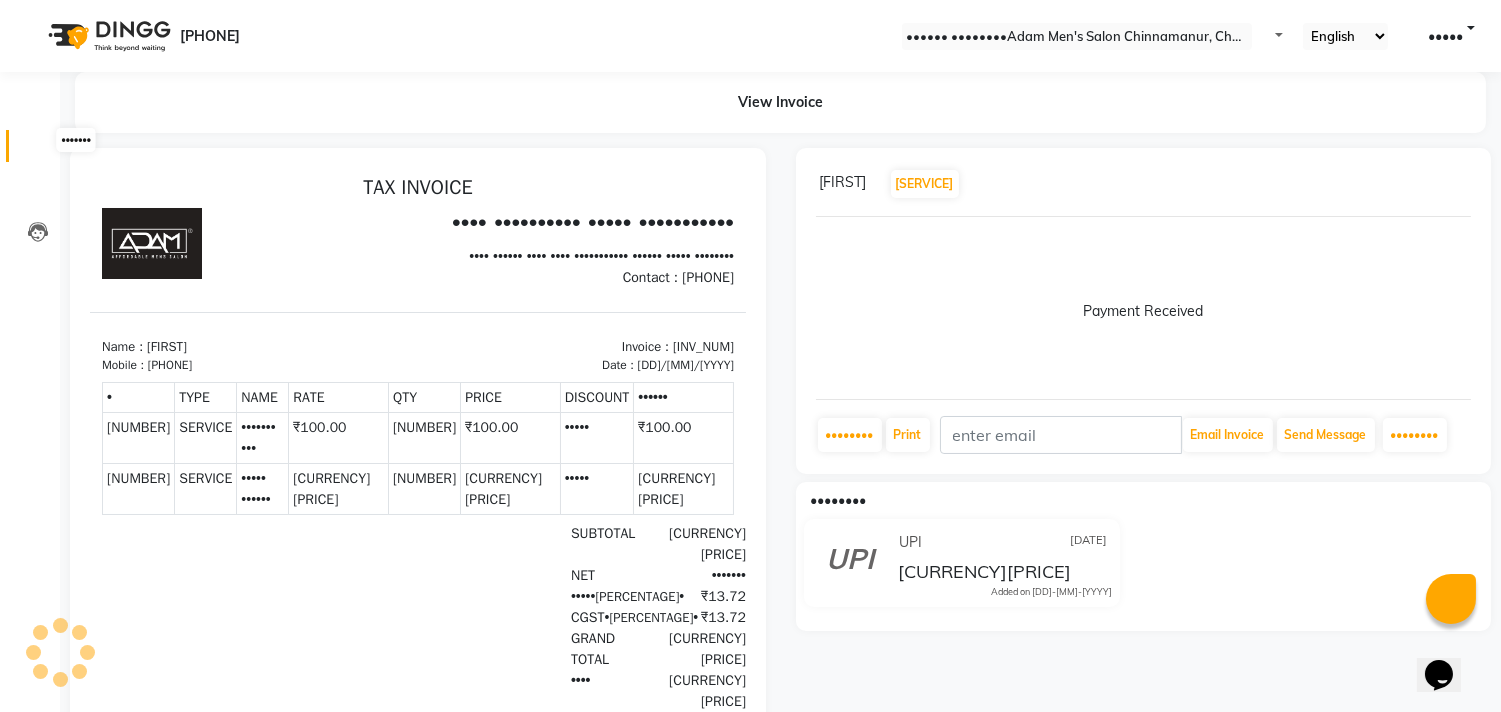 click at bounding box center (38, 151) 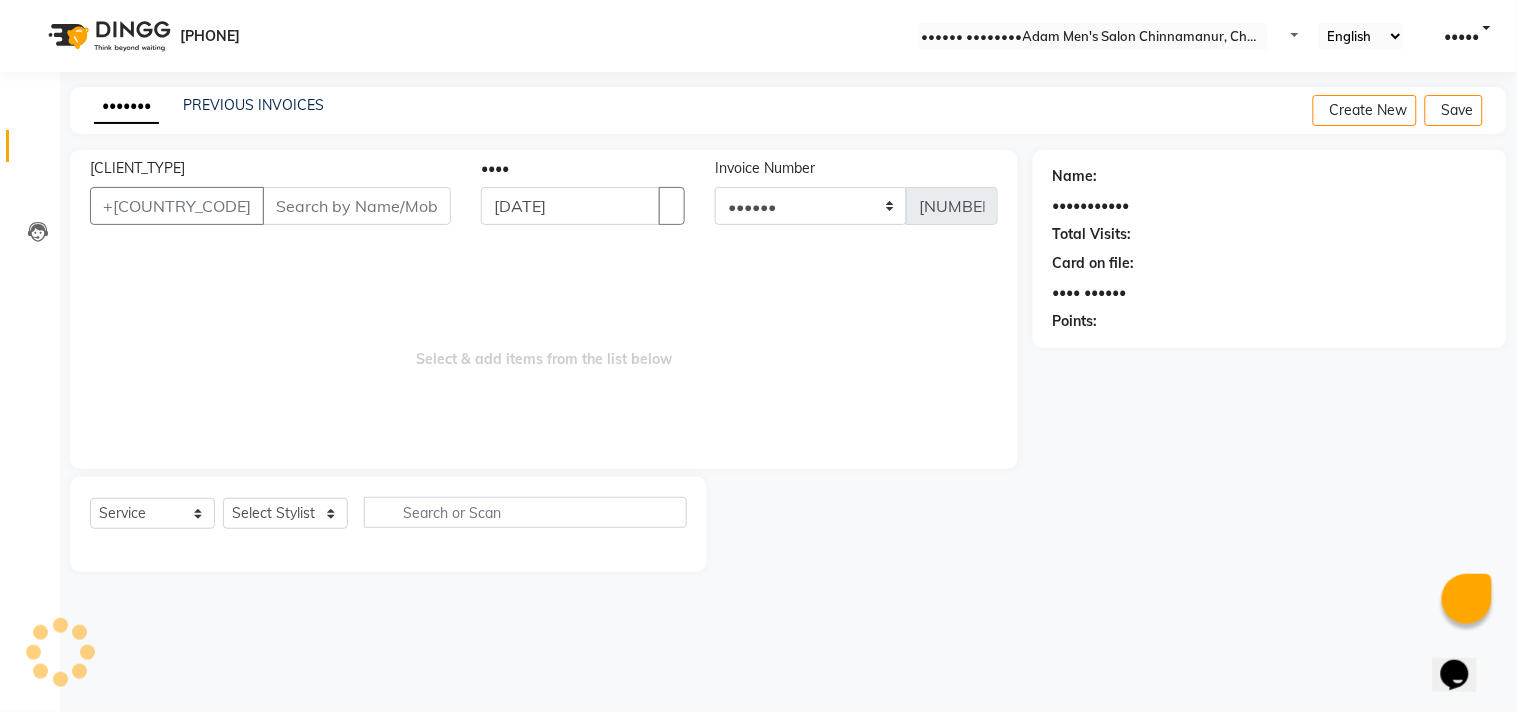 click on "[CLIENT_TYPE]" at bounding box center [357, 206] 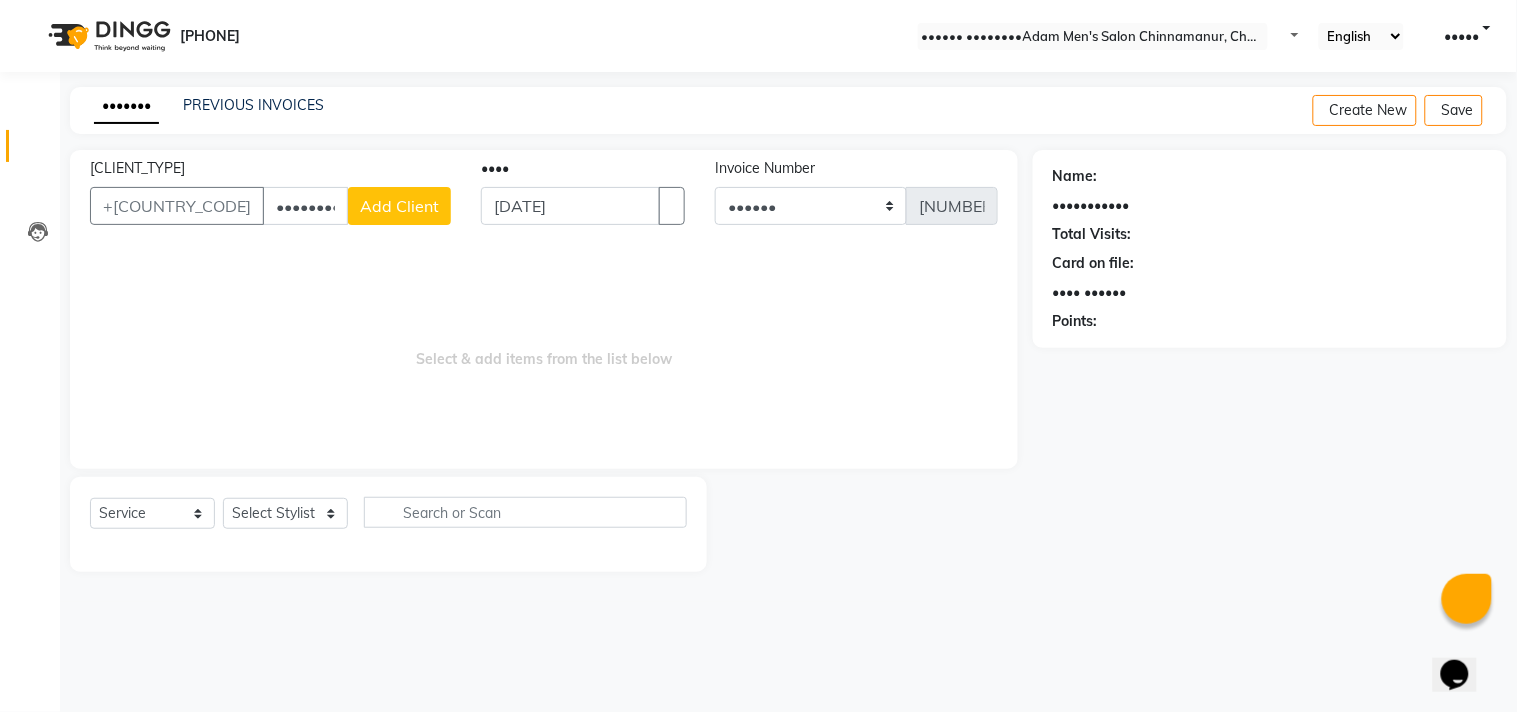 type on "••••••••••" 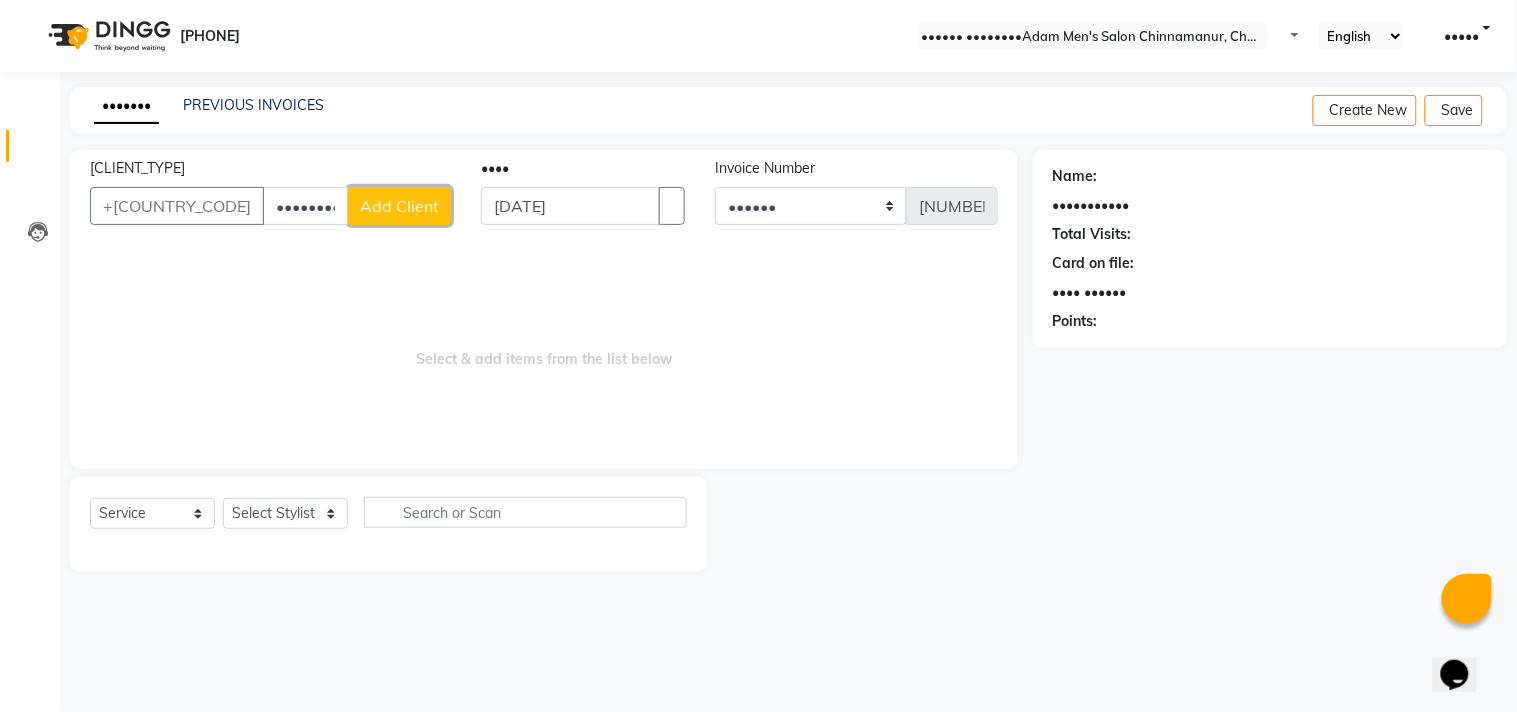 click on "Add Client" at bounding box center (399, 206) 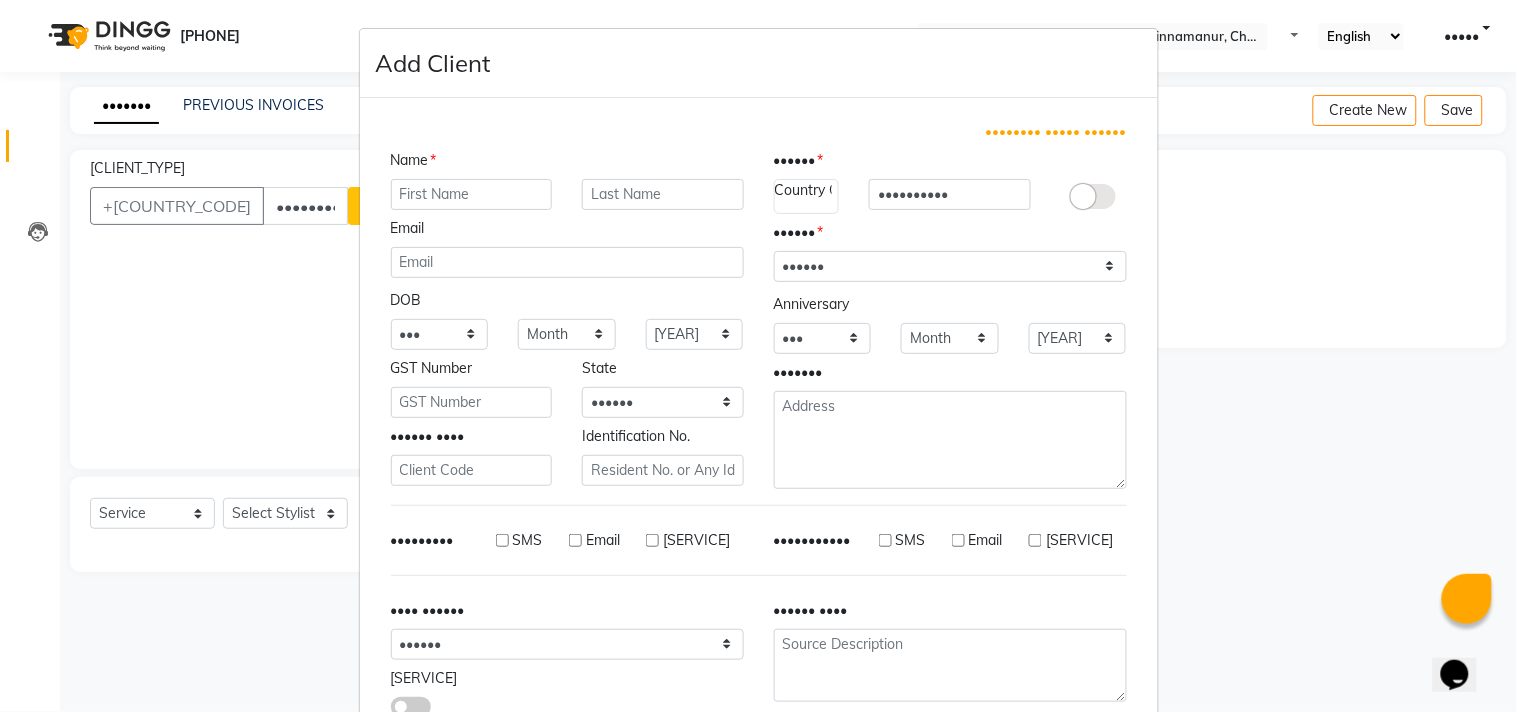 click at bounding box center [472, 194] 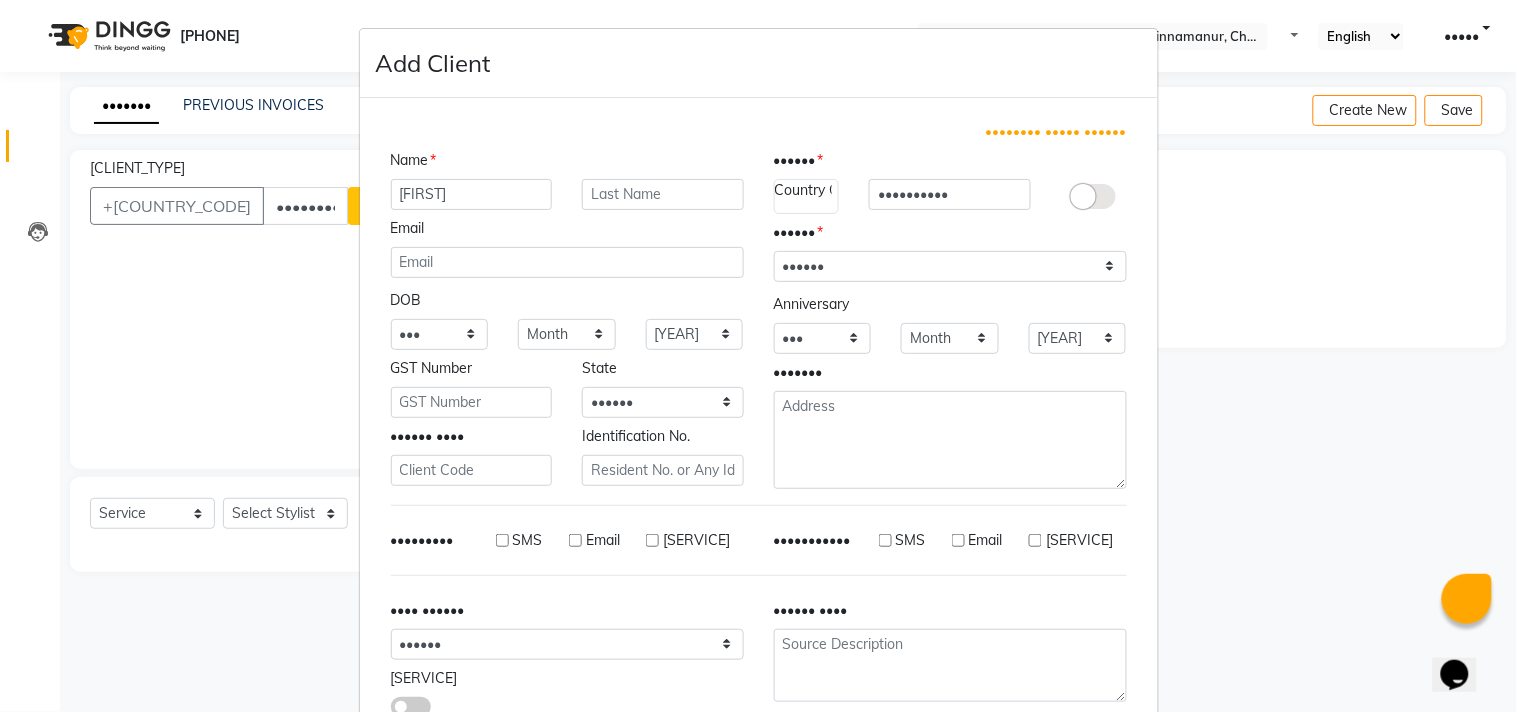 type on "[FIRST]" 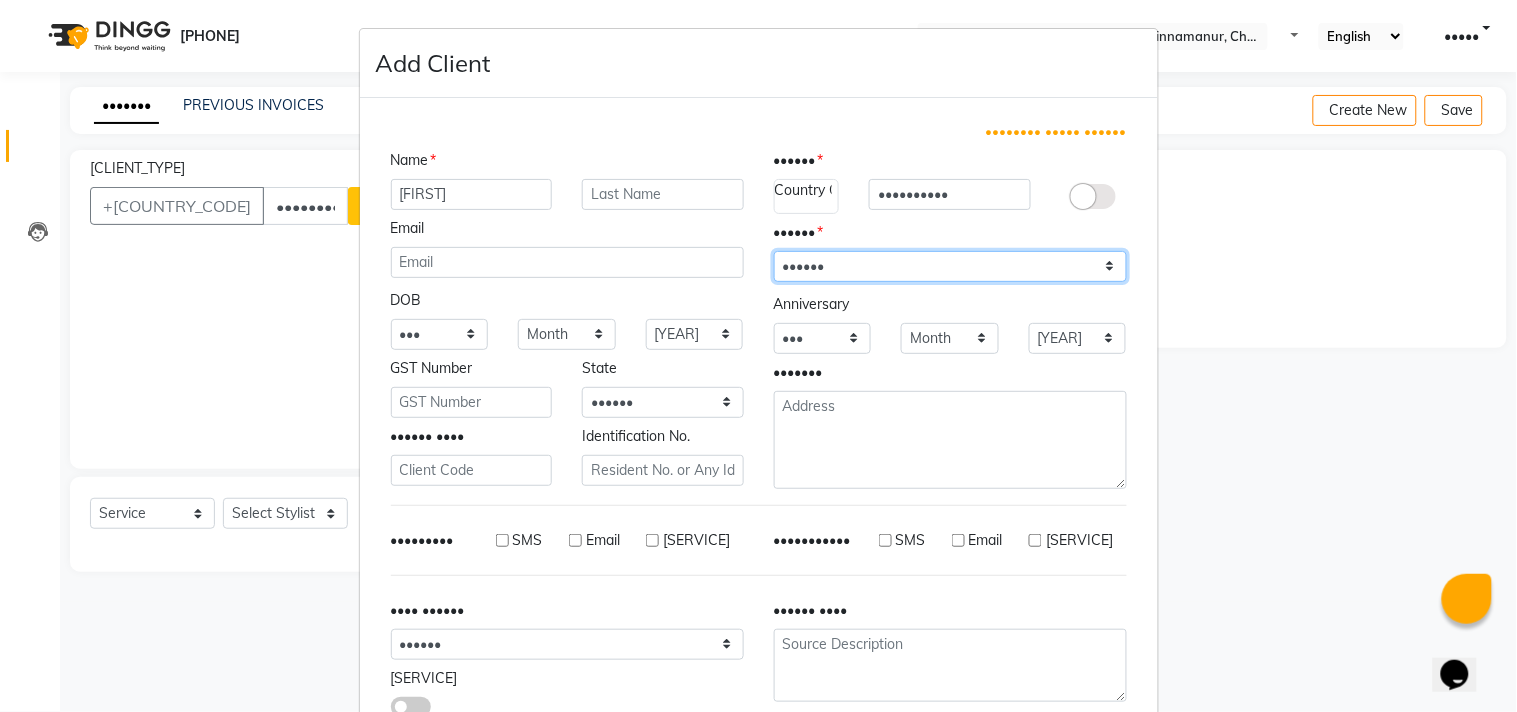 click on "Select [GENDER] [GENDER] [GENDER] Prefer Not To Say" at bounding box center [950, 266] 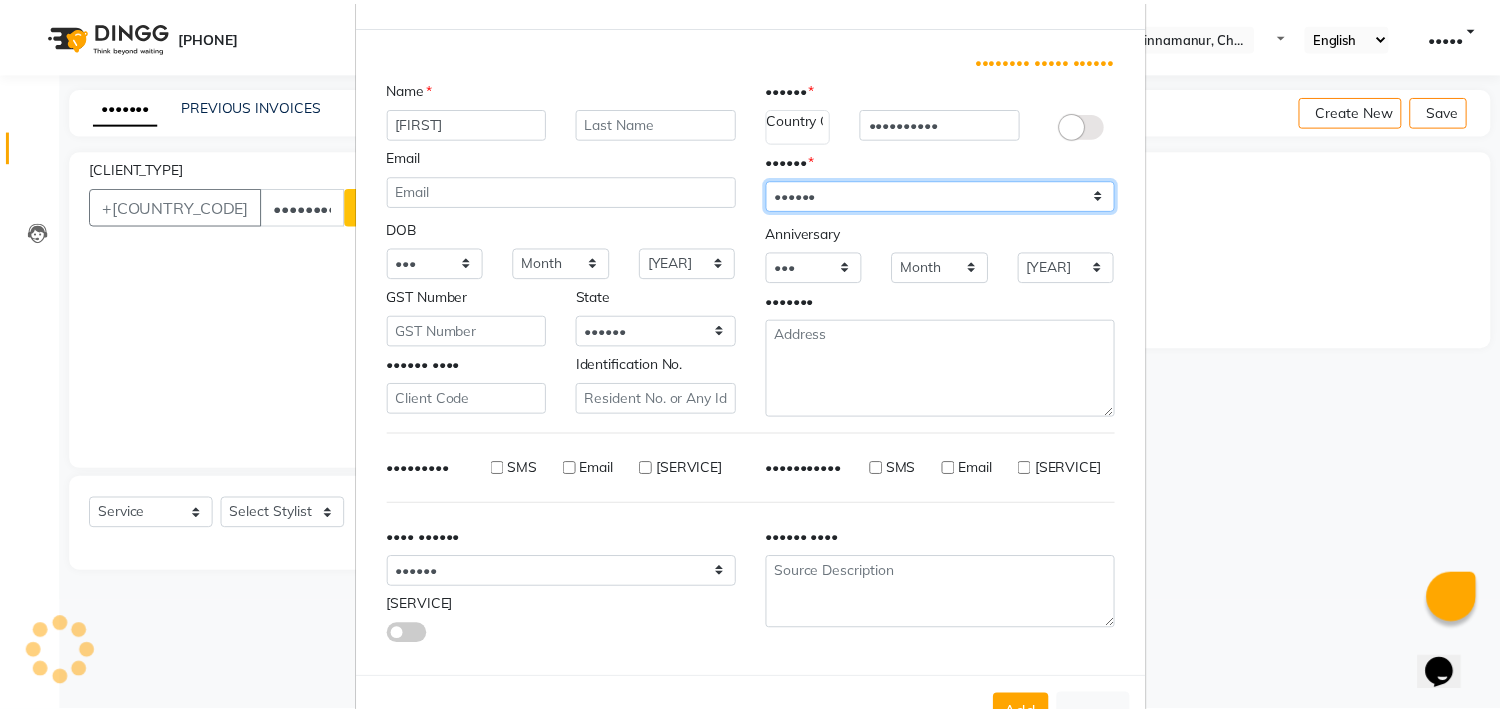 scroll, scrollTop: 138, scrollLeft: 0, axis: vertical 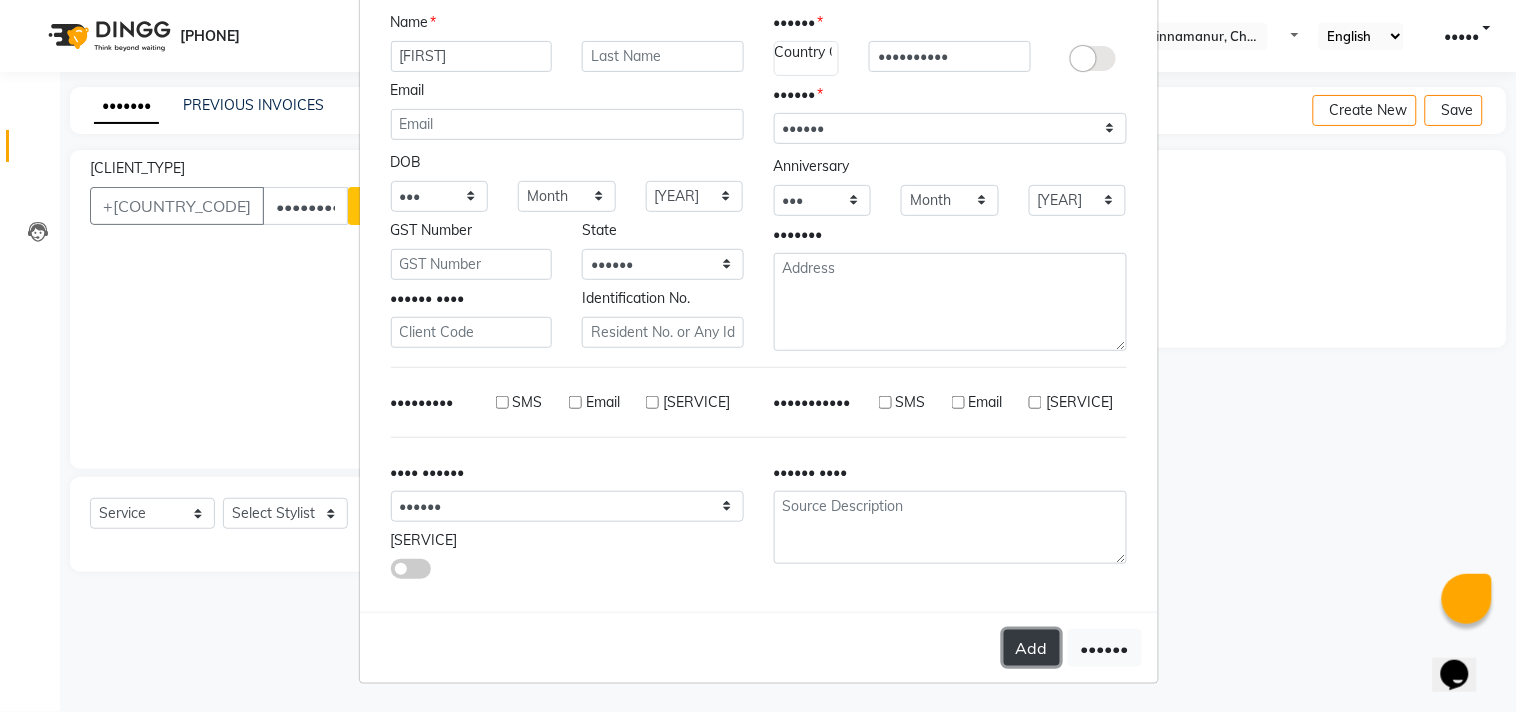 click on "Add" at bounding box center (1032, 648) 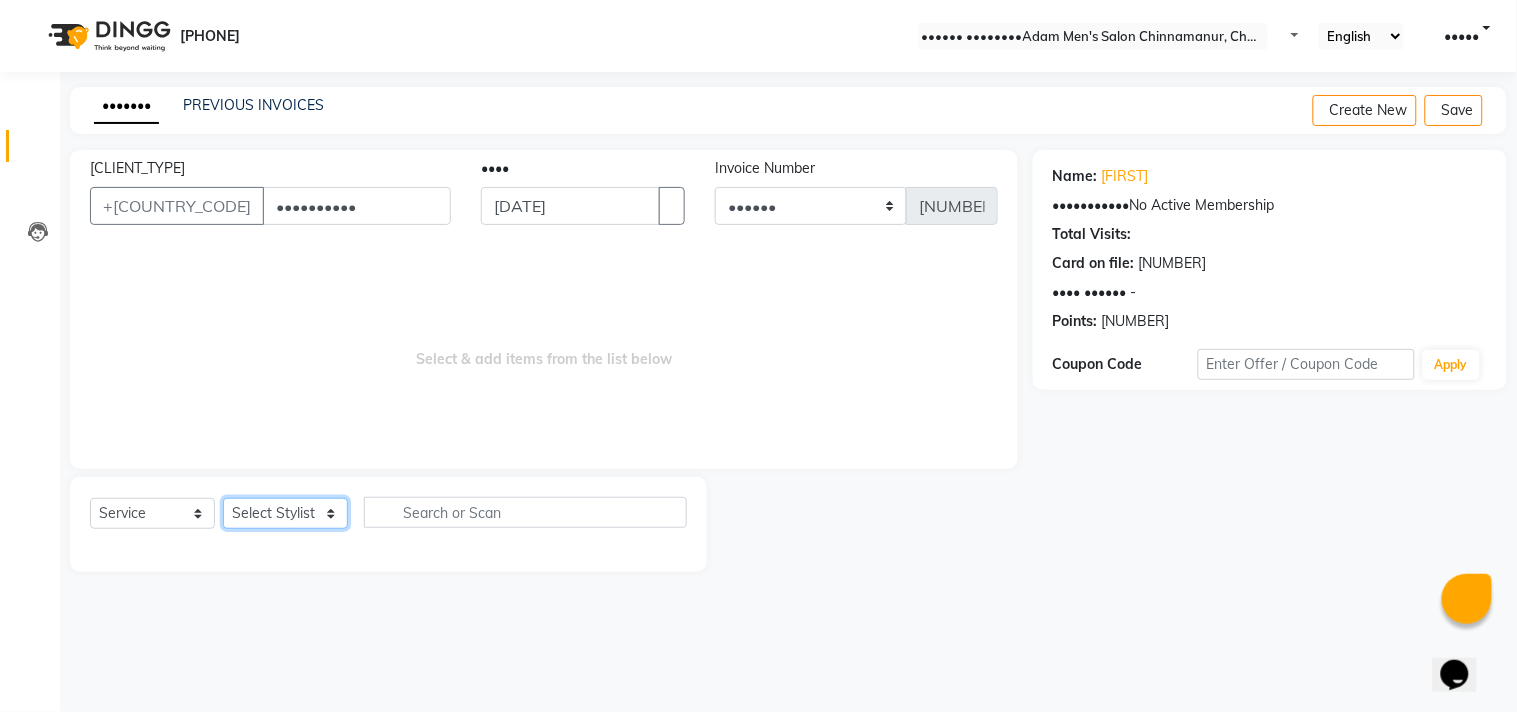 click on "Select Stylist Admin [FIRST] [FIRST] [FIRST] [FIRST] [FIRST]" at bounding box center (285, 513) 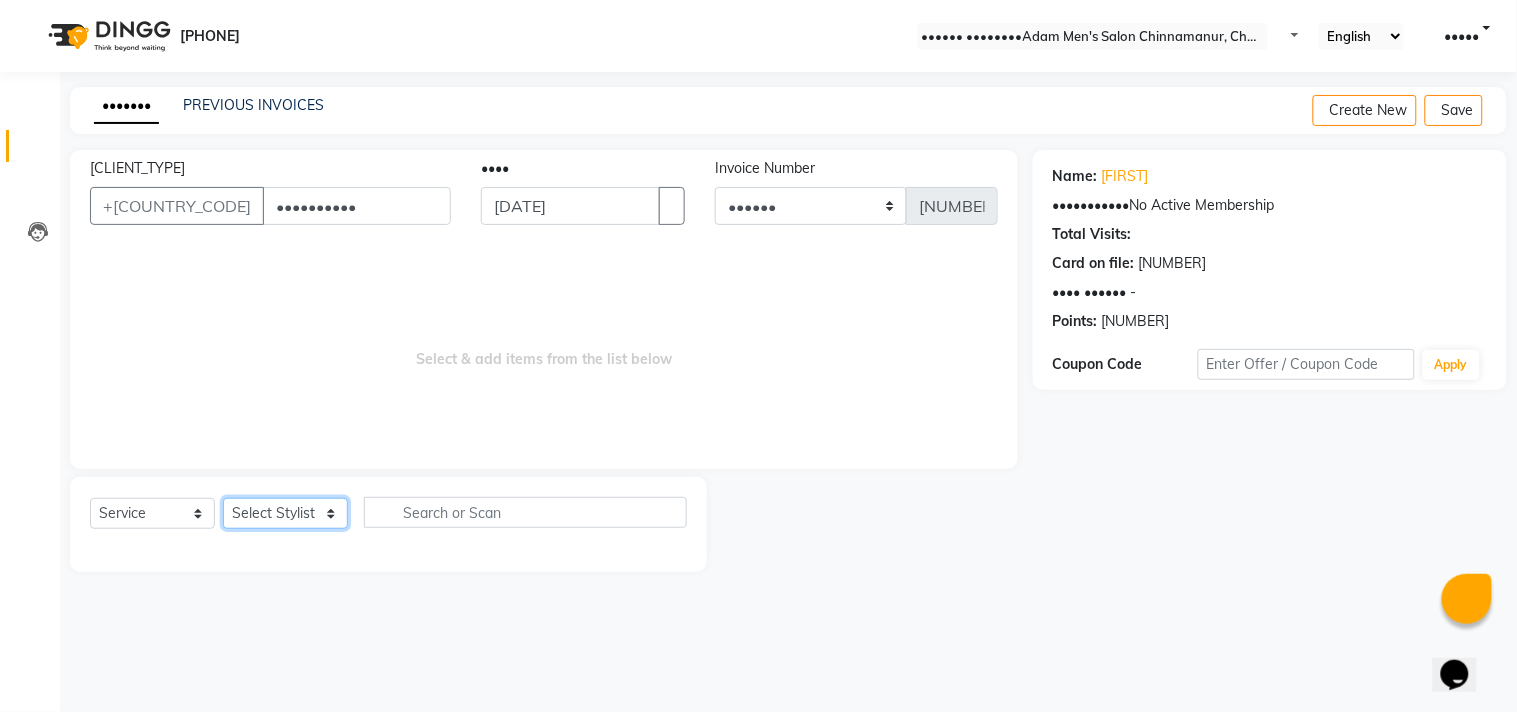 click on "Select Stylist Admin [FIRST] [FIRST] [FIRST] [FIRST] [FIRST]" at bounding box center (285, 513) 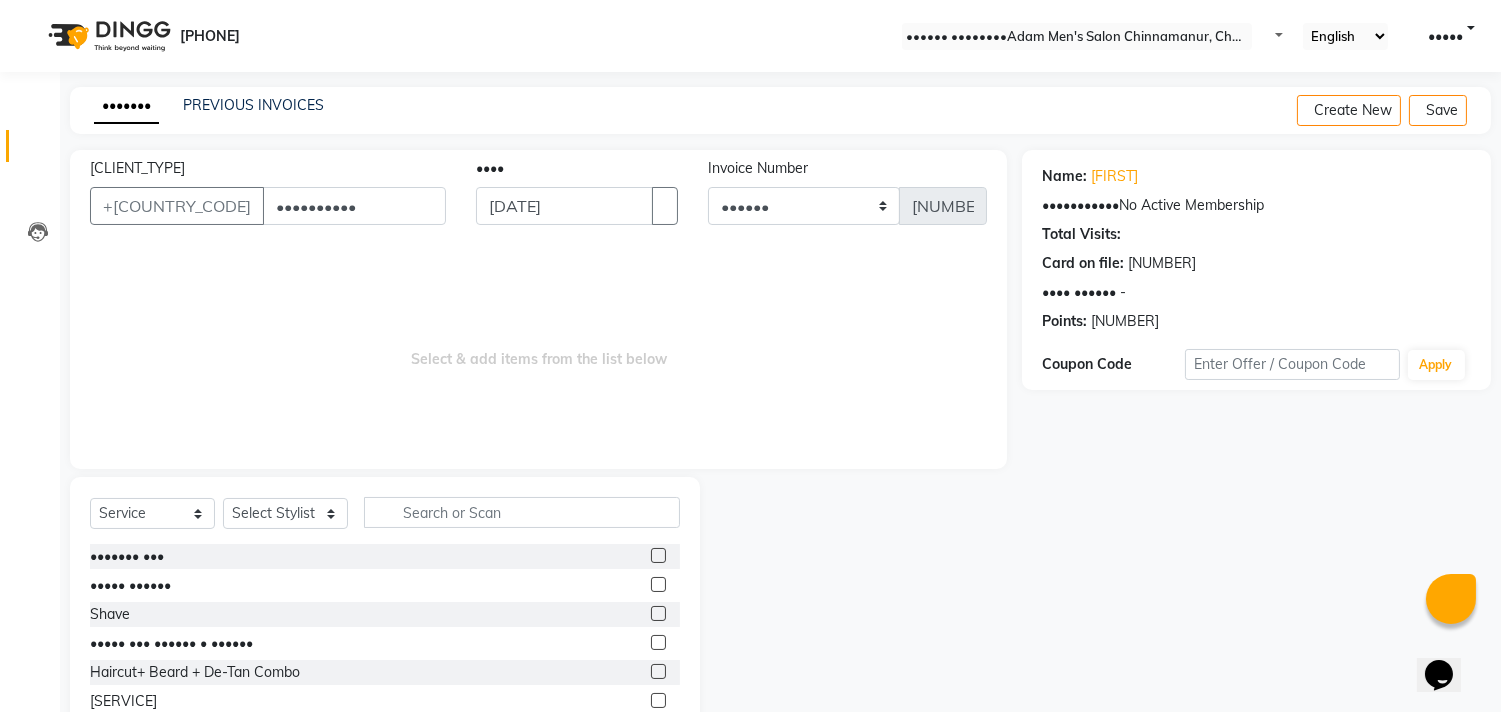 click at bounding box center (658, 555) 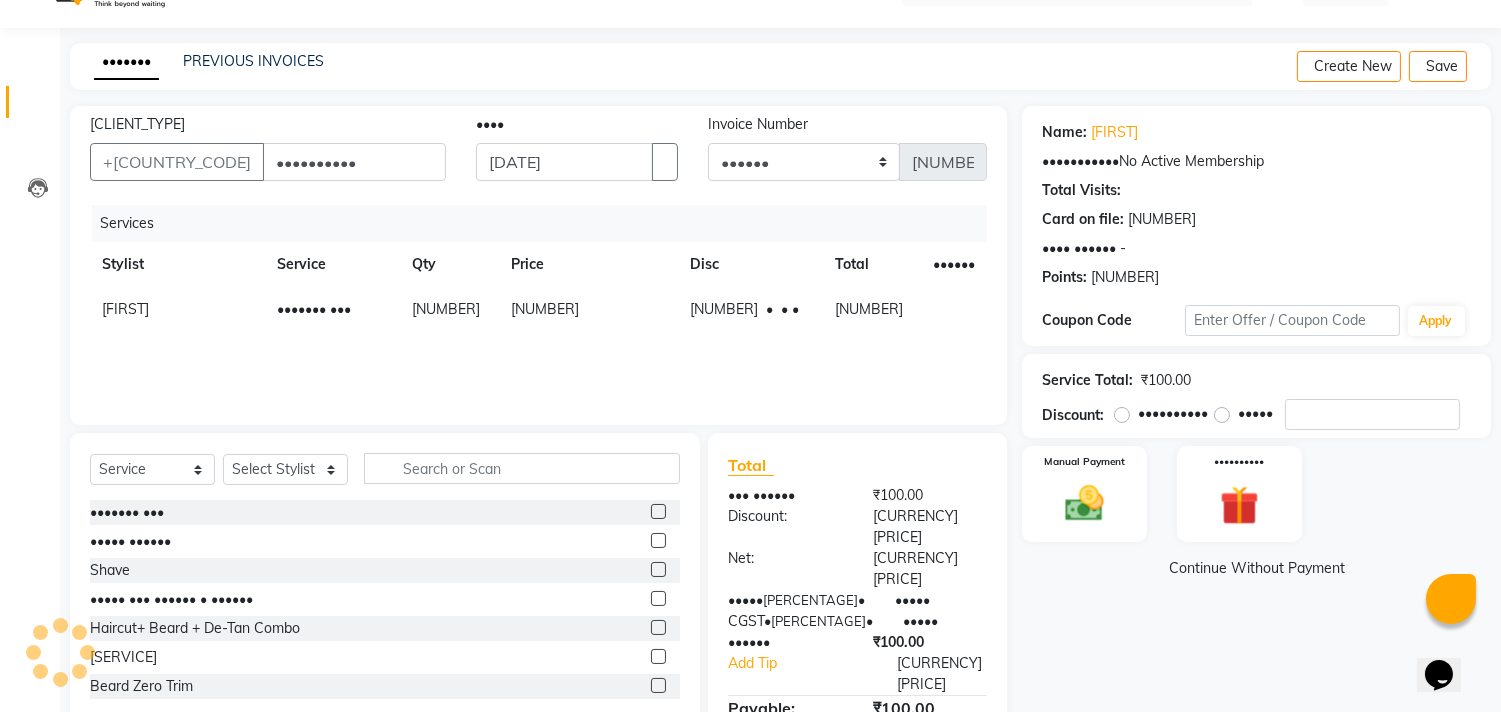 scroll, scrollTop: 0, scrollLeft: 0, axis: both 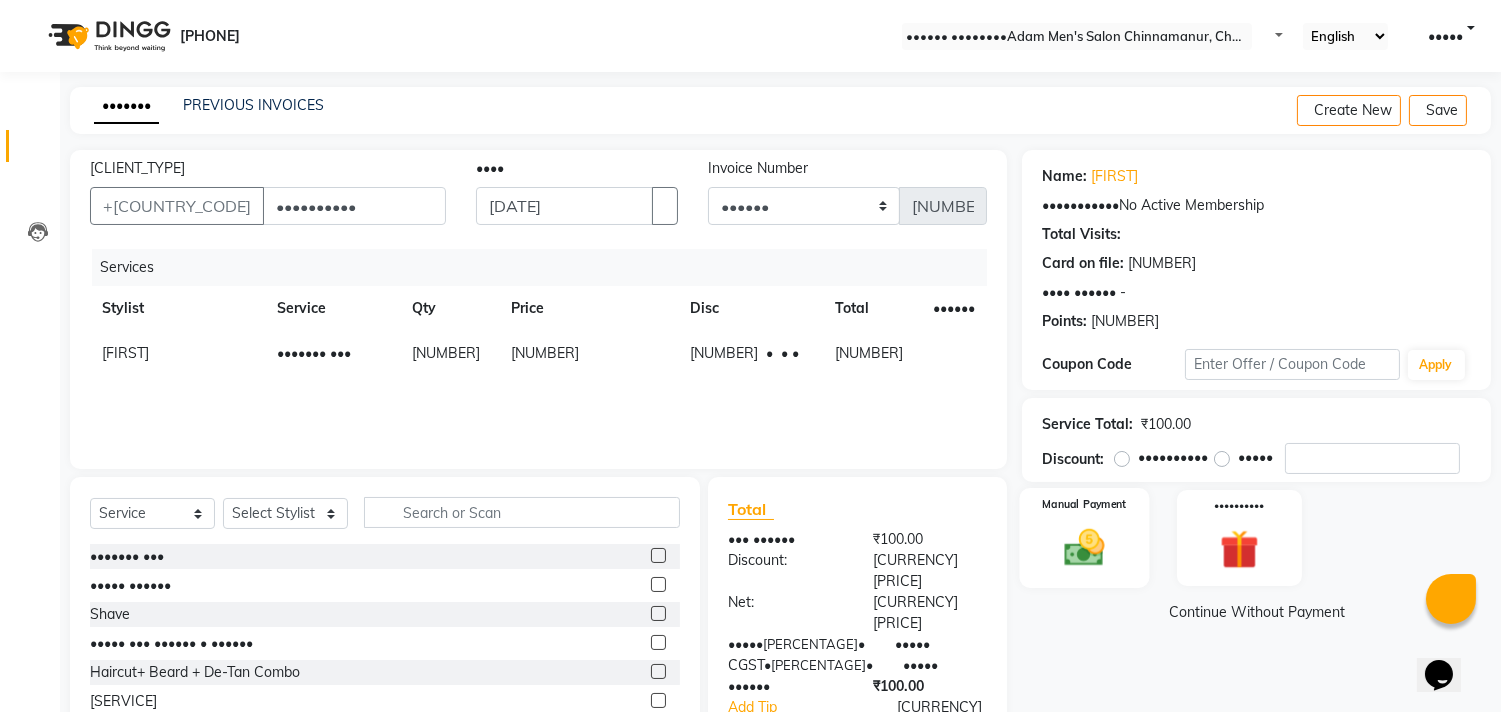click at bounding box center (1085, 547) 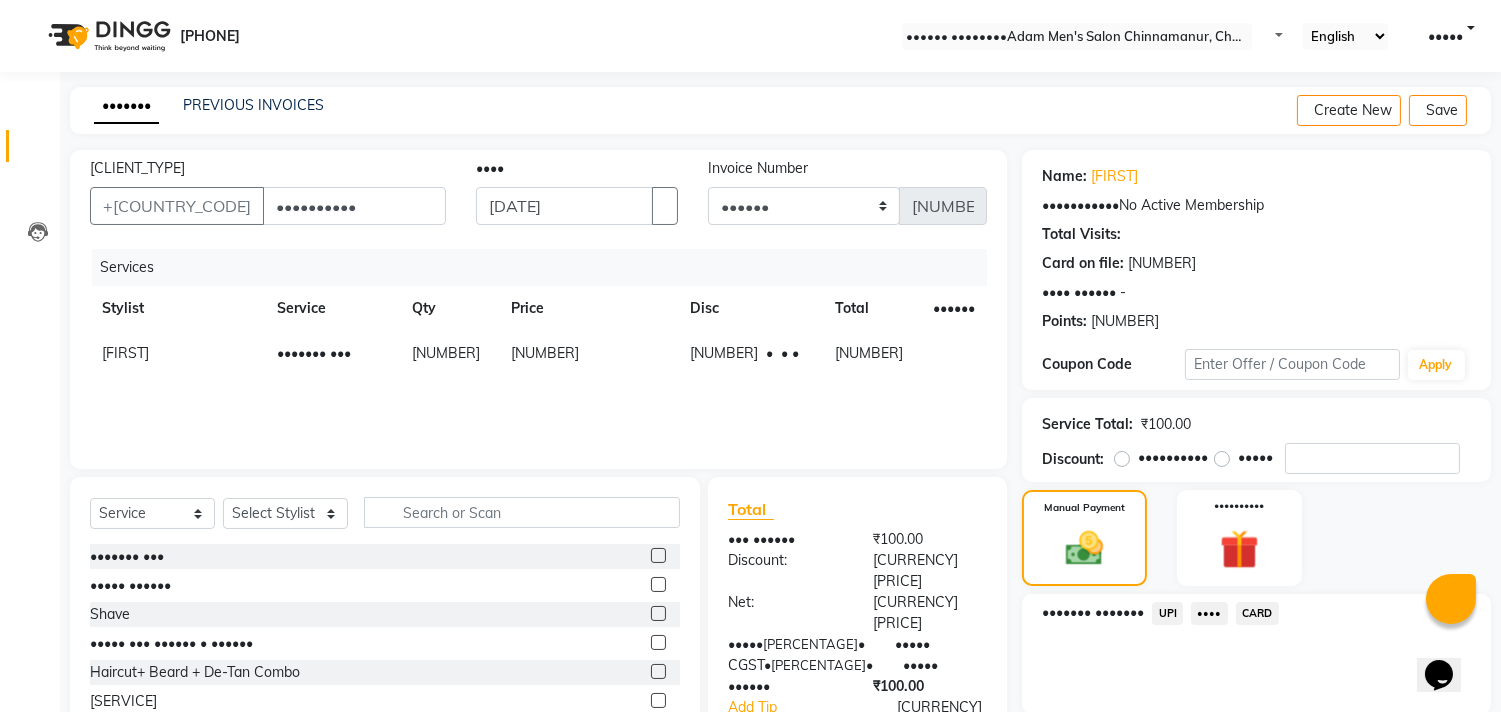 click on "••••" at bounding box center [1167, 613] 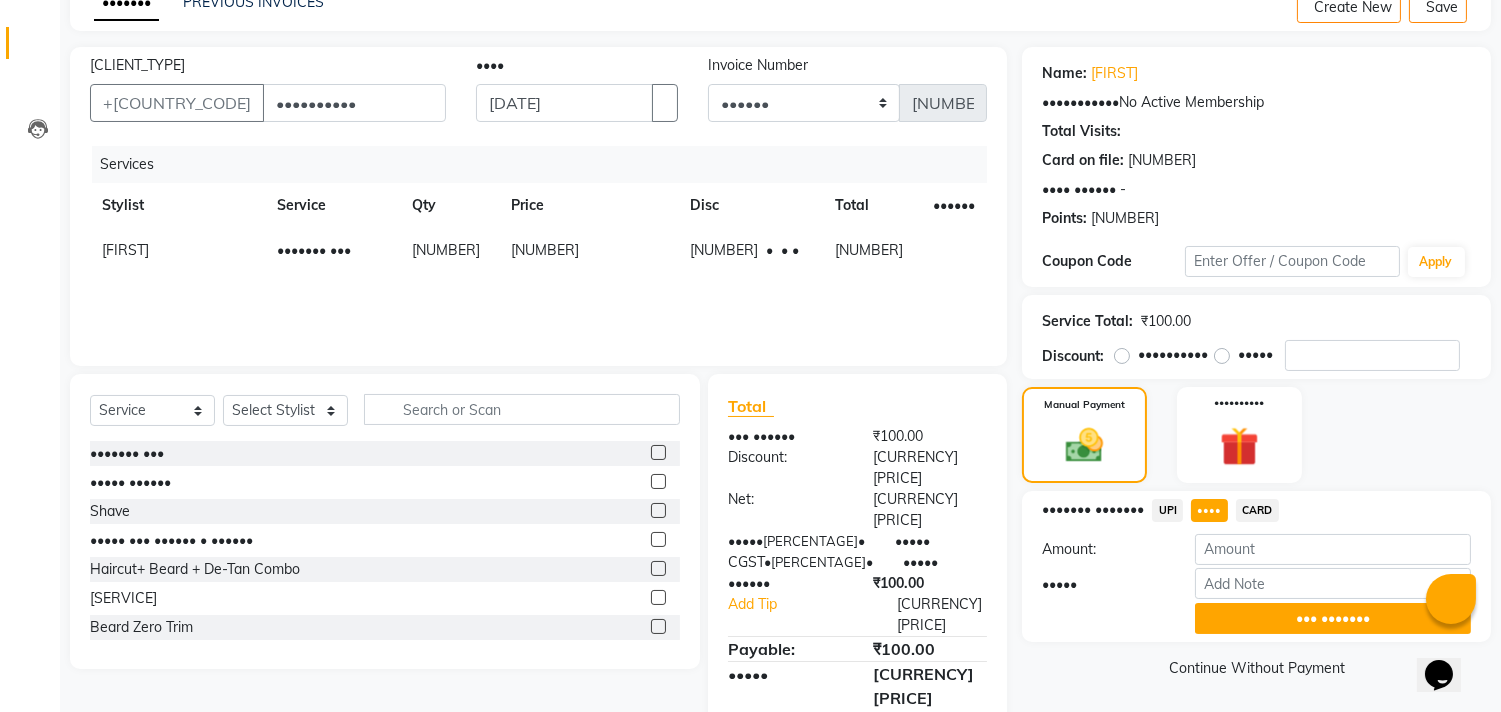 scroll, scrollTop: 104, scrollLeft: 0, axis: vertical 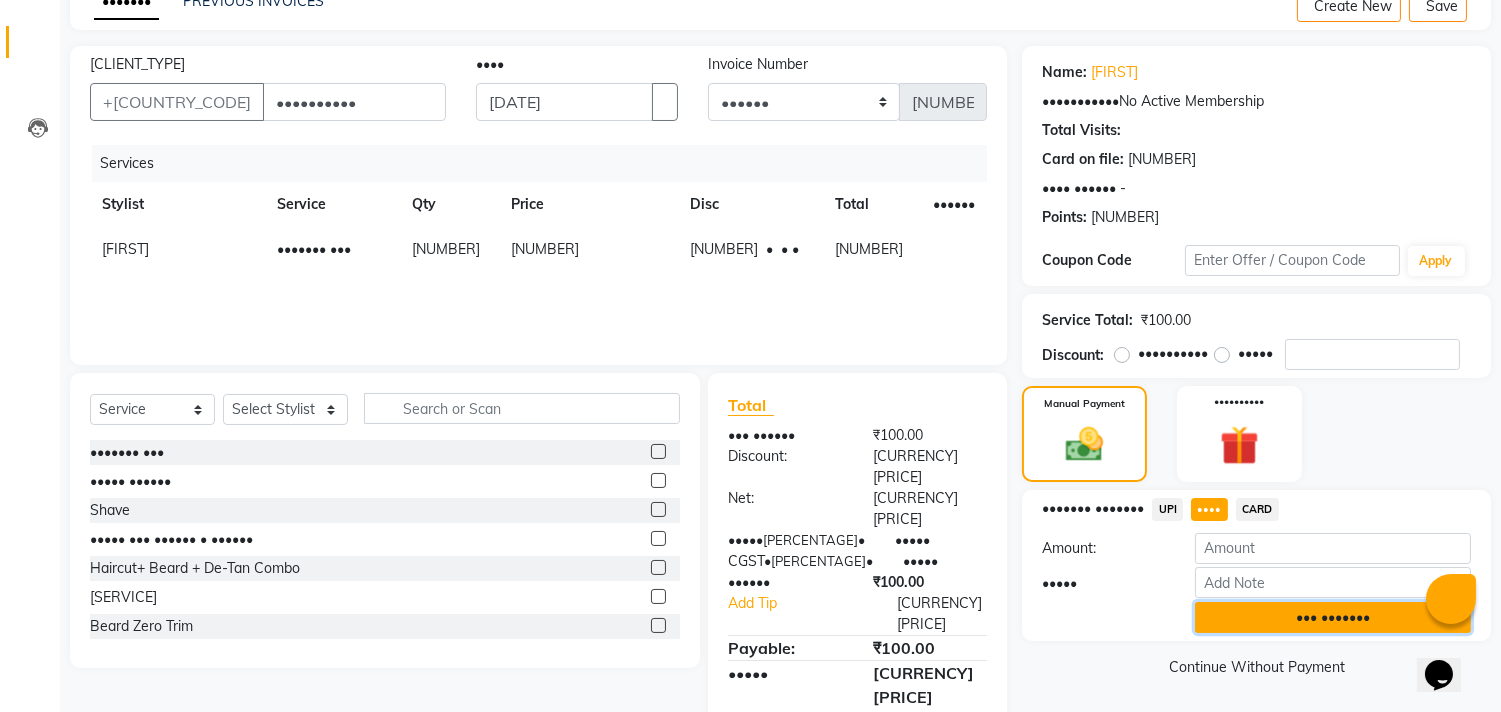 click on "••• •••••••" at bounding box center (1333, 617) 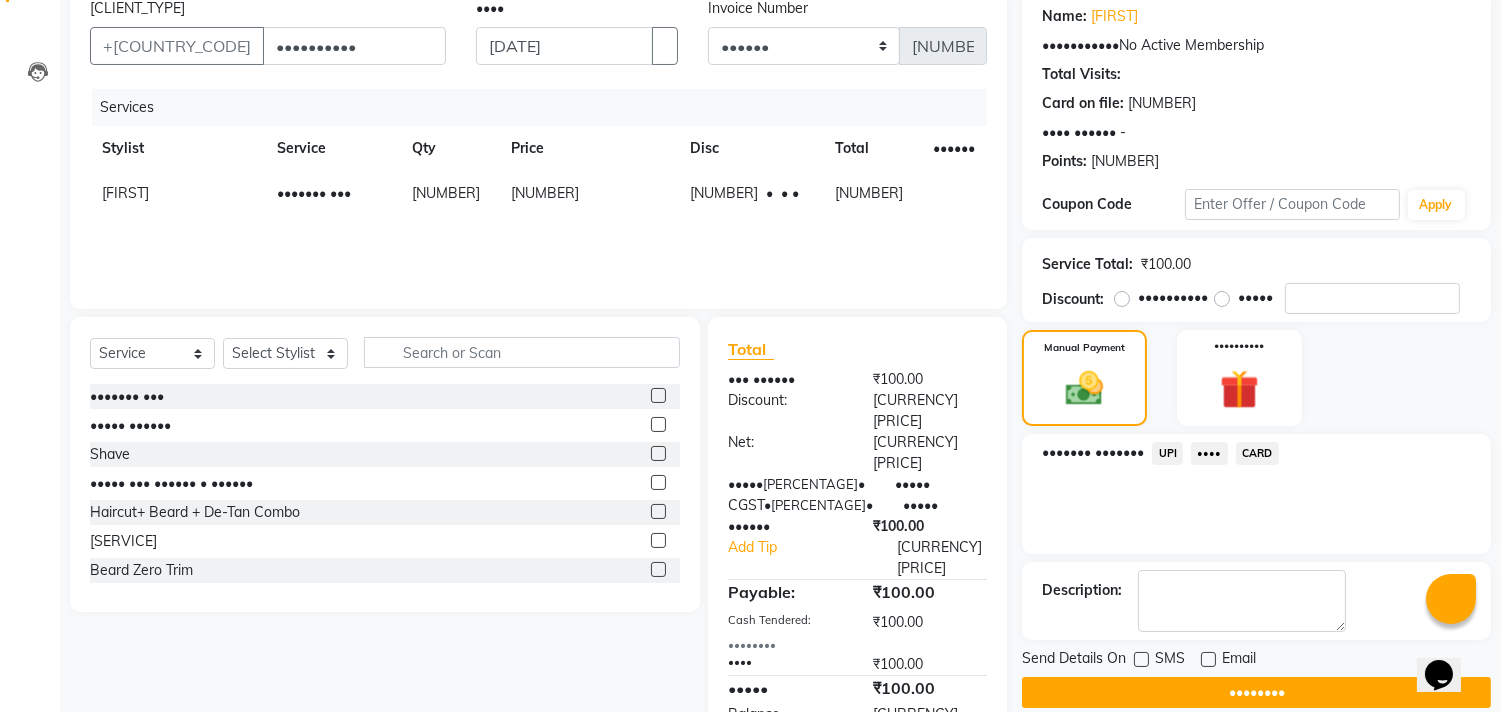 scroll, scrollTop: 187, scrollLeft: 0, axis: vertical 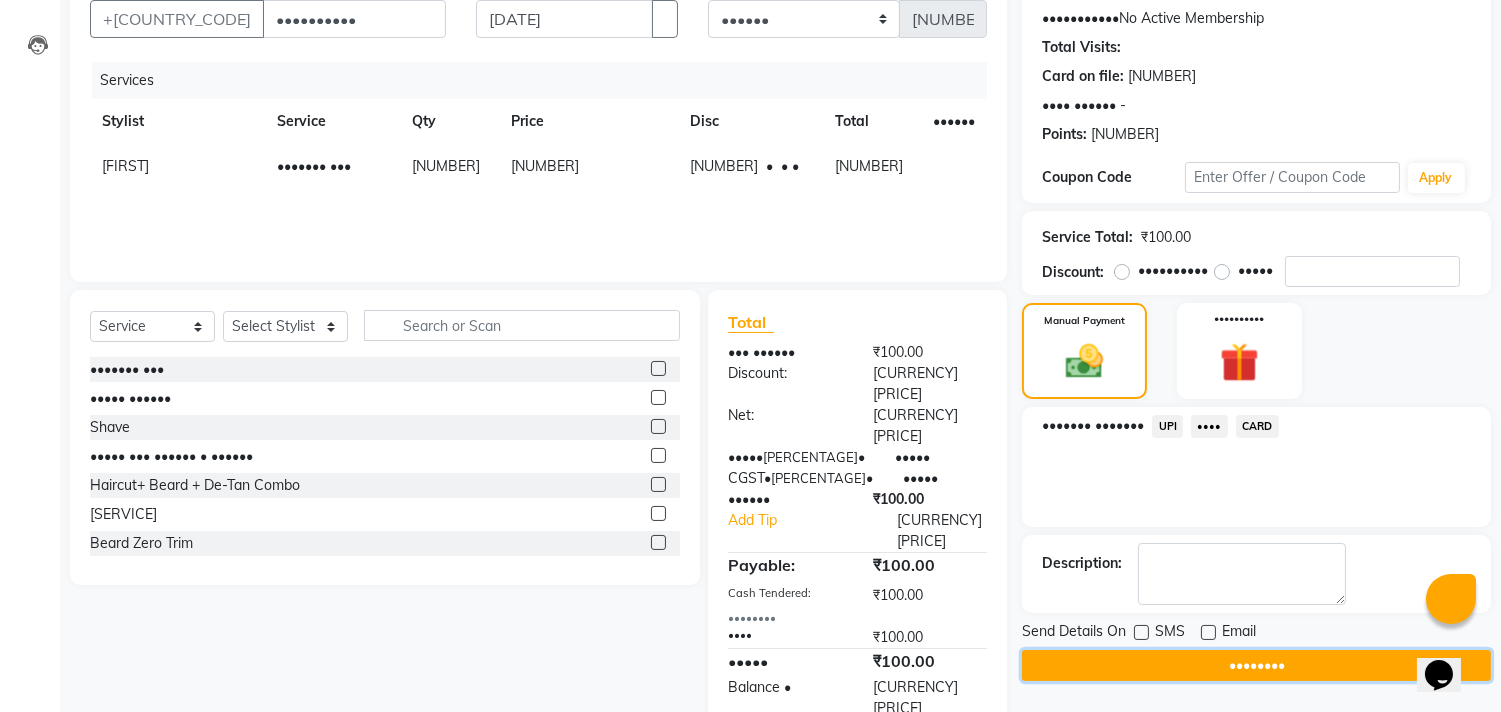 click on "••••••••" at bounding box center [1256, 665] 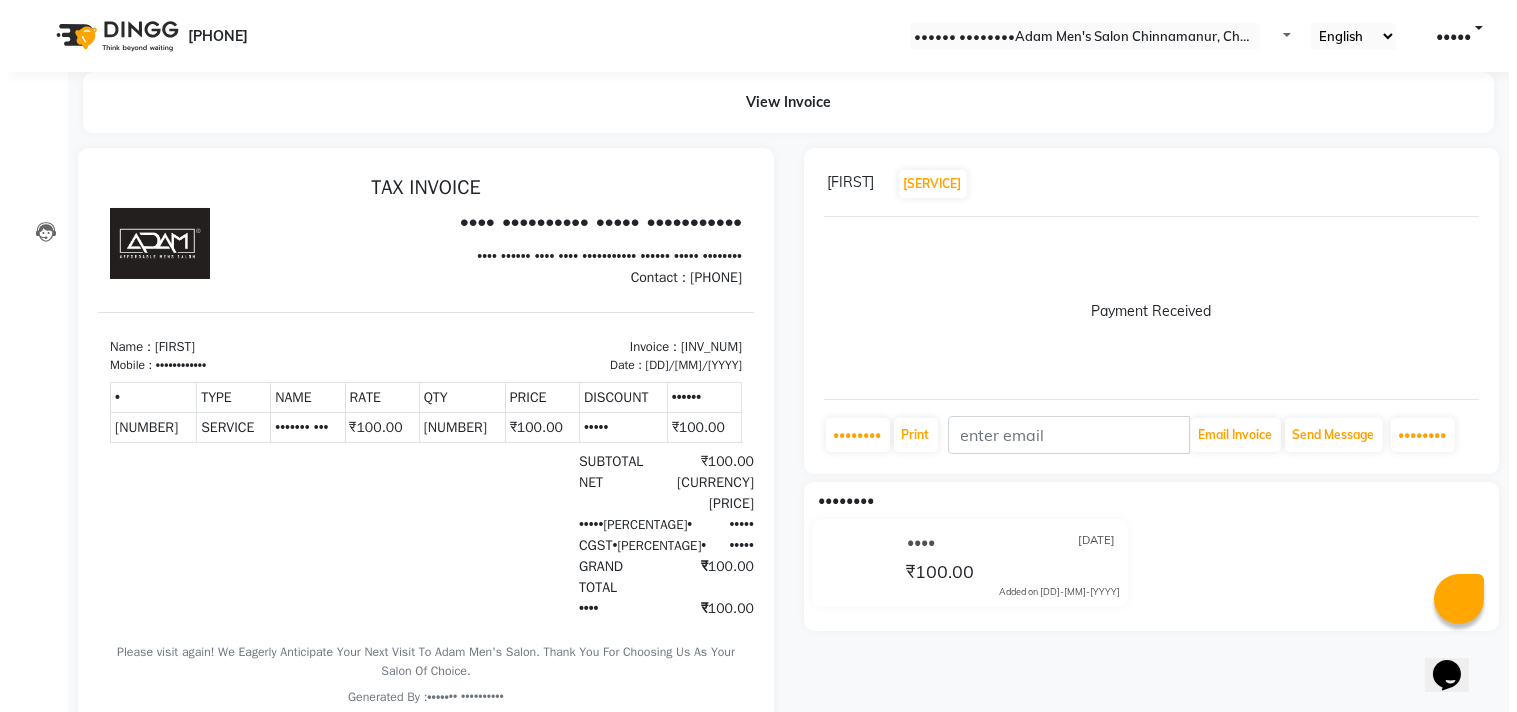 scroll, scrollTop: 0, scrollLeft: 0, axis: both 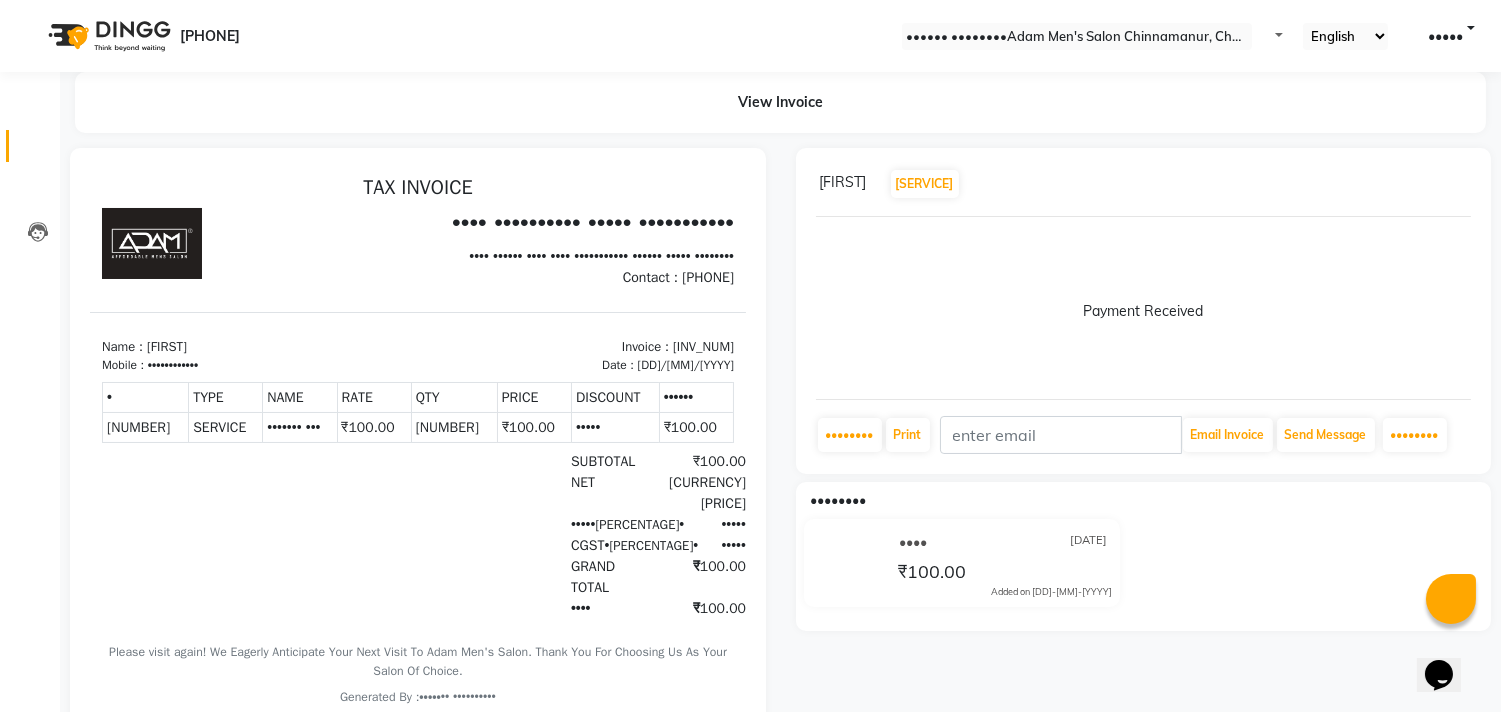 click on "•••••••" at bounding box center (30, 146) 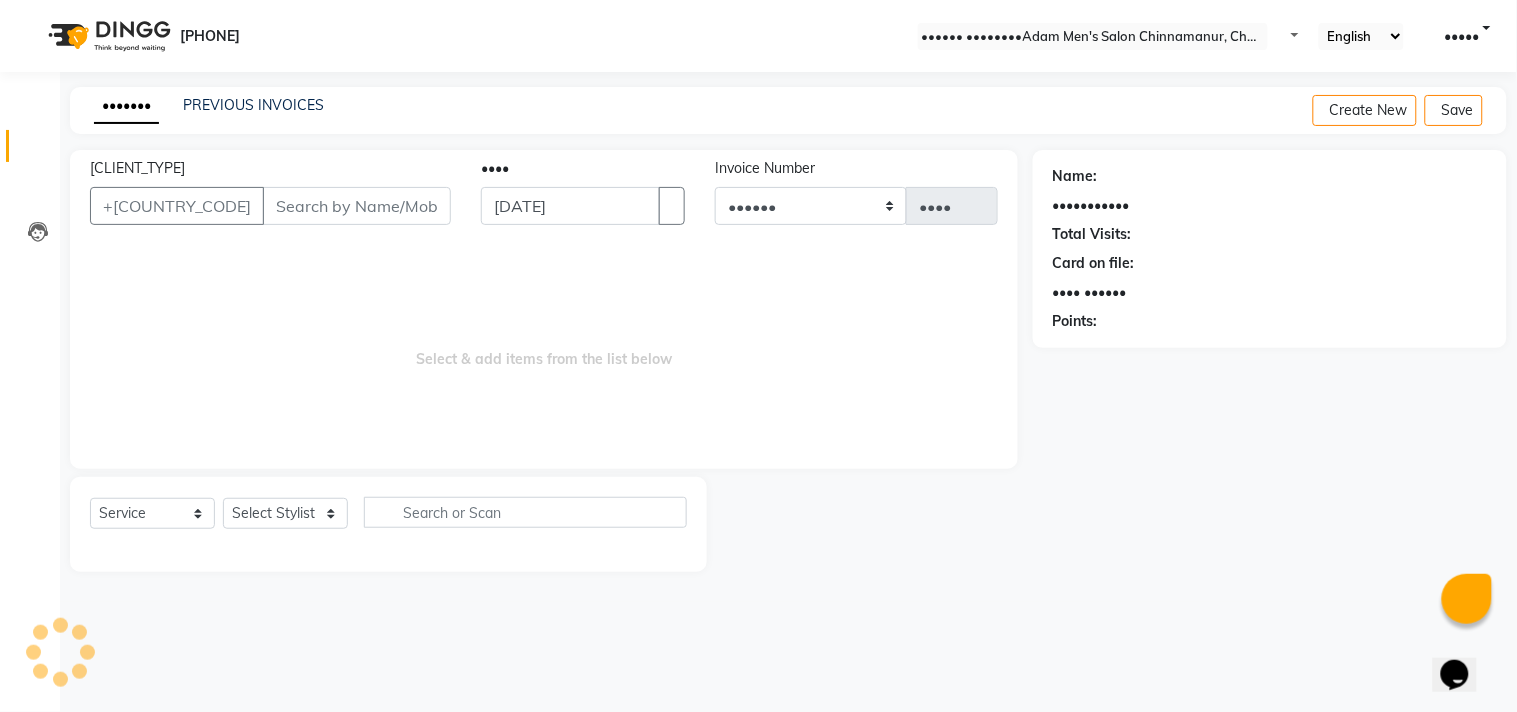 click on "[CLIENT_TYPE]" at bounding box center [357, 206] 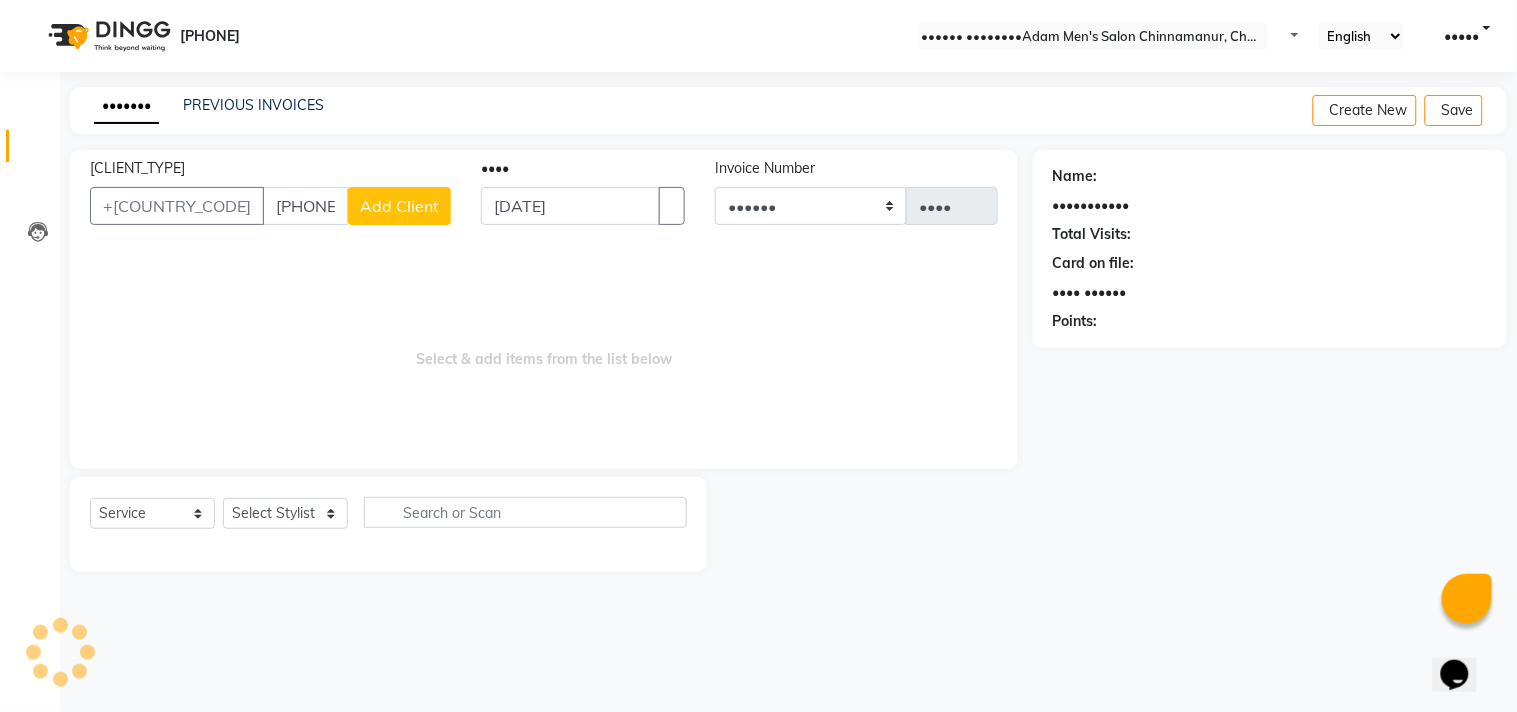 type on "[PHONE]" 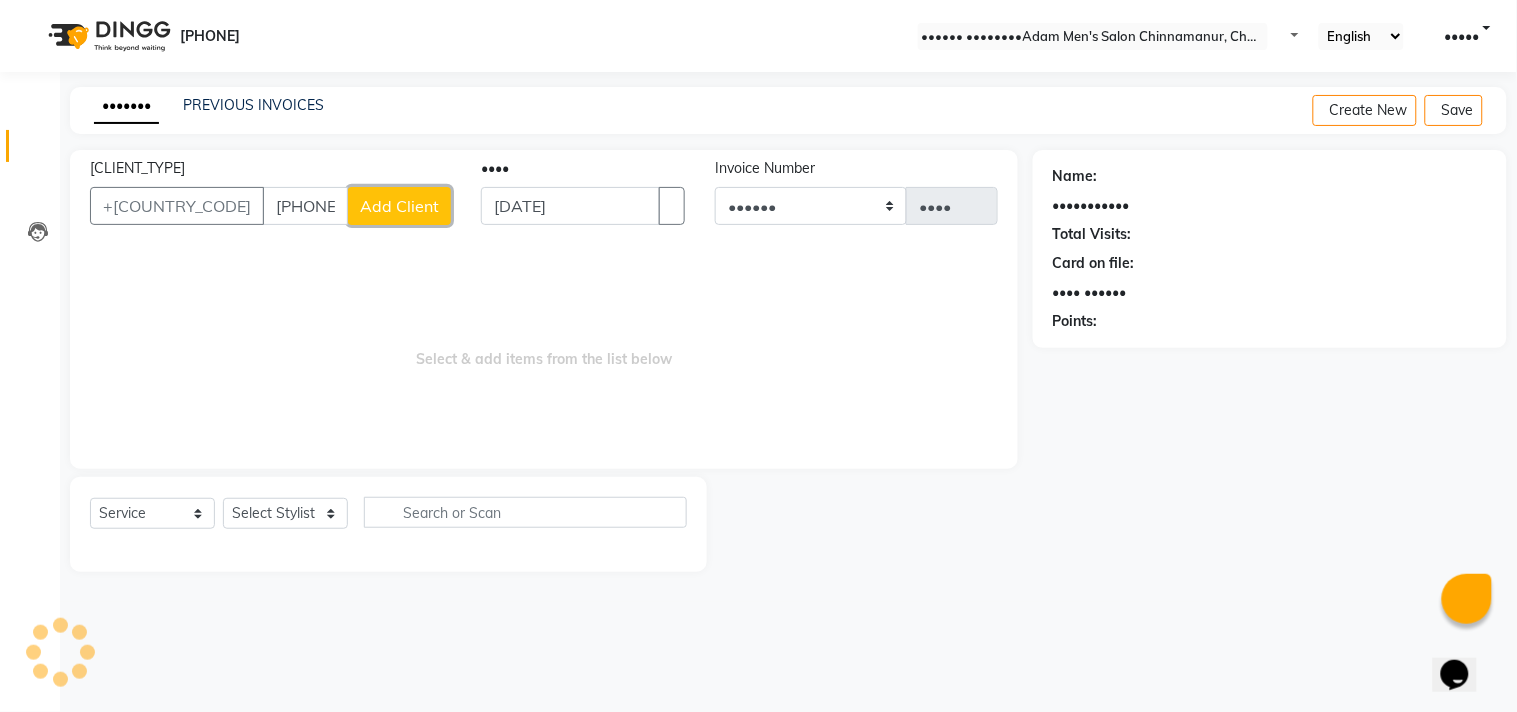 click on "Add Client" at bounding box center [399, 206] 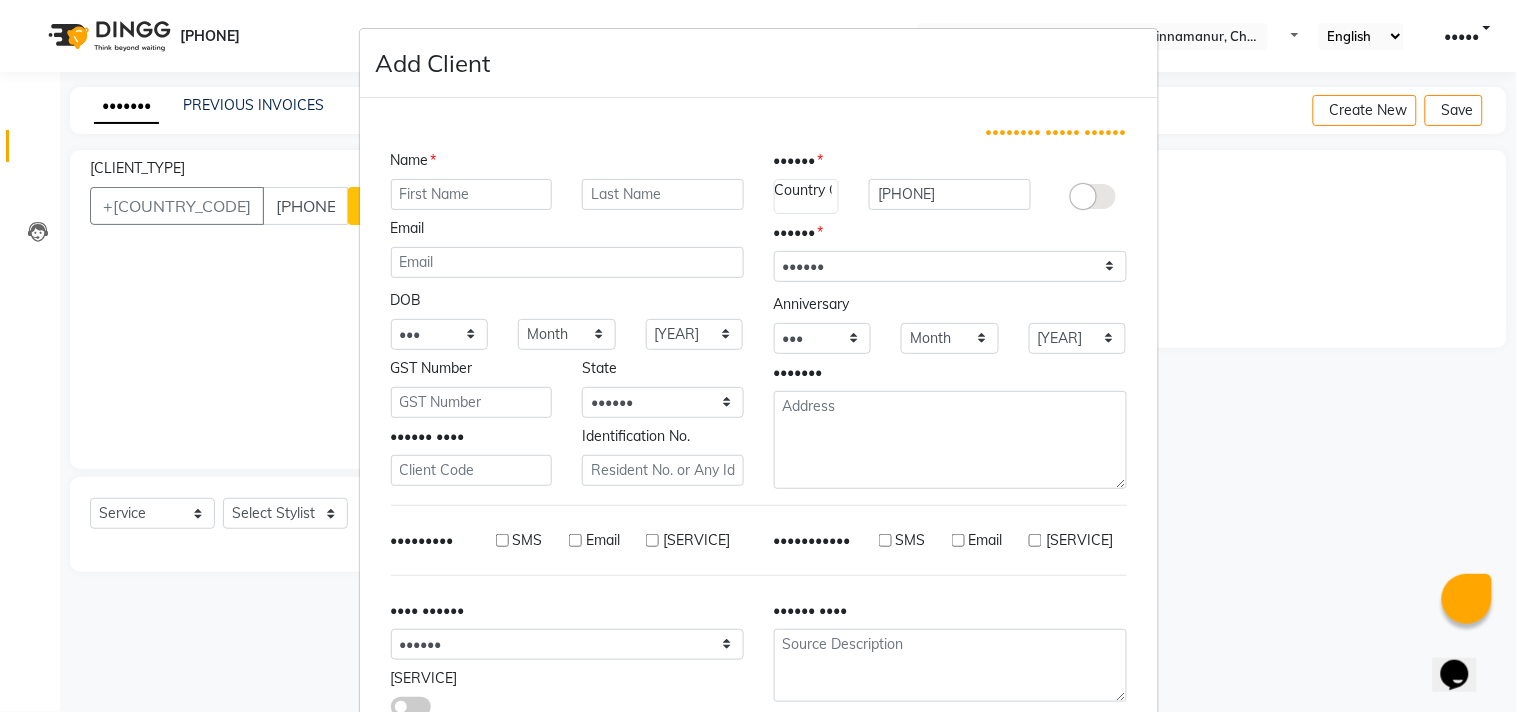 click at bounding box center (472, 194) 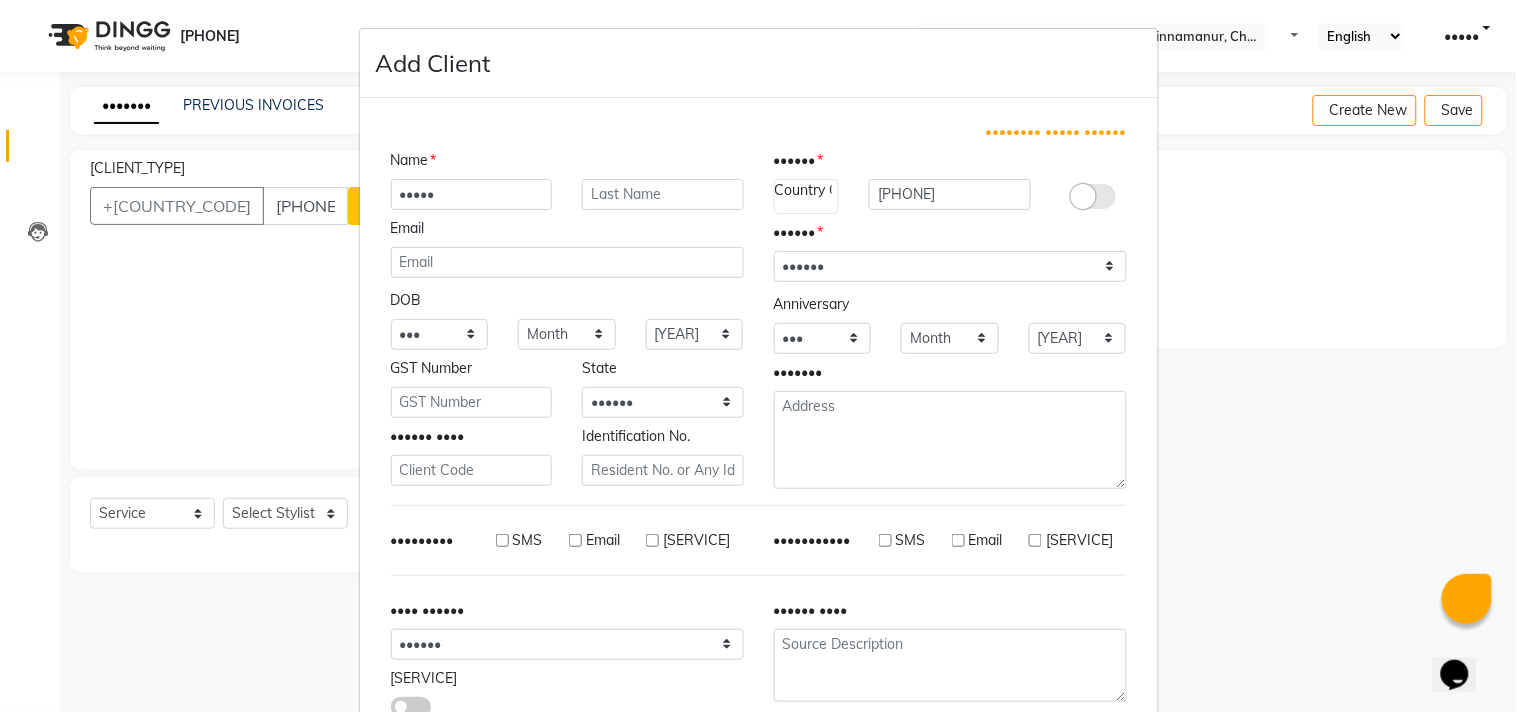 type on "•••••" 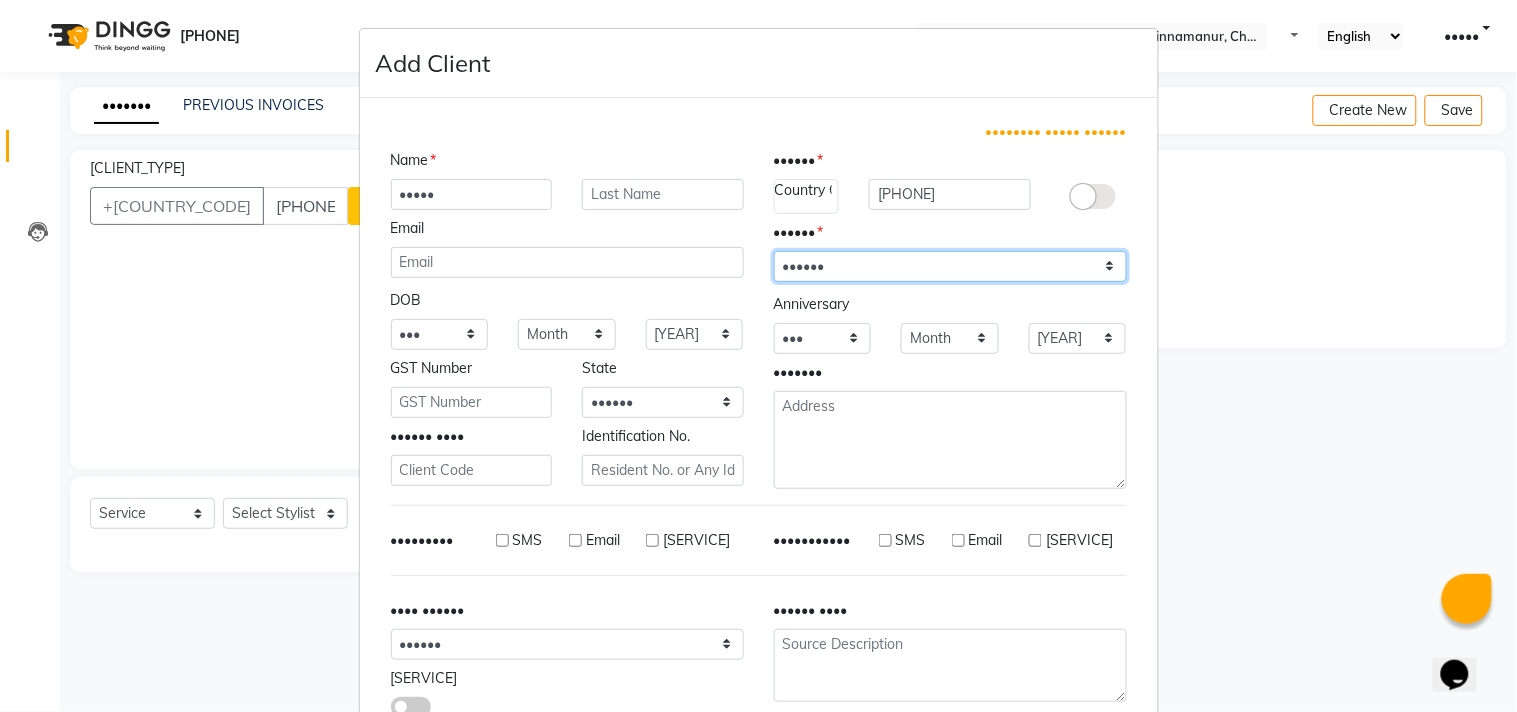 click on "Select [GENDER] [GENDER] [GENDER] Prefer Not To Say" at bounding box center [950, 266] 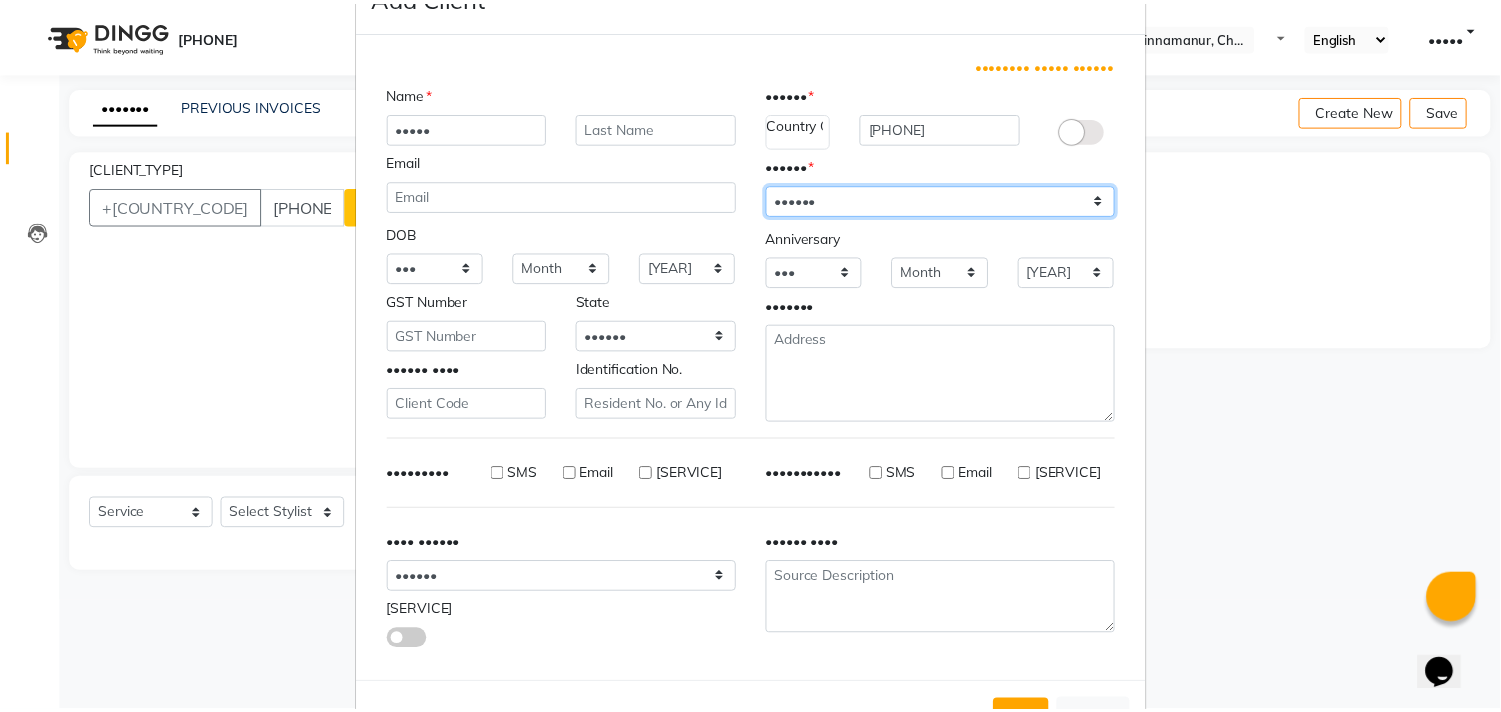 scroll, scrollTop: 138, scrollLeft: 0, axis: vertical 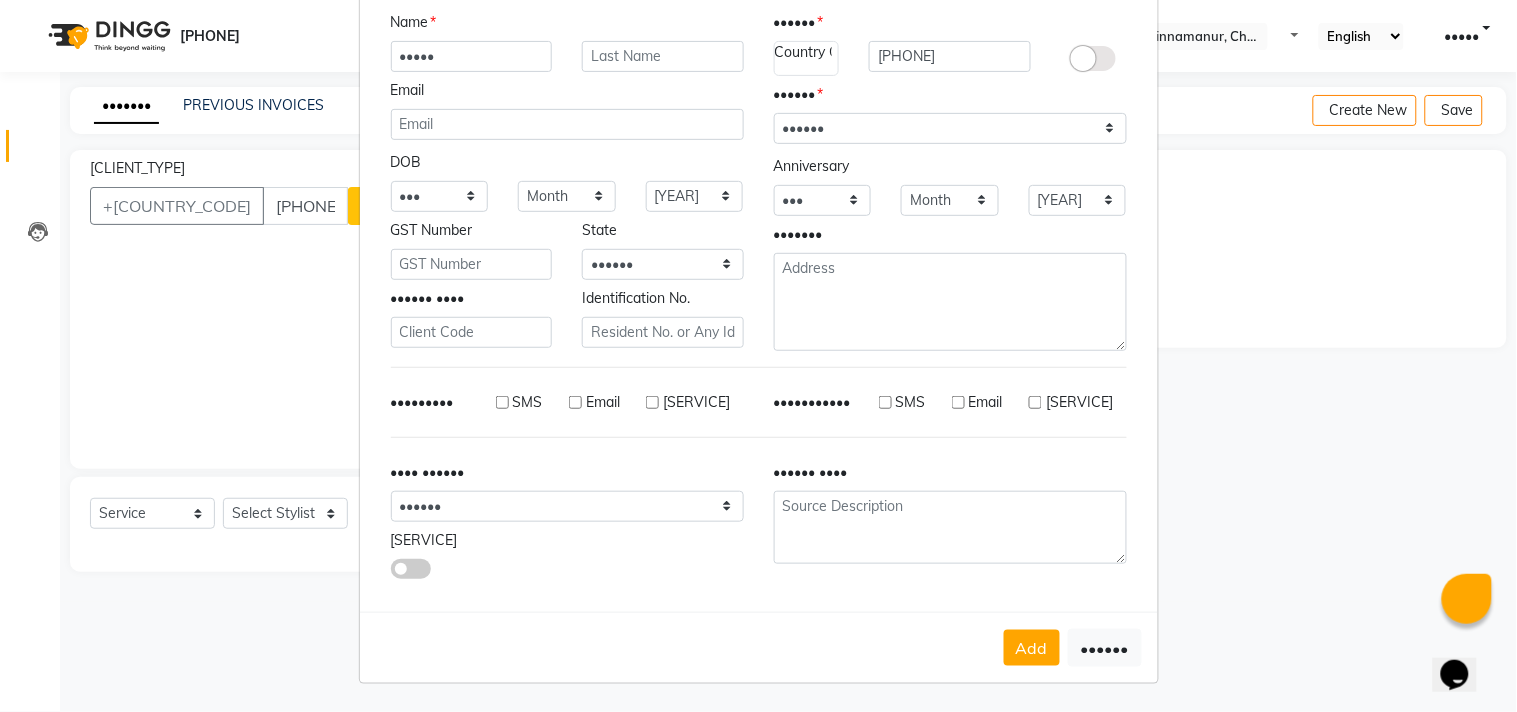 drag, startPoint x: 995, startPoint y: 615, endPoint x: 1006, endPoint y: 644, distance: 31.016125 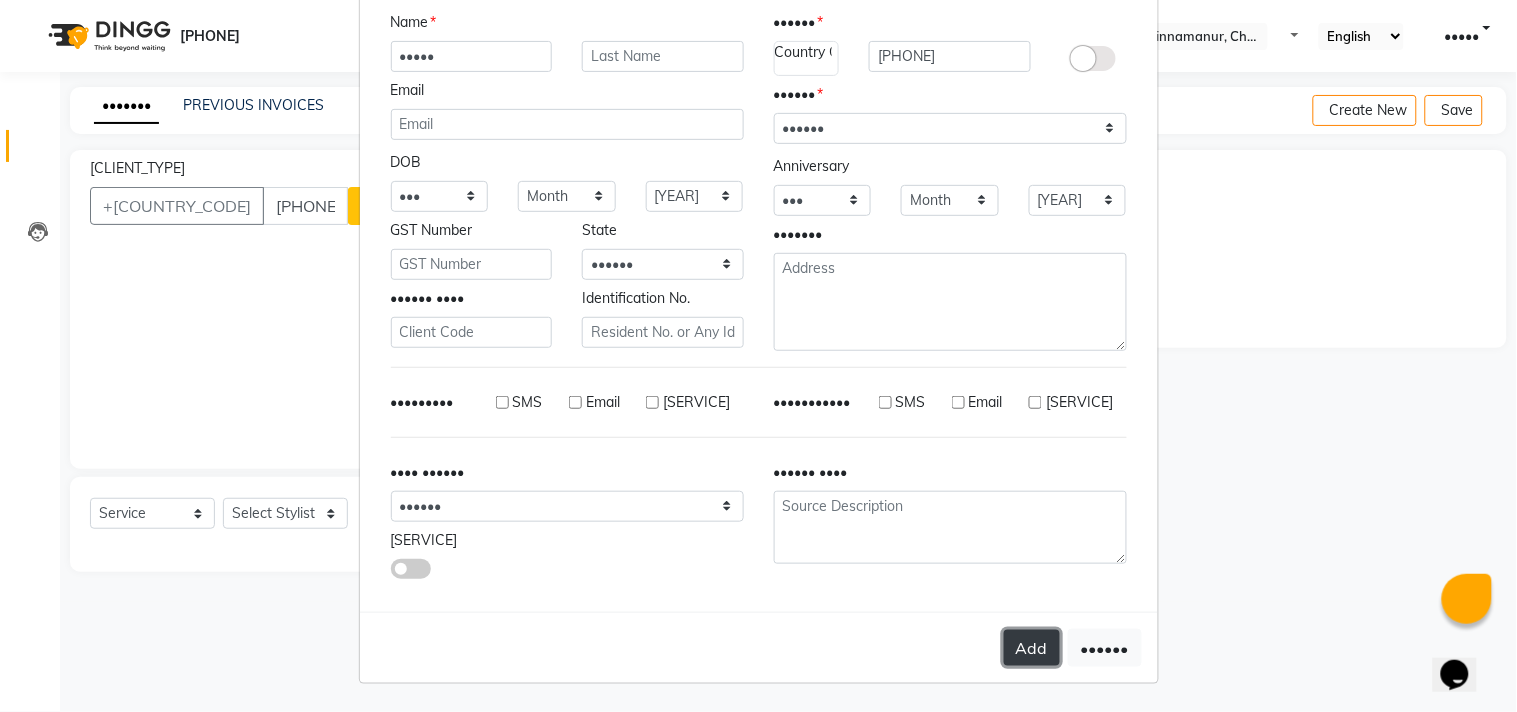 click on "Add" at bounding box center (1032, 648) 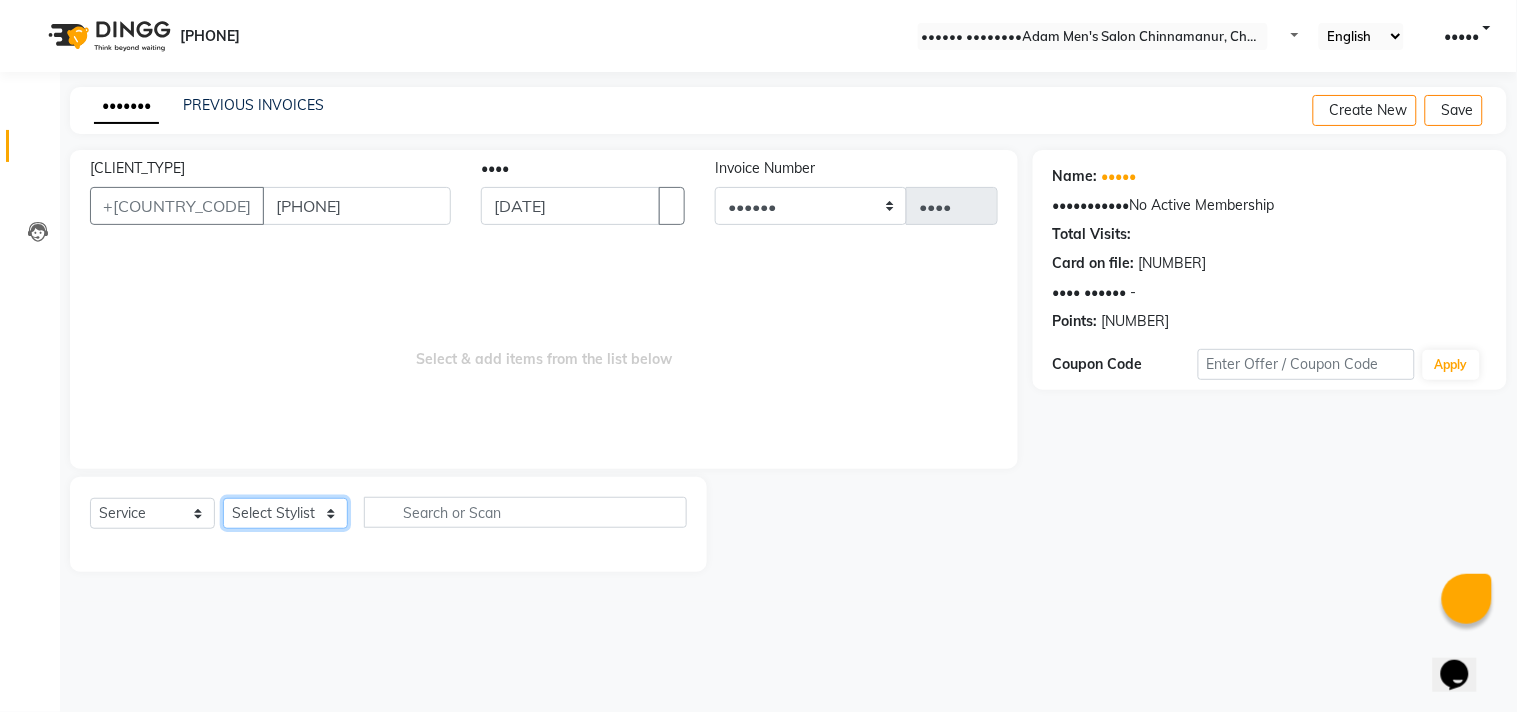 click on "Select Stylist Admin [FIRST] [FIRST] [FIRST] [FIRST] [FIRST]" at bounding box center [285, 513] 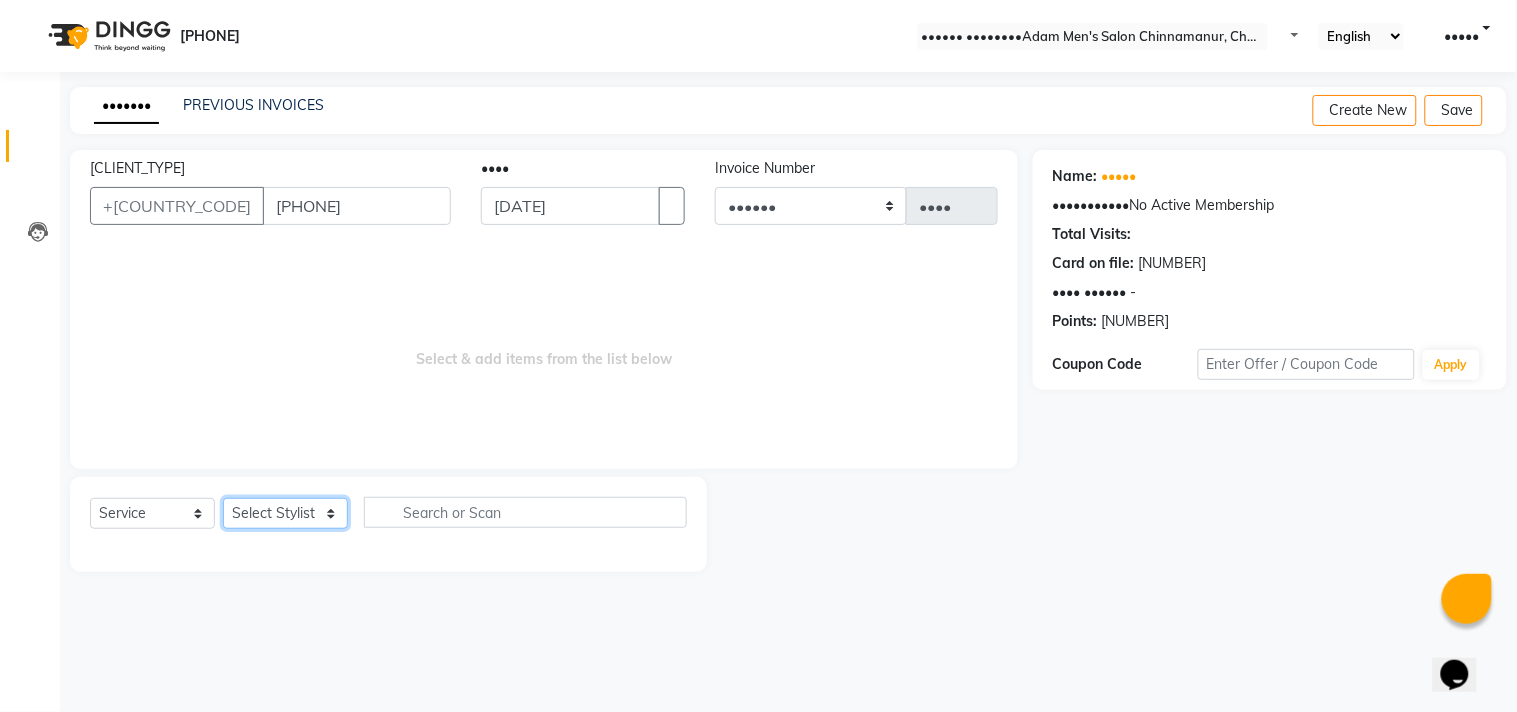 click on "Select Stylist Admin [FIRST] [FIRST] [FIRST] [FIRST] [FIRST]" at bounding box center [285, 513] 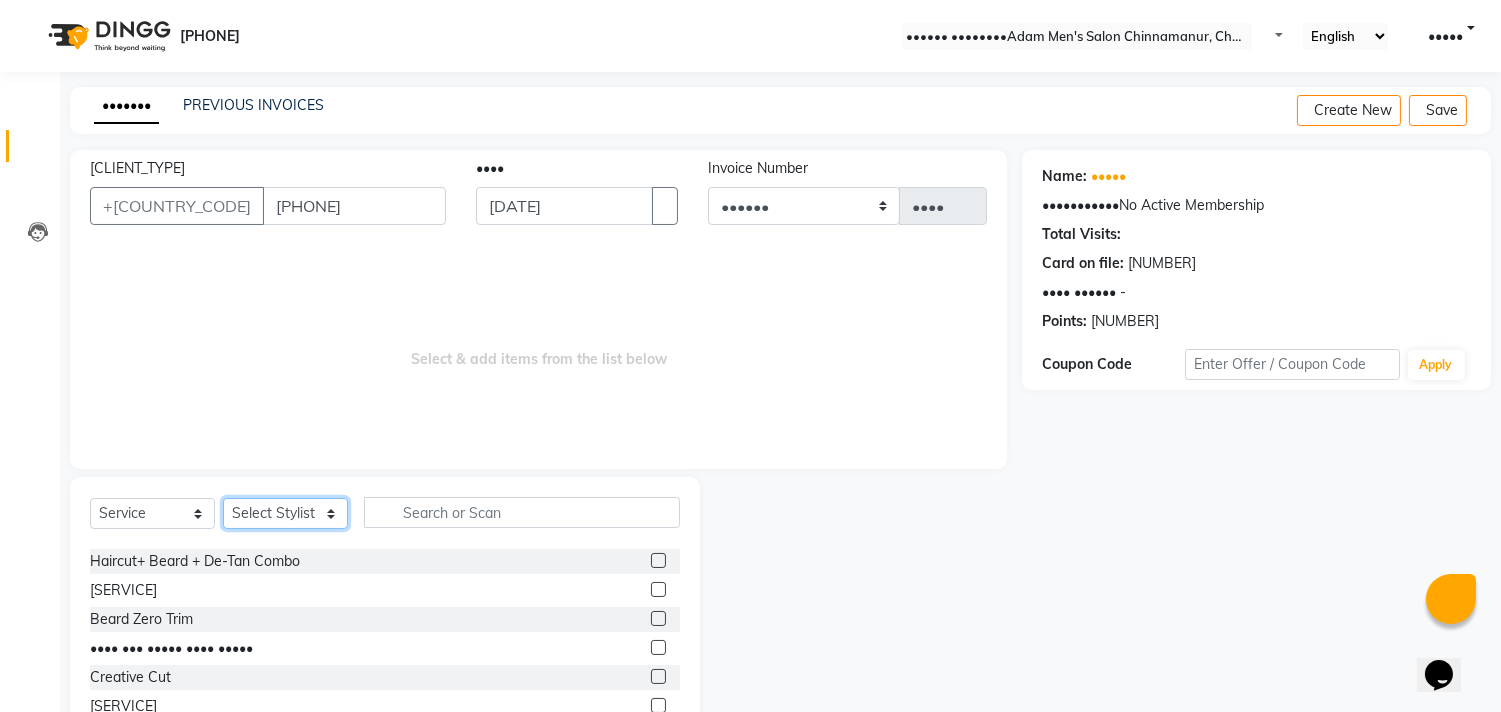 scroll, scrollTop: 0, scrollLeft: 0, axis: both 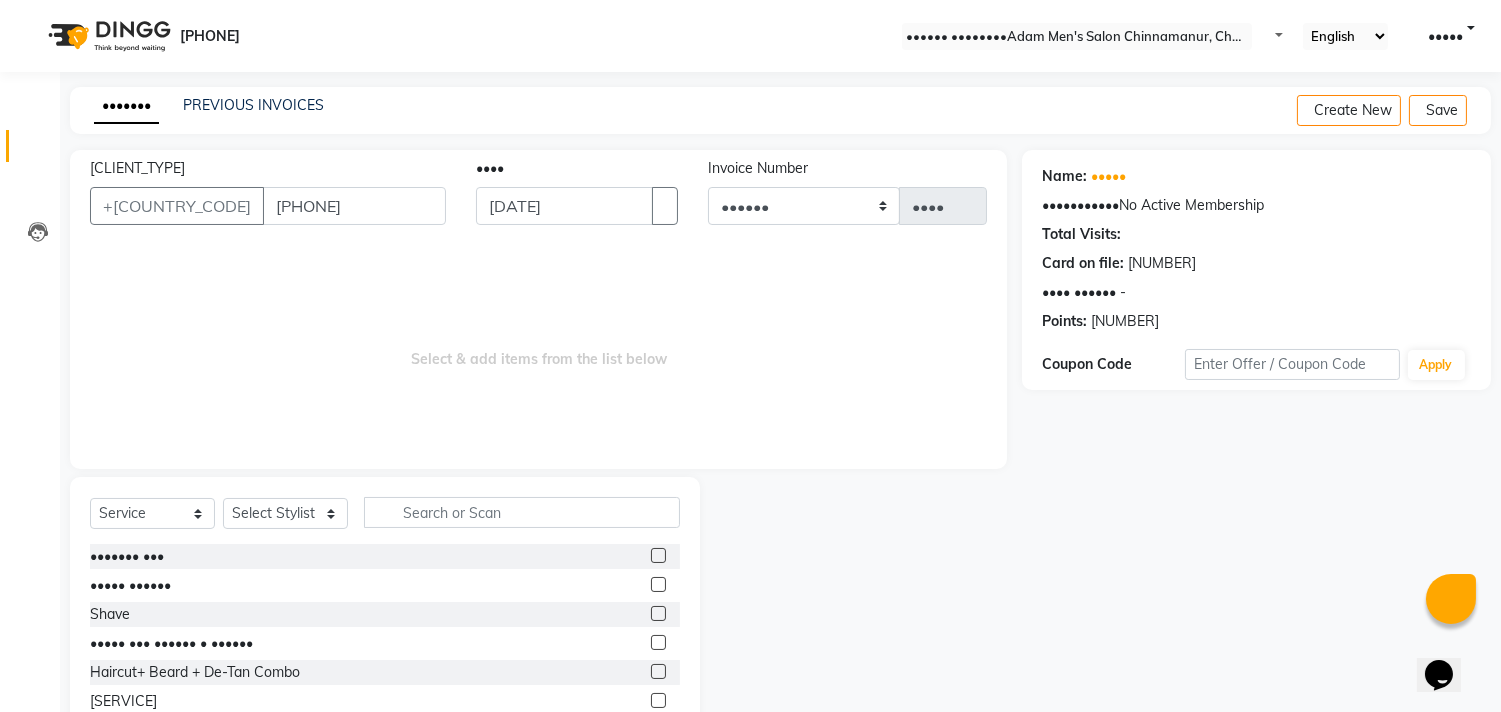 click at bounding box center (658, 642) 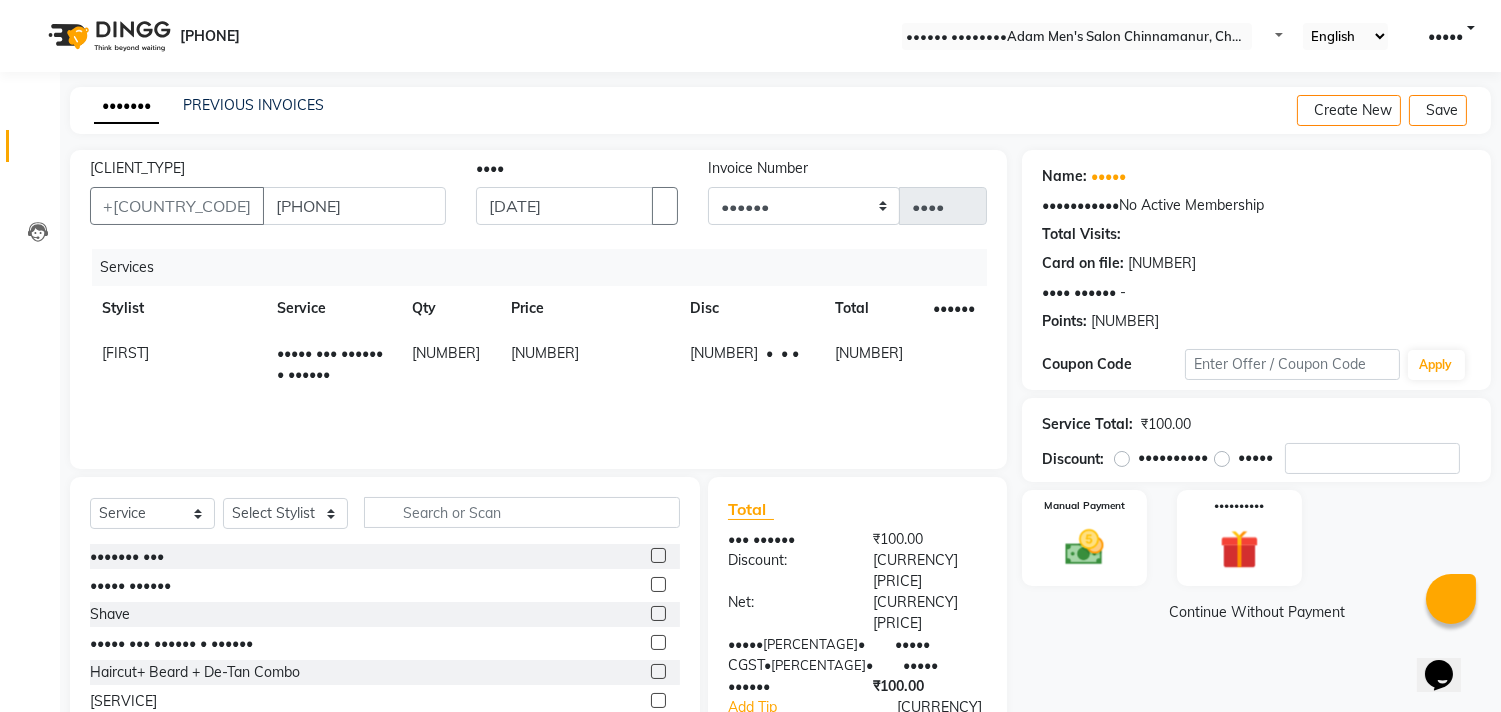 click on "[NUMBER]" at bounding box center [588, 364] 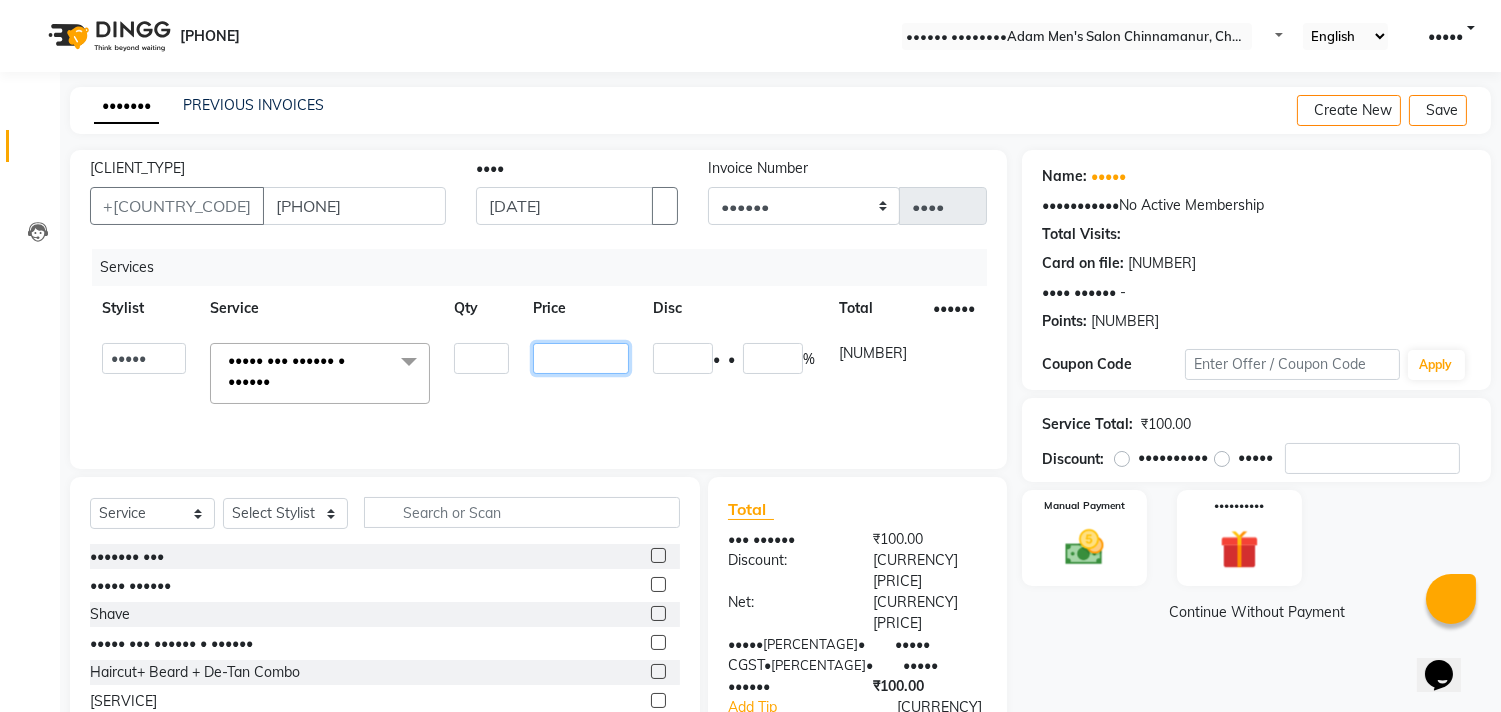drag, startPoint x: 586, startPoint y: 371, endPoint x: 527, endPoint y: 321, distance: 77.33692 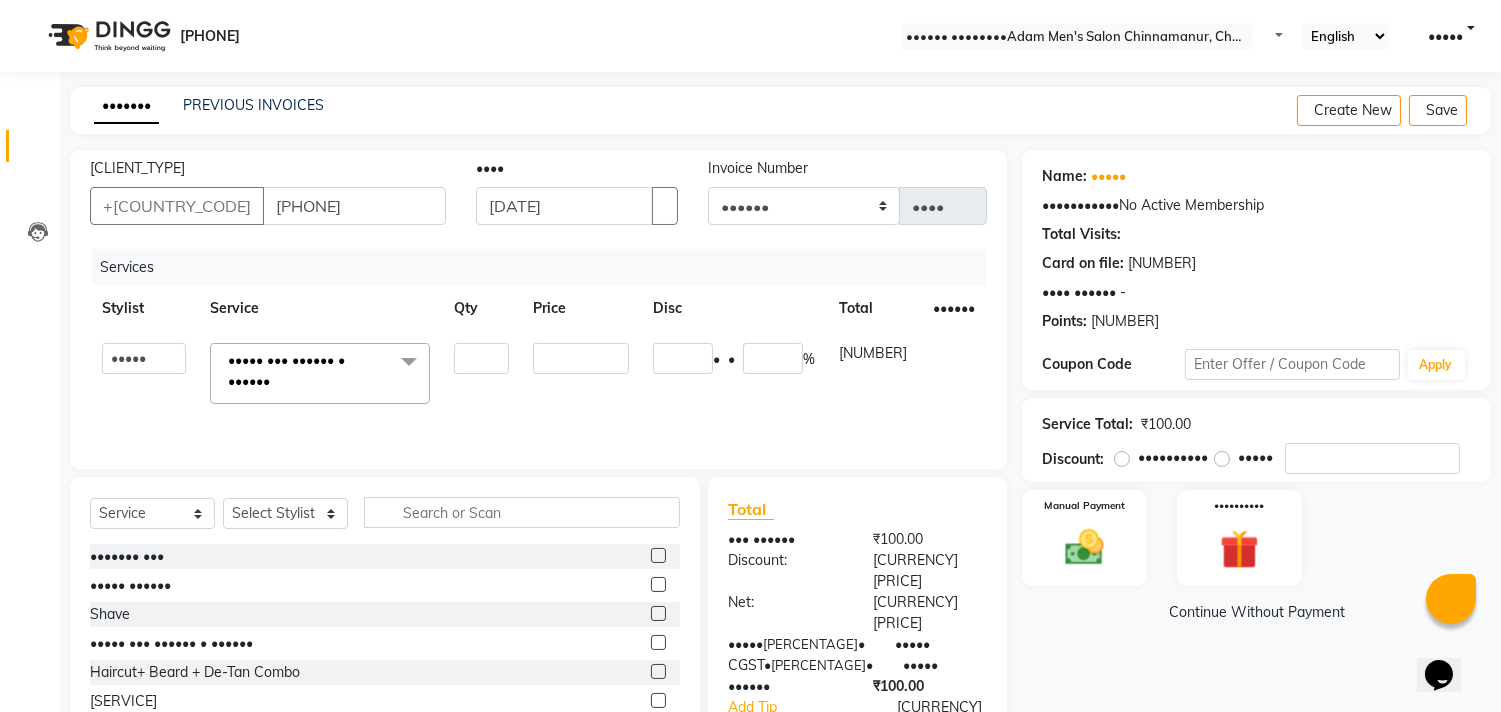click on "Services Stylist Service Qty Price Disc Total Action  Admin   [FIRST] [LAST]   [FIRST]   [FIRST]   [FIRST]   [FIRST]  Kid's Cut (Below 5 Years)  x Express Cut Beard Design Shave Kid's Cut (Below 5 Years) Haircut+ Beard + De-Tan Combo Head Shave Beard Zero Trim Hair Cut (INCL HAIR WASH) Creative Cut VIP Room Service Wash & Blast Dry Haircut + Beard + Head Massage Combo Haircut+ Beard + Express Hair color Combo Haircut + Beard + Cleanup Combo Haircut + Beard + Heard Massage + De-Tan Combo Haircut + Beard+ Express Hair color+ De-Tan Combo Haircut + Beard + Hair Spa Combo Haircut + Beard+Global H/C Non Ammonia + De-Tan Combo Haircut + Beard + De-Tan + Instant glow Facial Combo Beard Colour Moustache Colour NOURISHING HAIR SPA VITALIZING HAIR SPA REPAIR TREATMENT DANDRUFF TREATMENT HAIR LOSS TREATMENT HAIR STRAIGHTENING HAIR REBONDING KERATIN ALMOND OIL NAVARATNA OIL CLEAN UP HYPER PIGMENTATION CLEAN UP REJUVANATE Fruit Facial Instant Glow Charcaol Skin Lightening Skin Brightening FACE & NECK BLEACH FACE & NECK DETAN NORMAL" at bounding box center [538, 349] 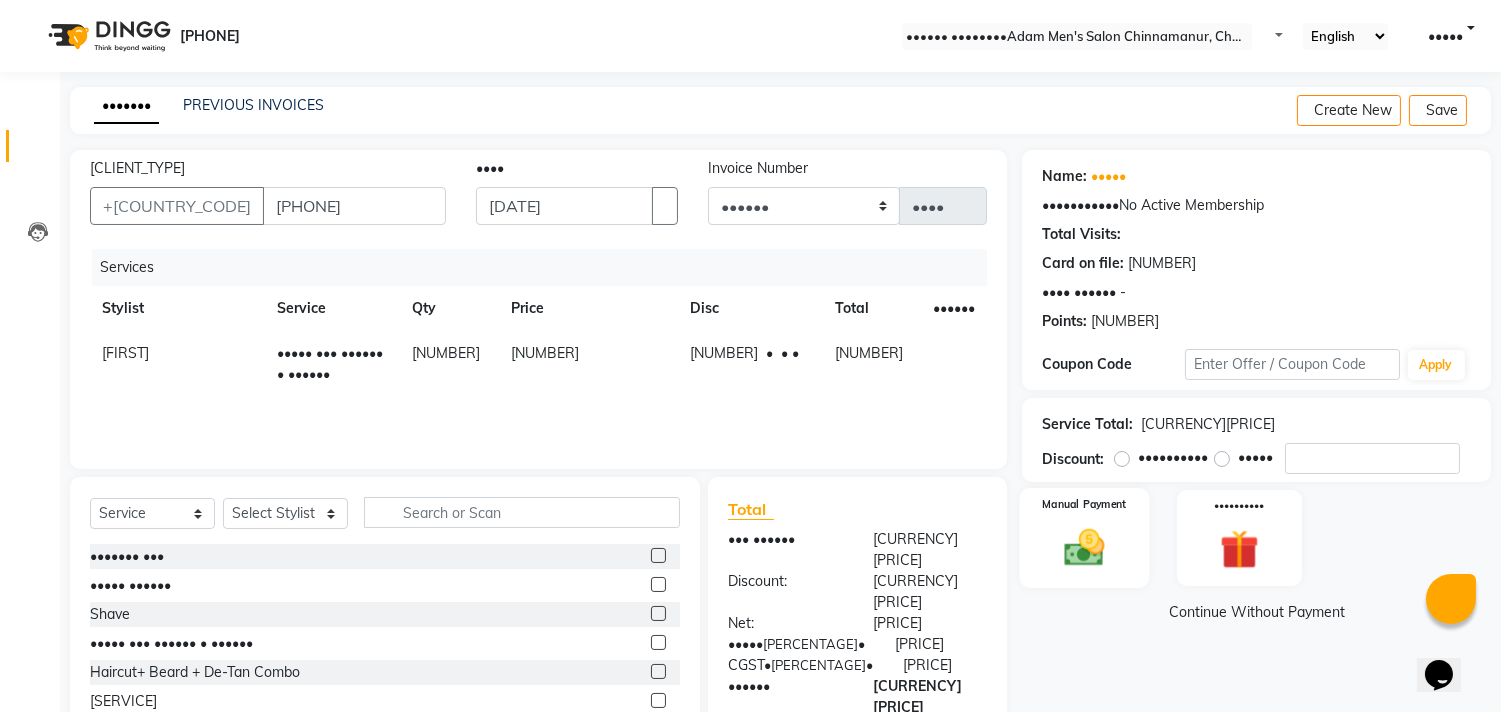 click on "Manual Payment" at bounding box center [1085, 537] 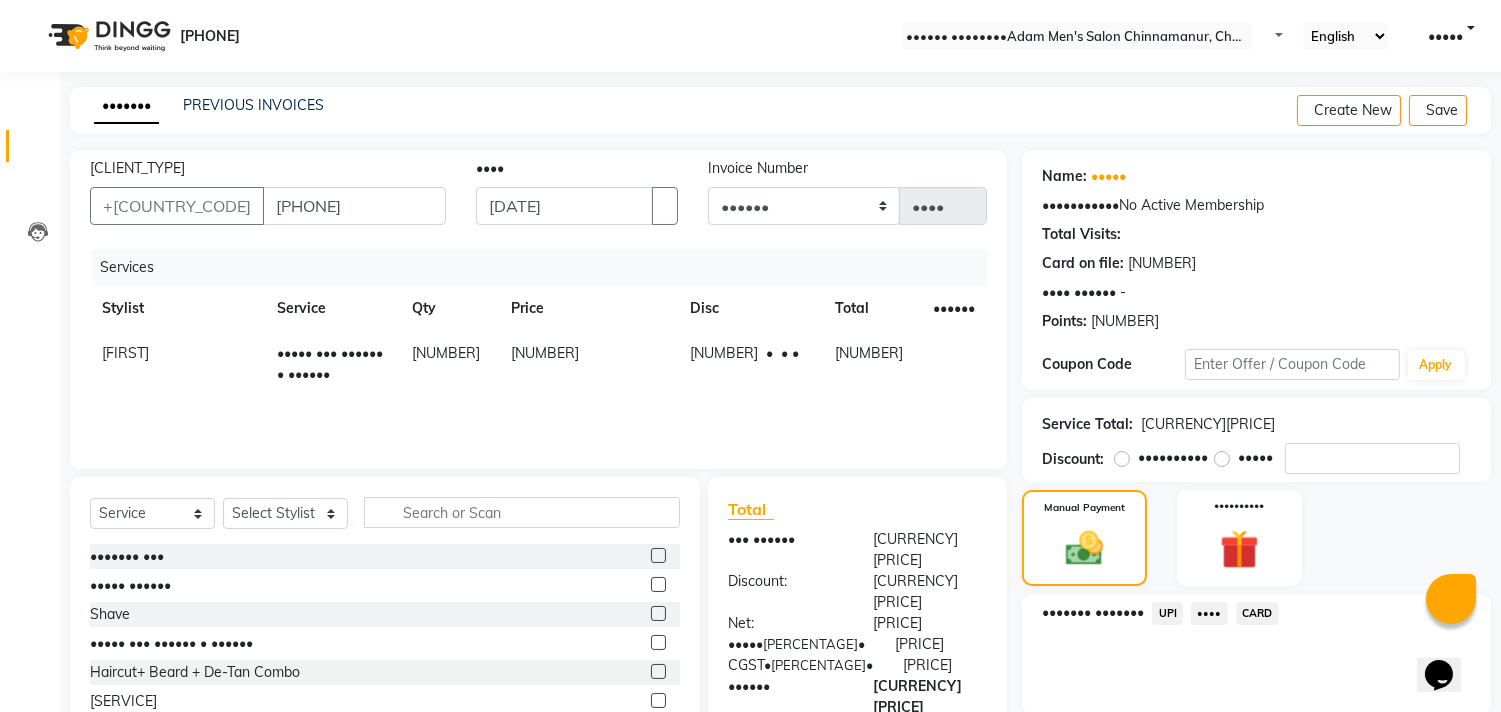 click on "••••••• •••••••  •••   ••••   ••••" at bounding box center [1256, 654] 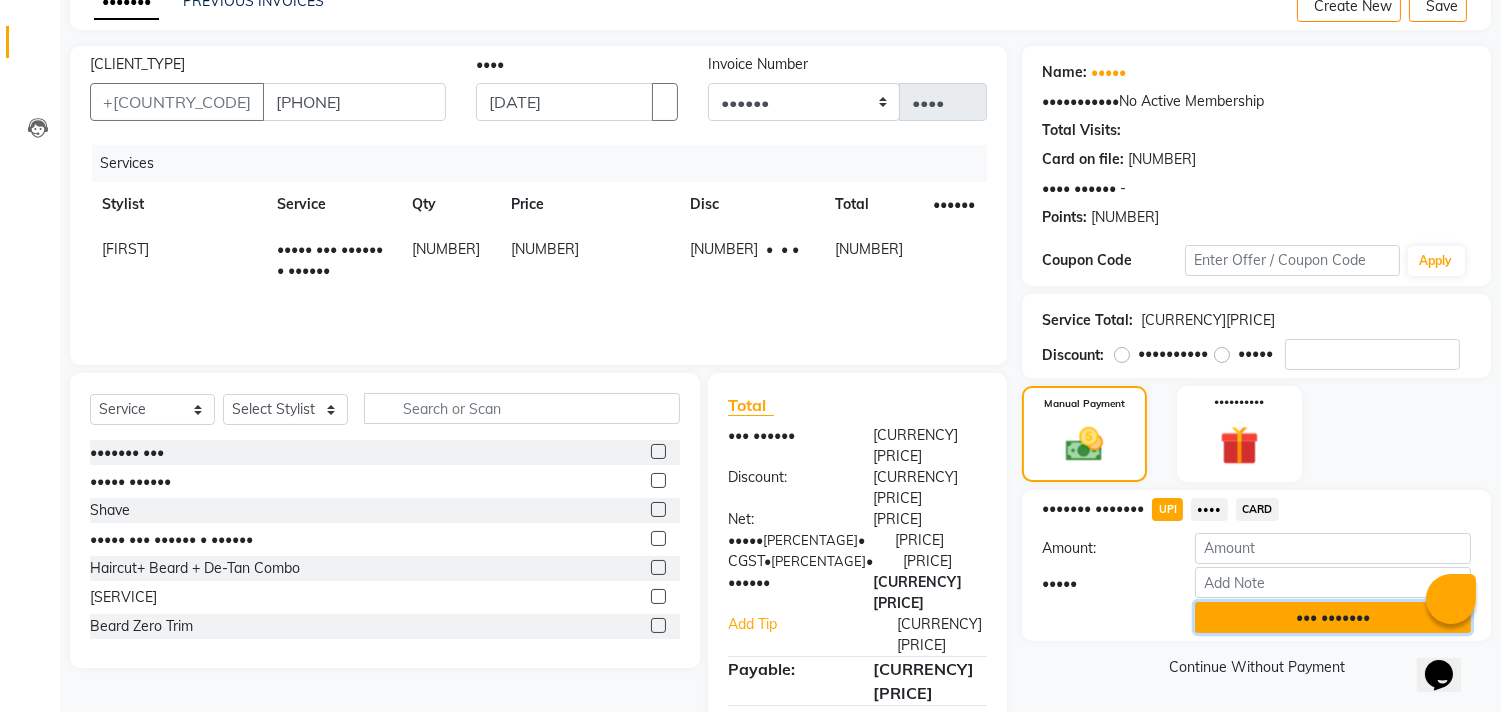 click on "••• •••••••" at bounding box center [1333, 617] 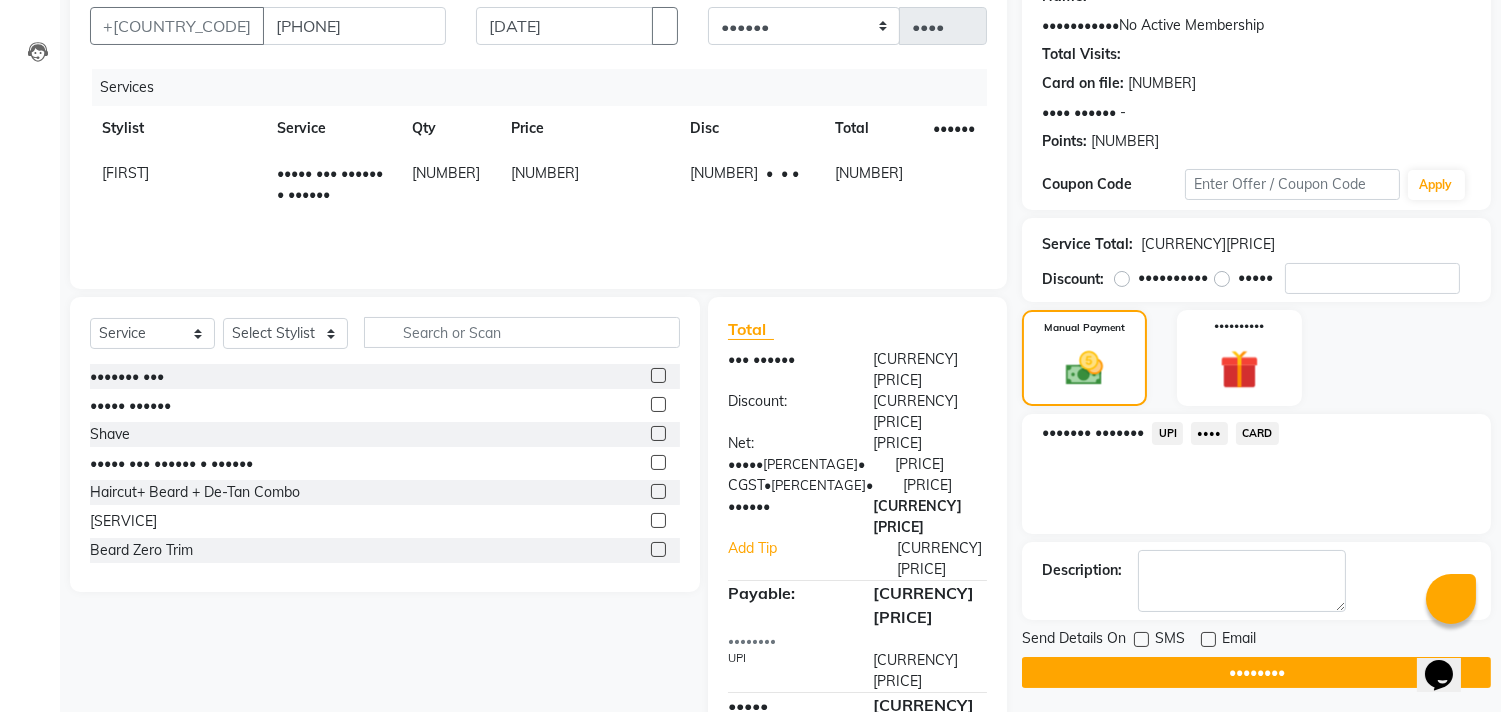 scroll, scrollTop: 187, scrollLeft: 0, axis: vertical 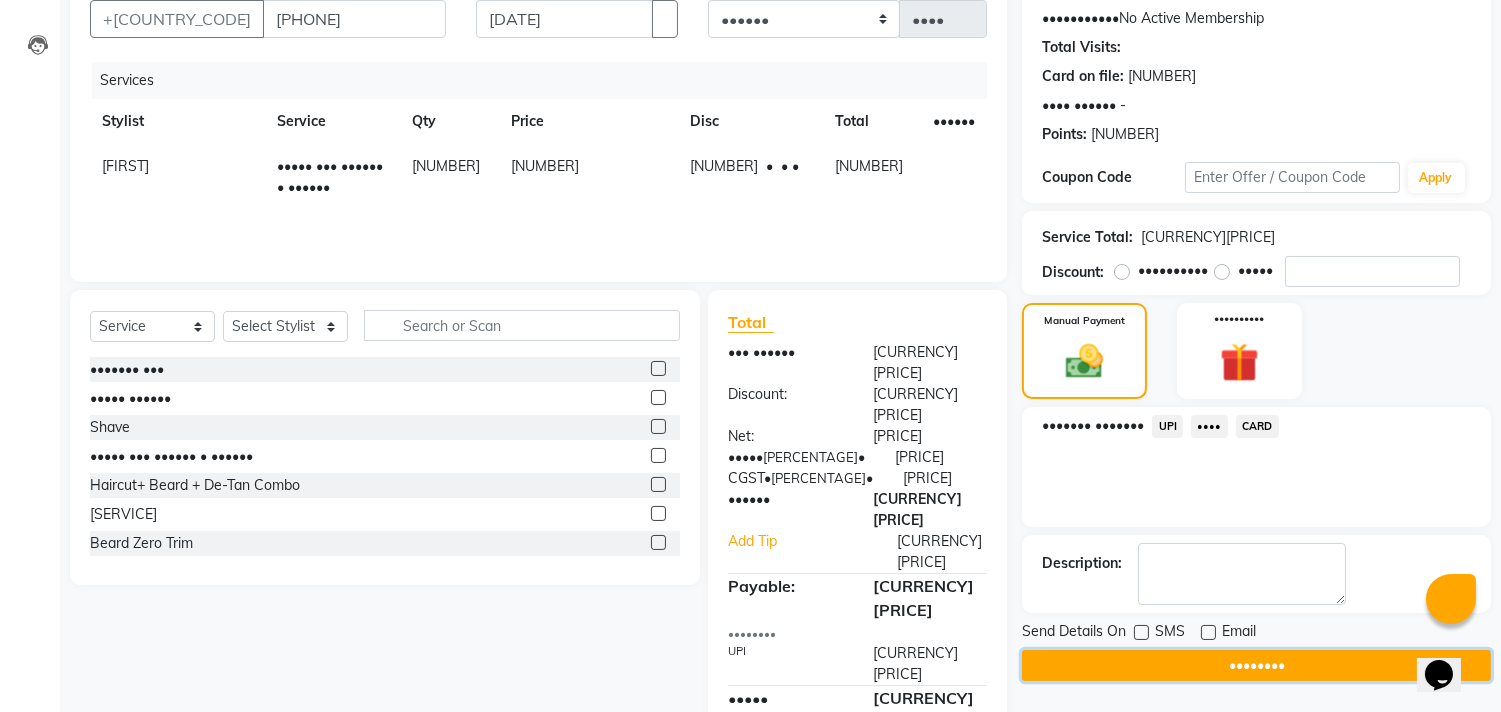 click on "••••••••" at bounding box center (1256, 665) 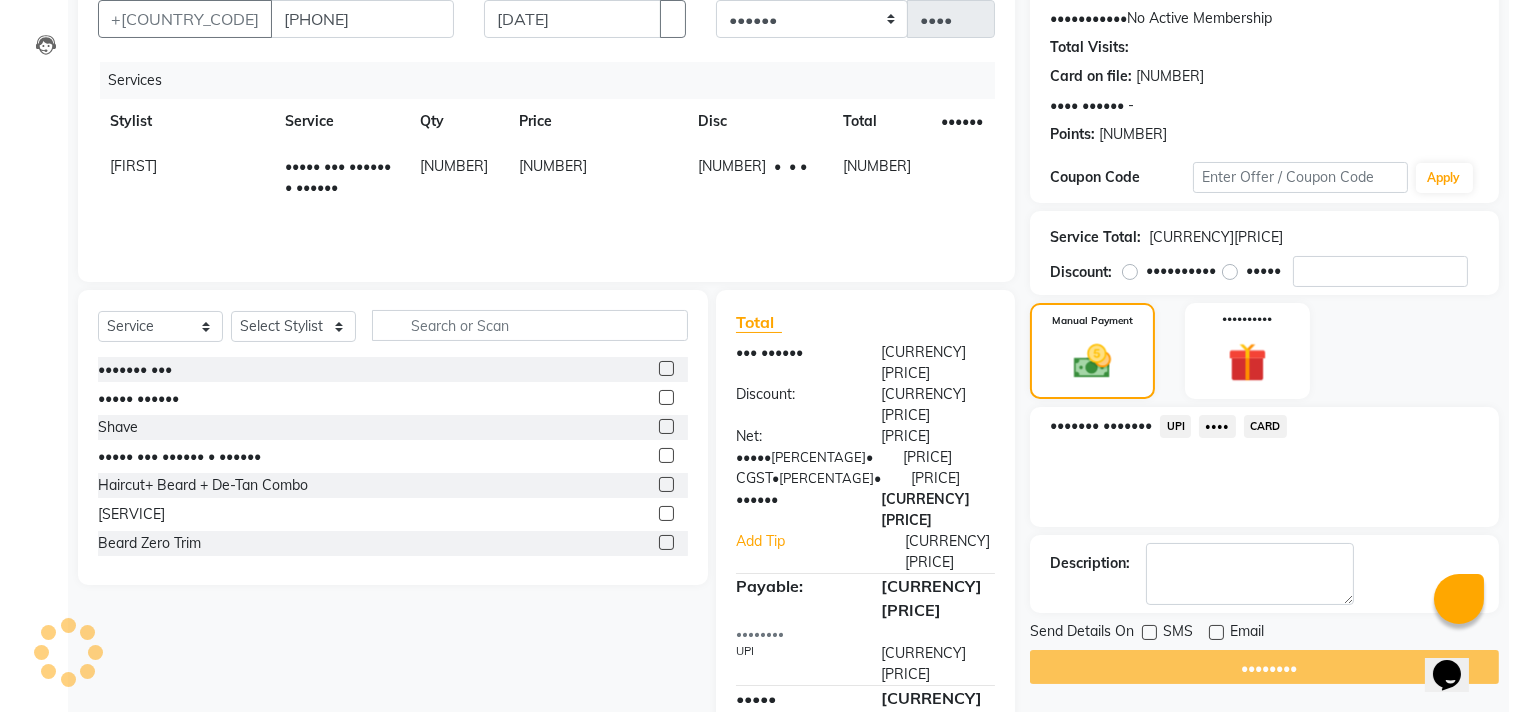 scroll, scrollTop: 0, scrollLeft: 0, axis: both 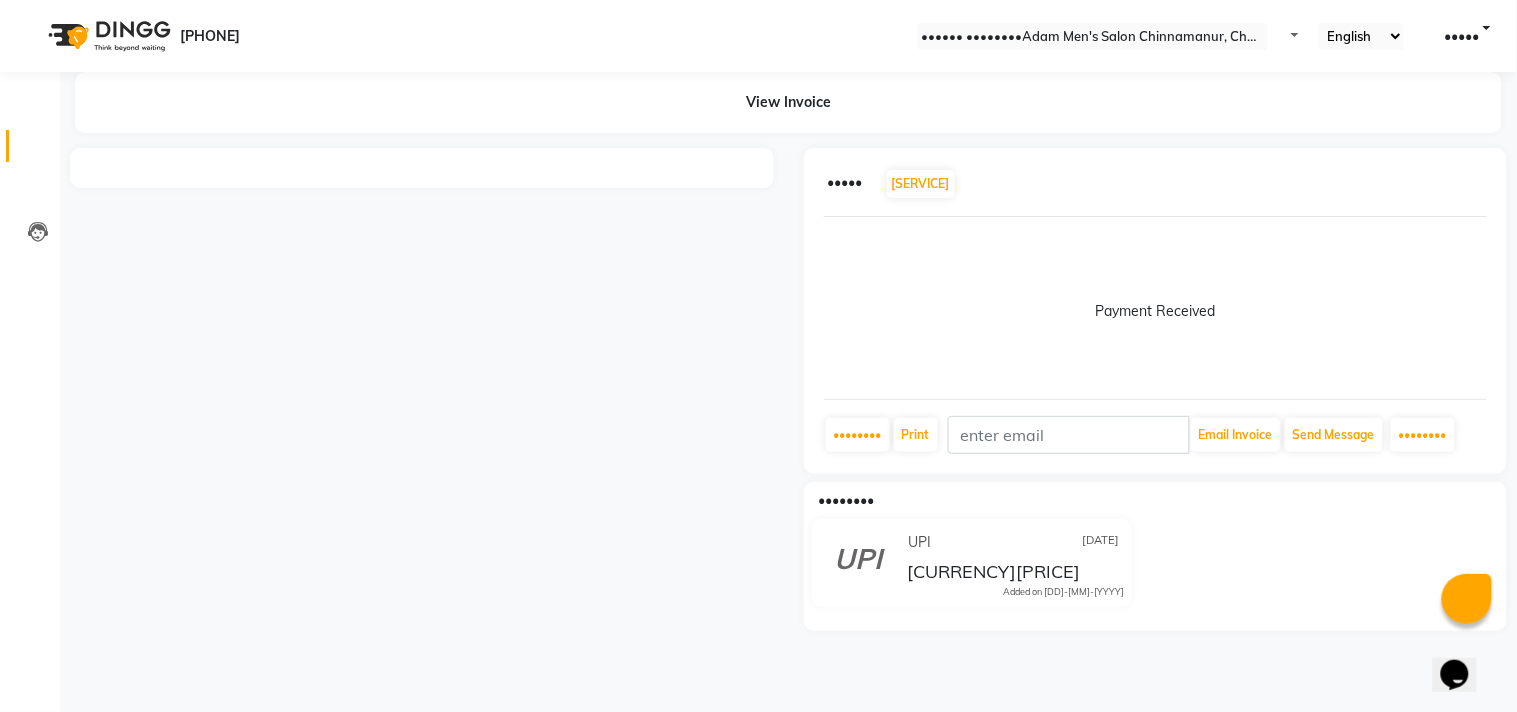 click on "•••••••" at bounding box center [30, 146] 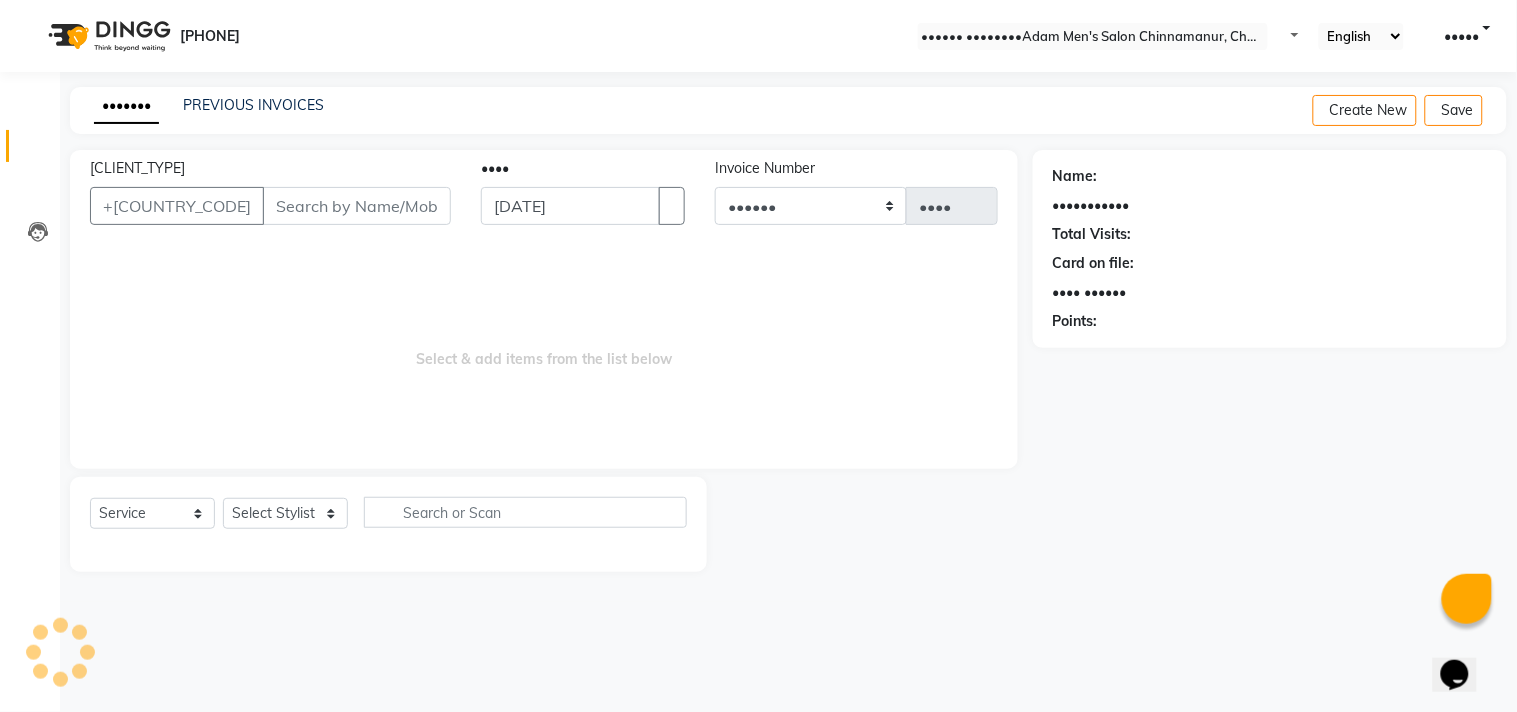 click on "[CLIENT_TYPE]" at bounding box center (357, 206) 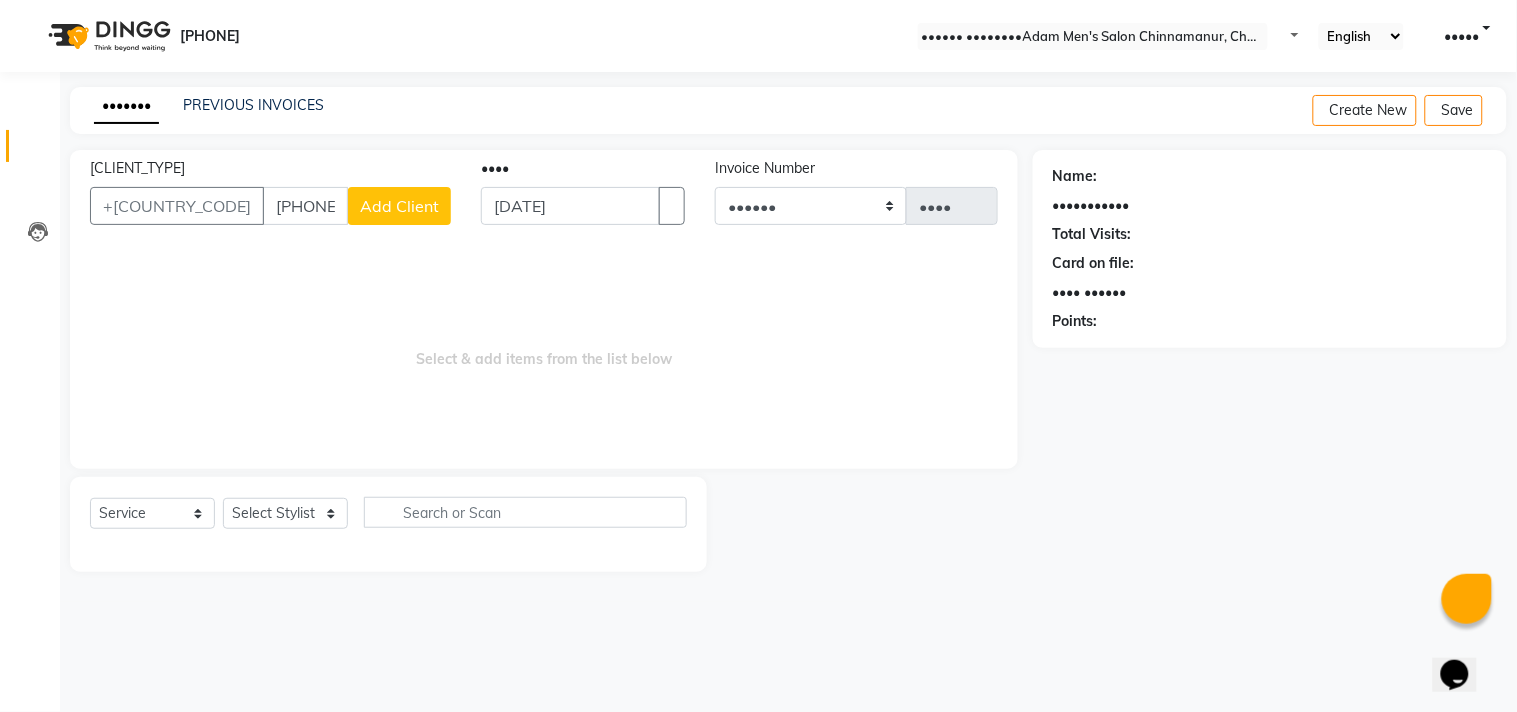 type on "[PHONE]" 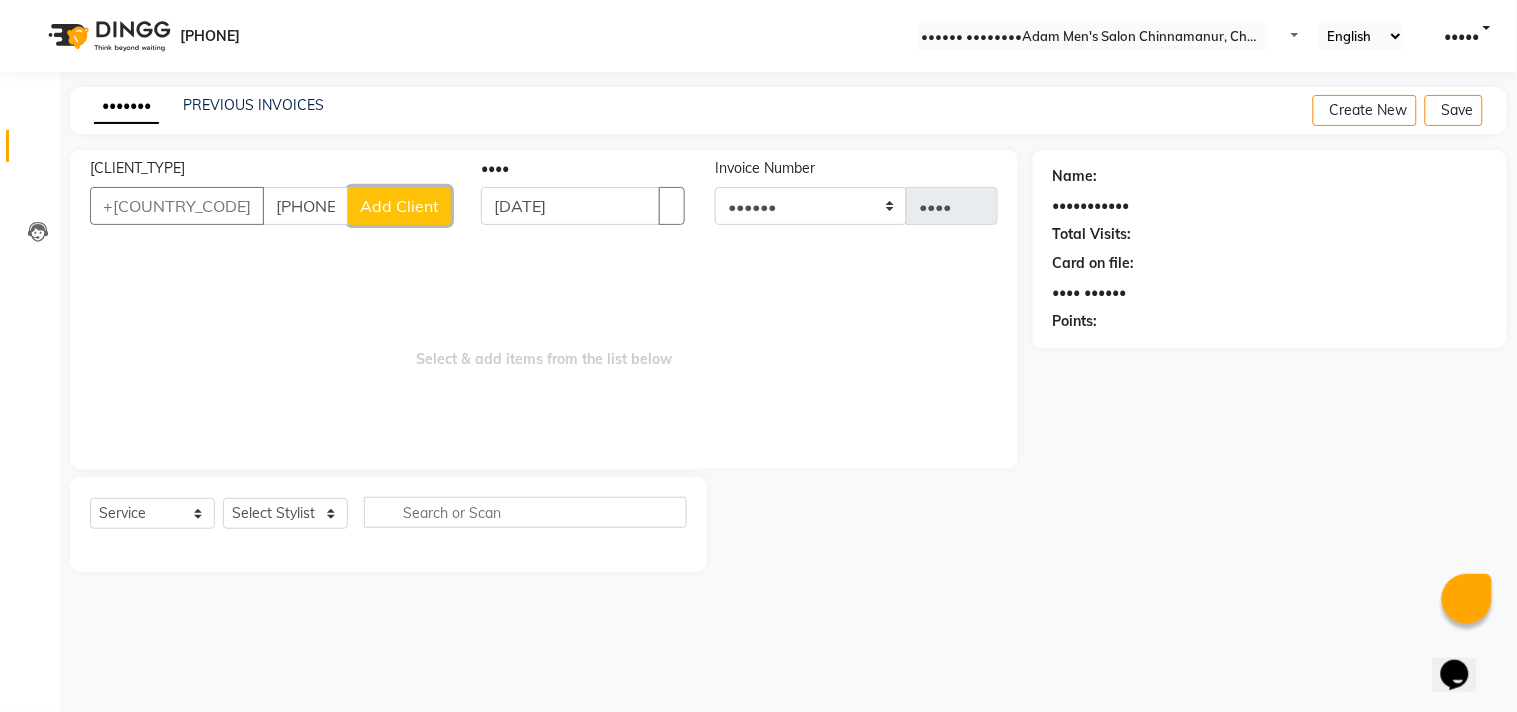 click on "Add Client" at bounding box center [399, 206] 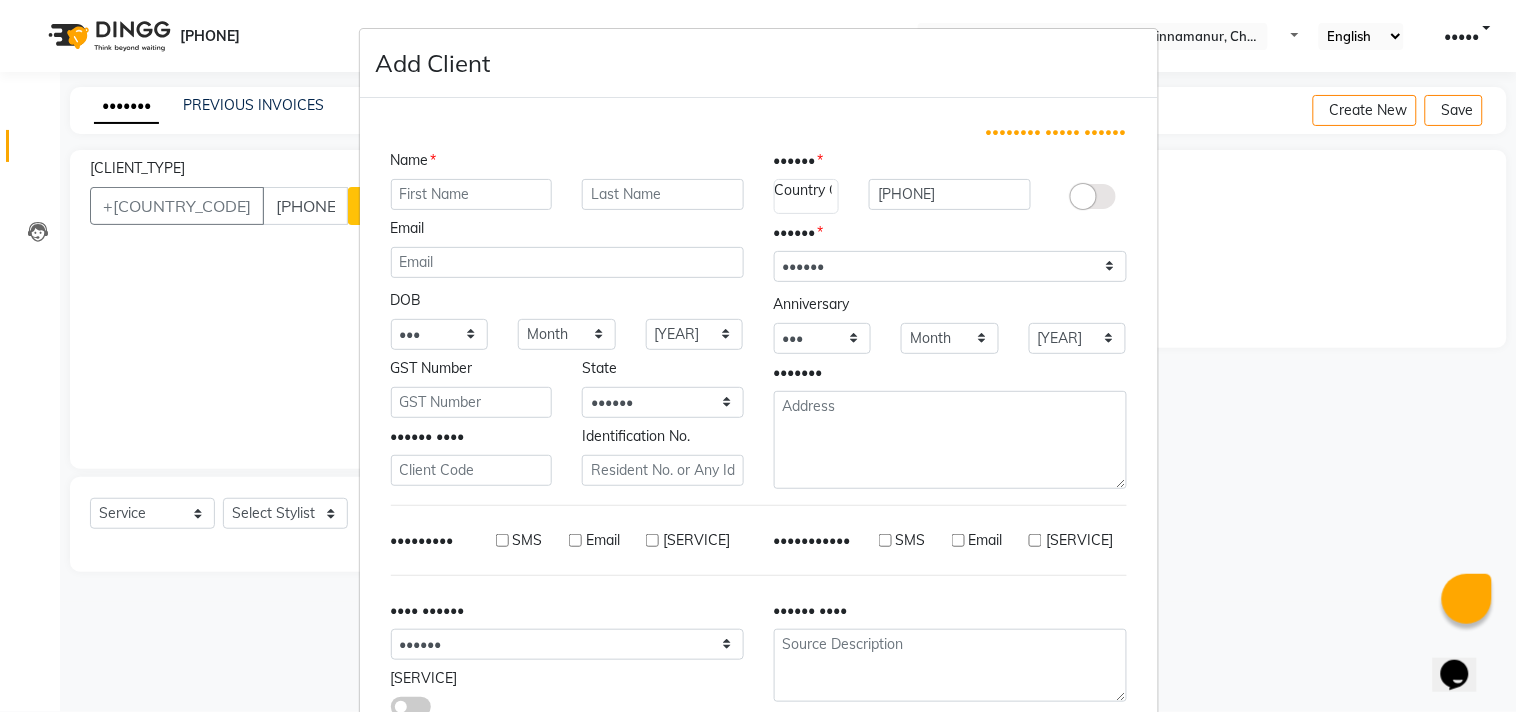 click at bounding box center [472, 194] 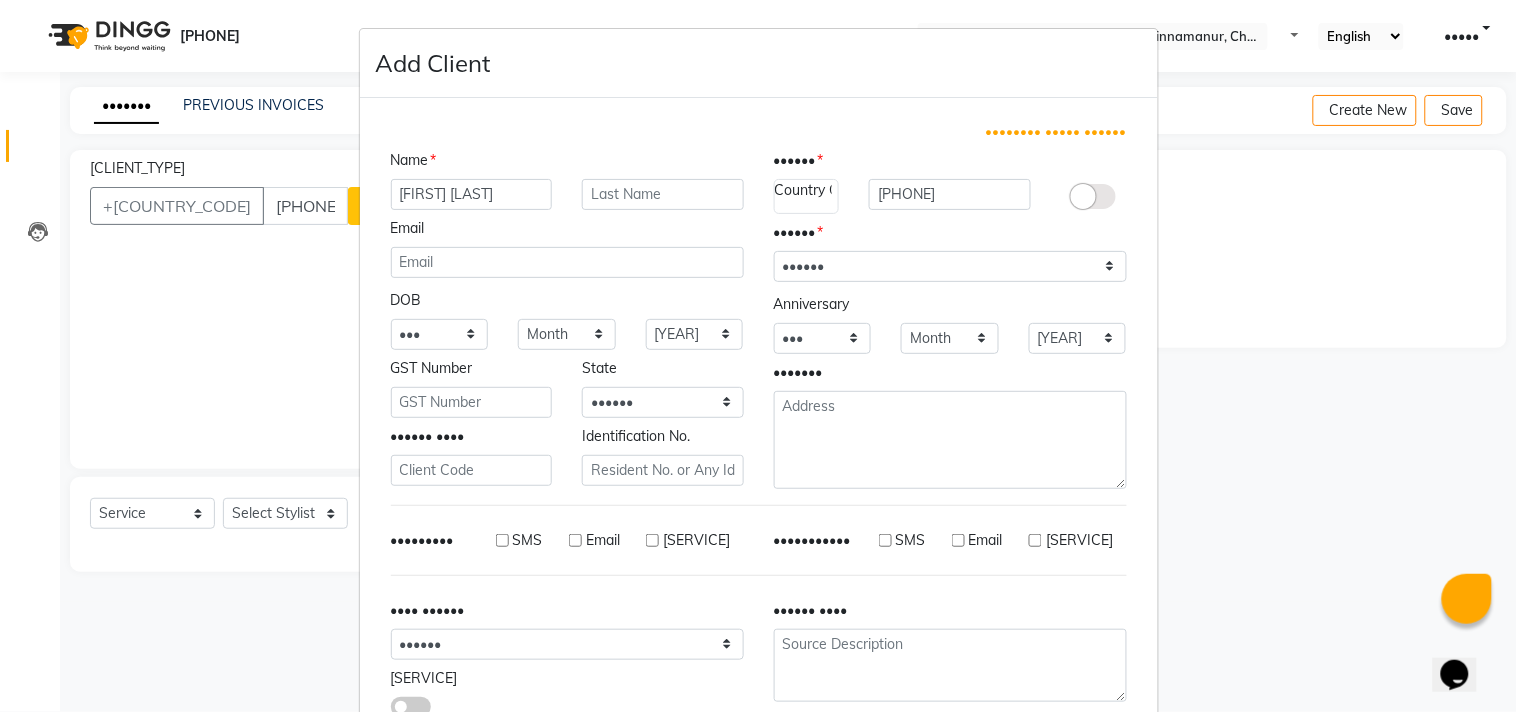 type on "[FIRST] [LAST]" 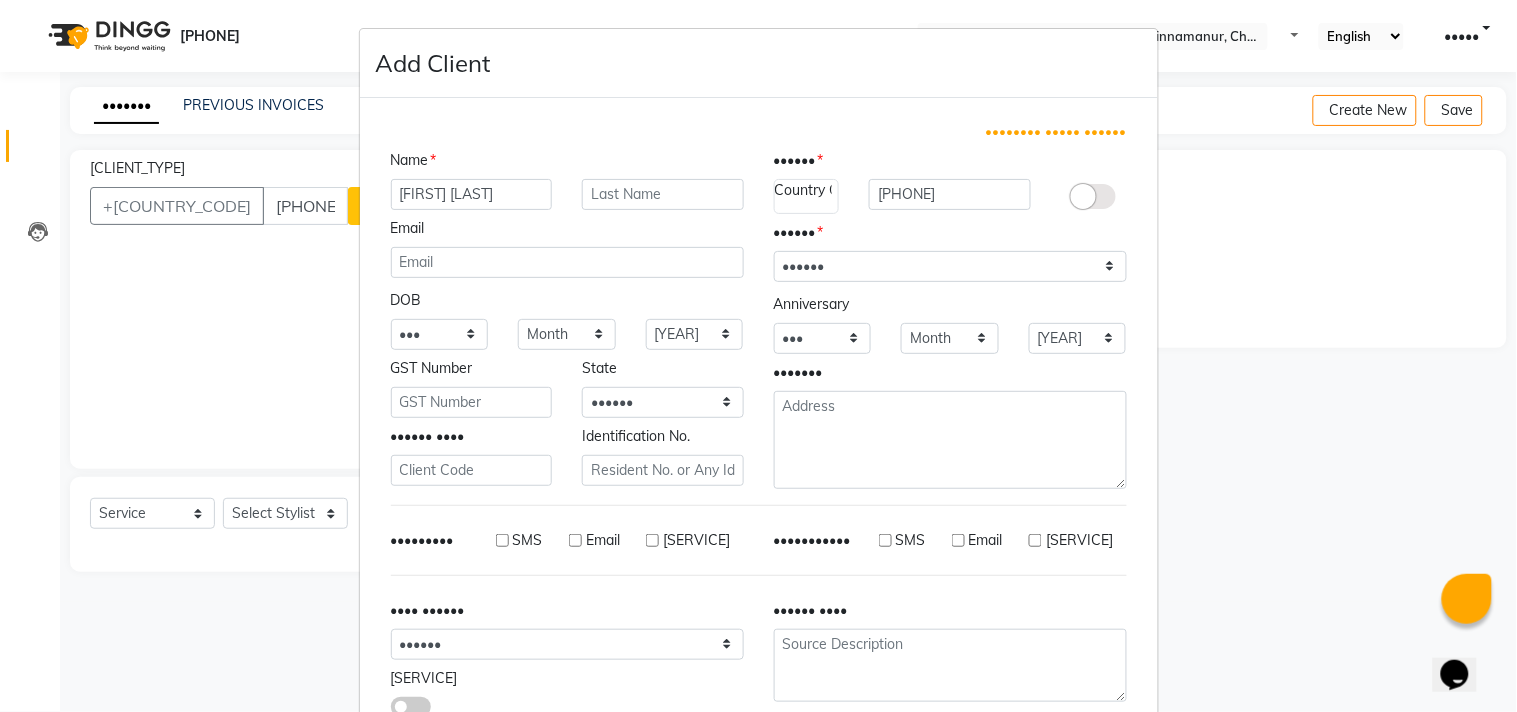 drag, startPoint x: 403, startPoint y: 203, endPoint x: 601, endPoint y: 141, distance: 207.48012 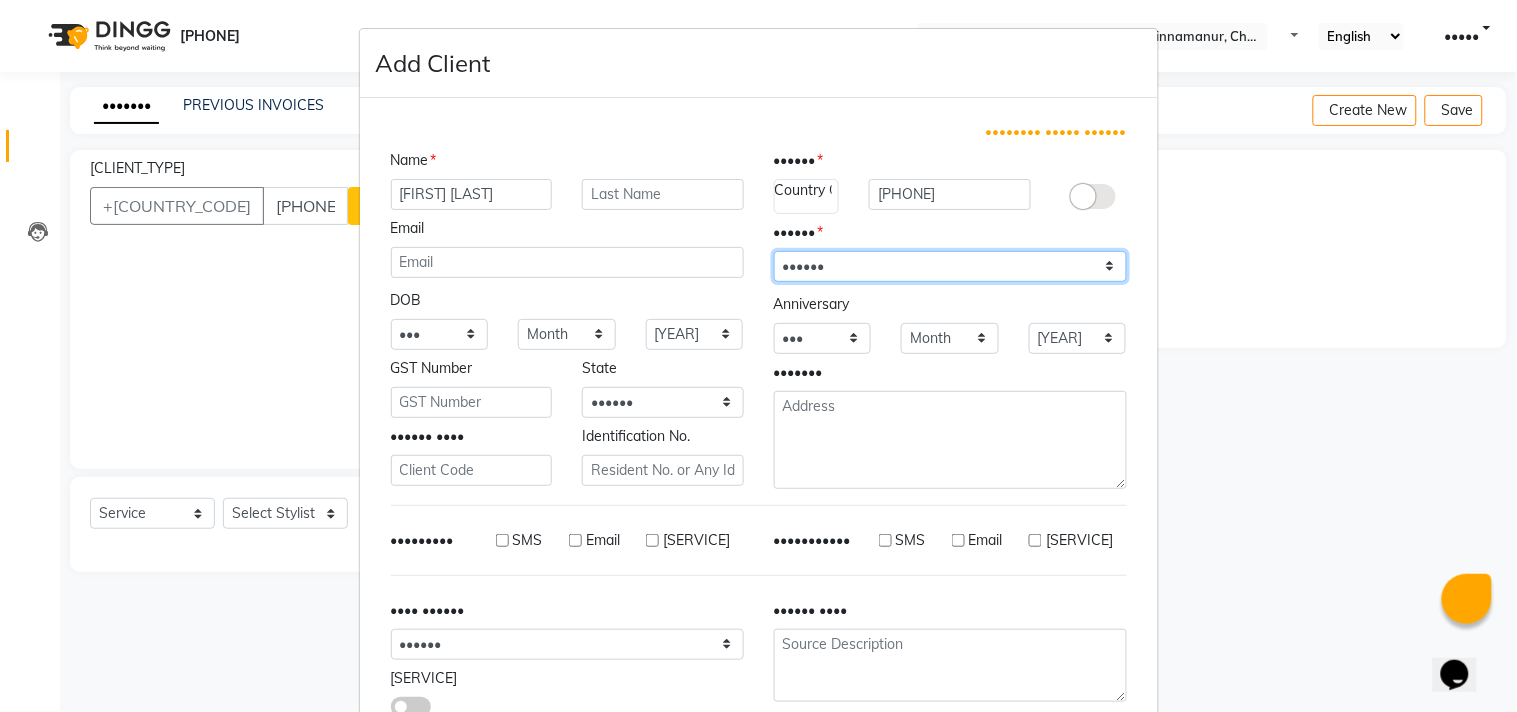 click on "Select [GENDER] [GENDER] [GENDER] Prefer Not To Say" at bounding box center [950, 266] 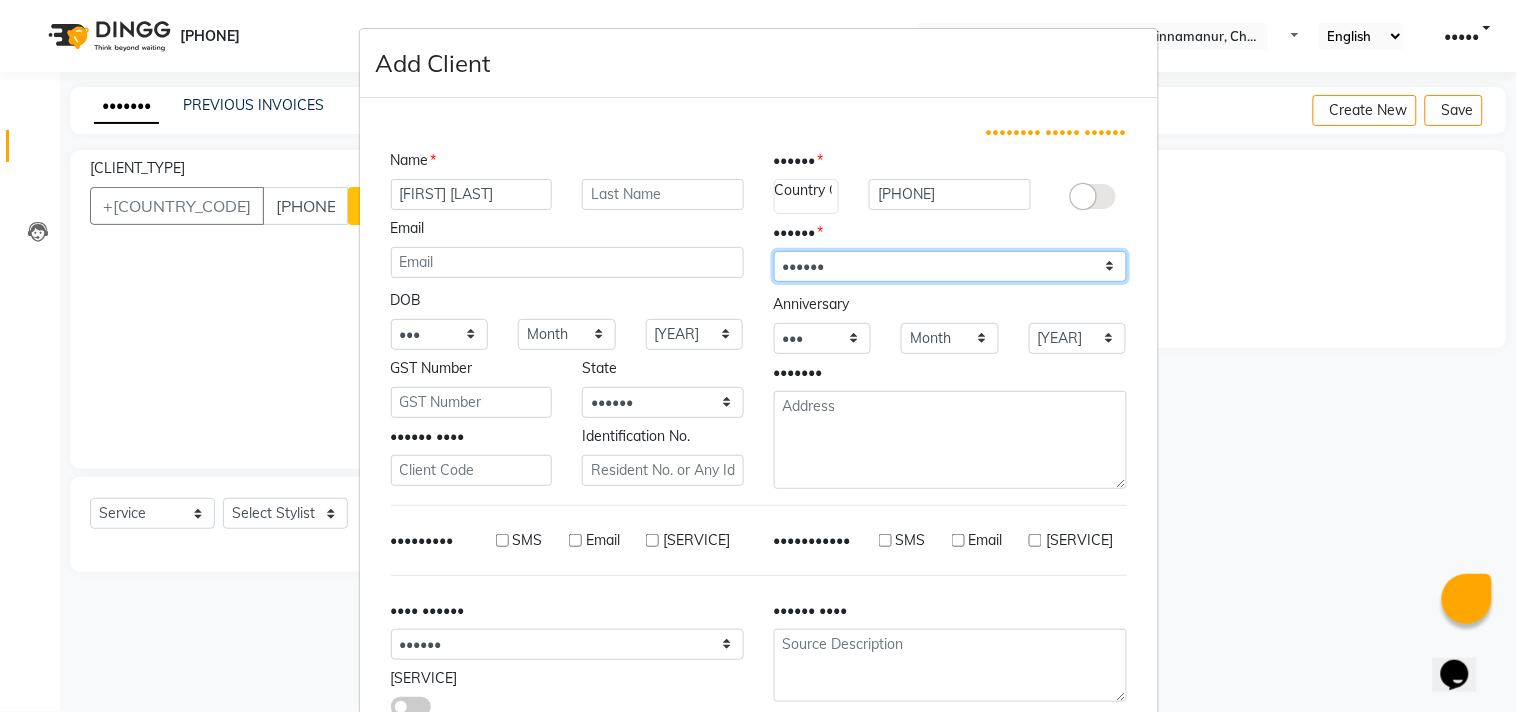 select on "[GENDER]" 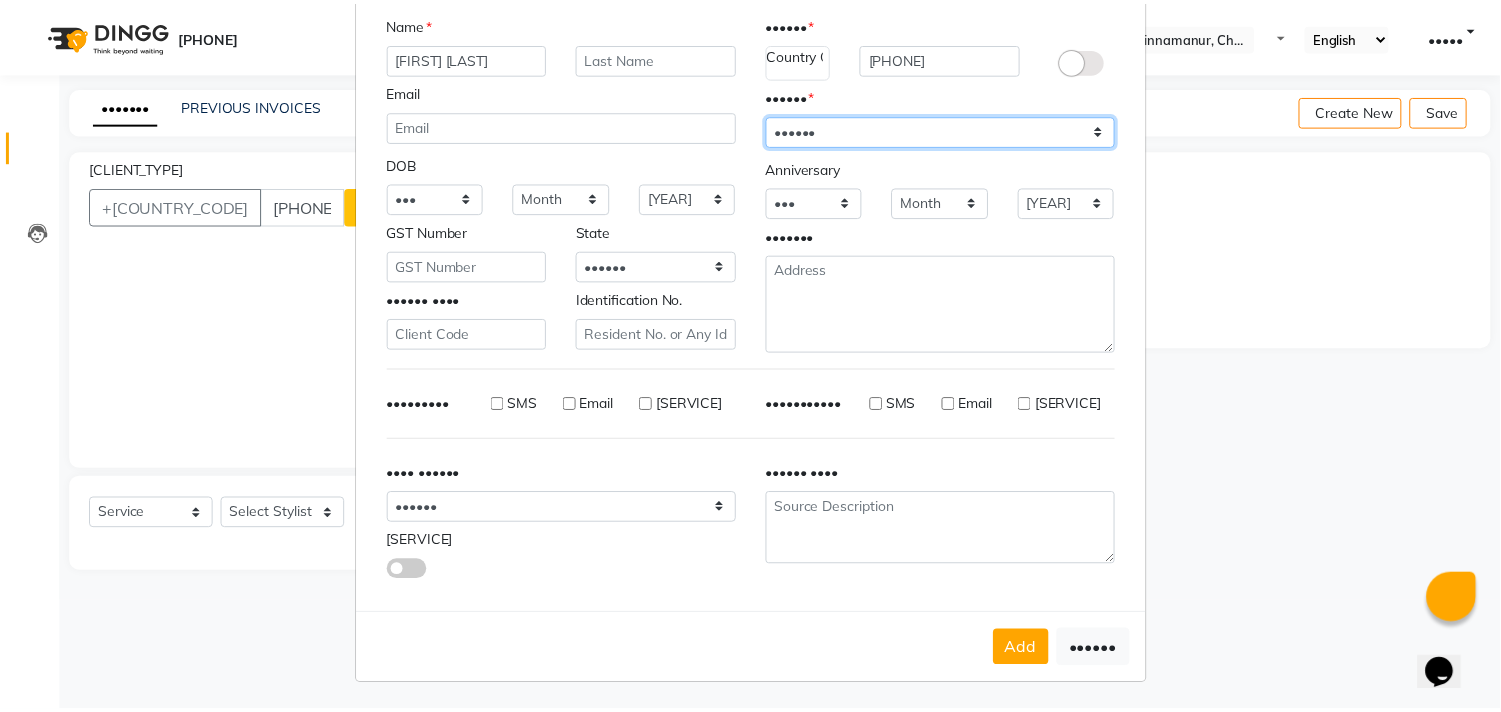 scroll, scrollTop: 138, scrollLeft: 0, axis: vertical 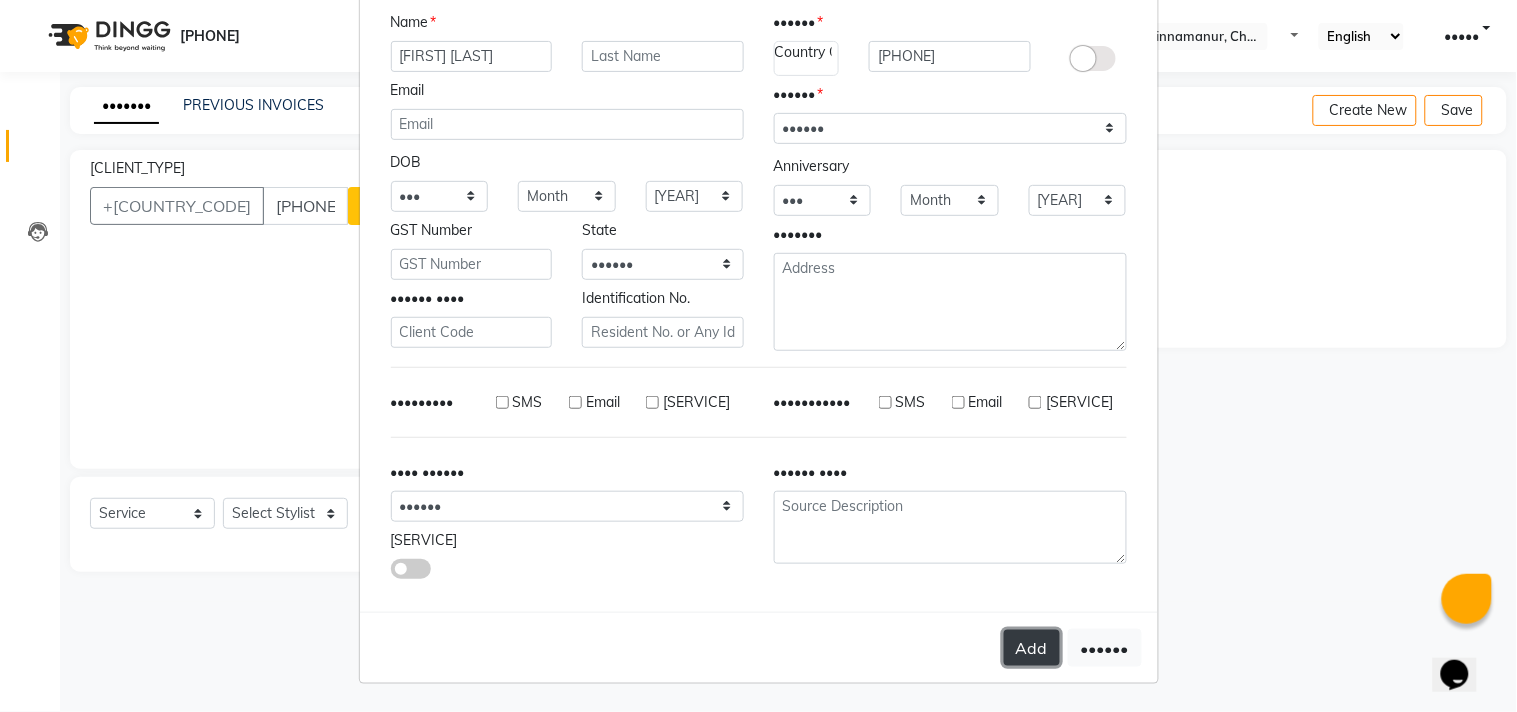 click on "Add" at bounding box center (1032, 648) 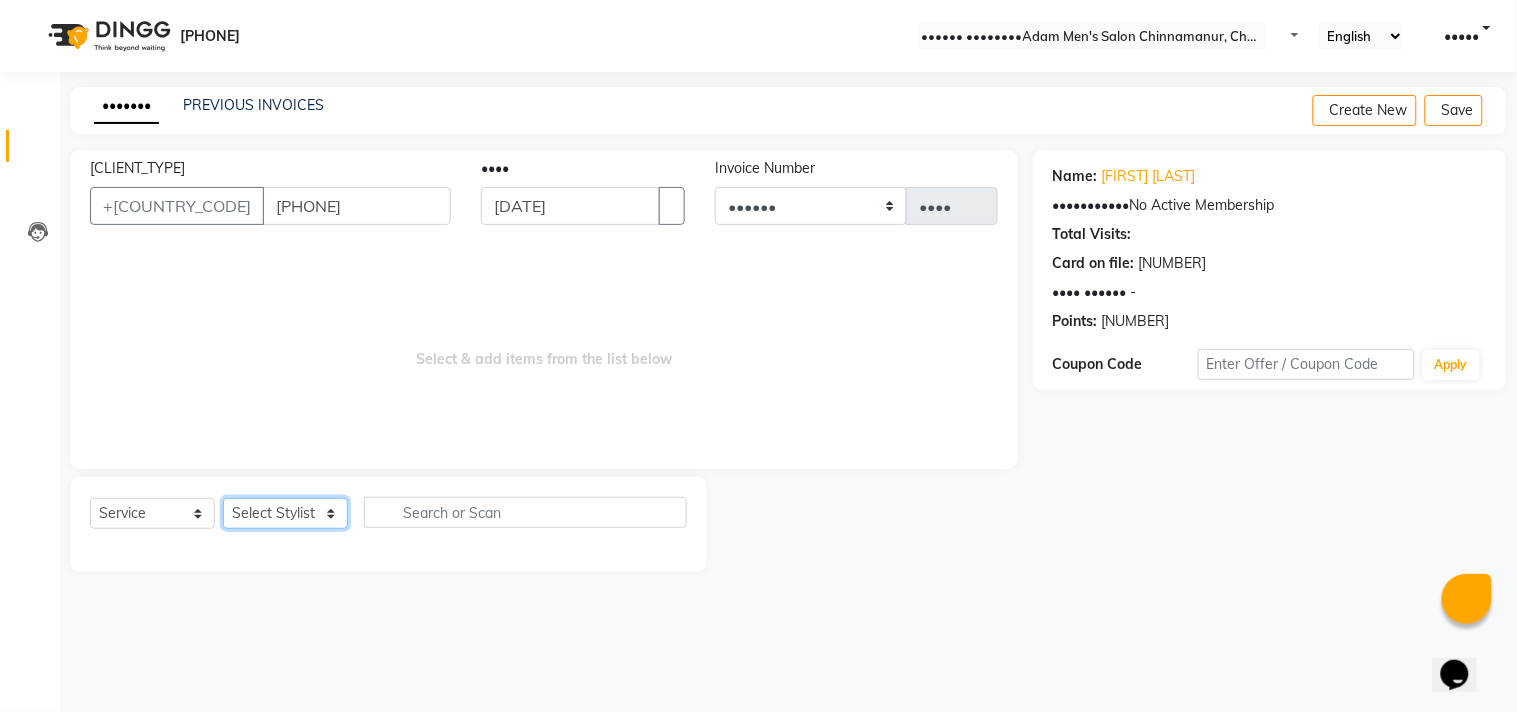 click on "Select Stylist Admin [FIRST] [FIRST] [FIRST] [FIRST] [FIRST]" at bounding box center (285, 513) 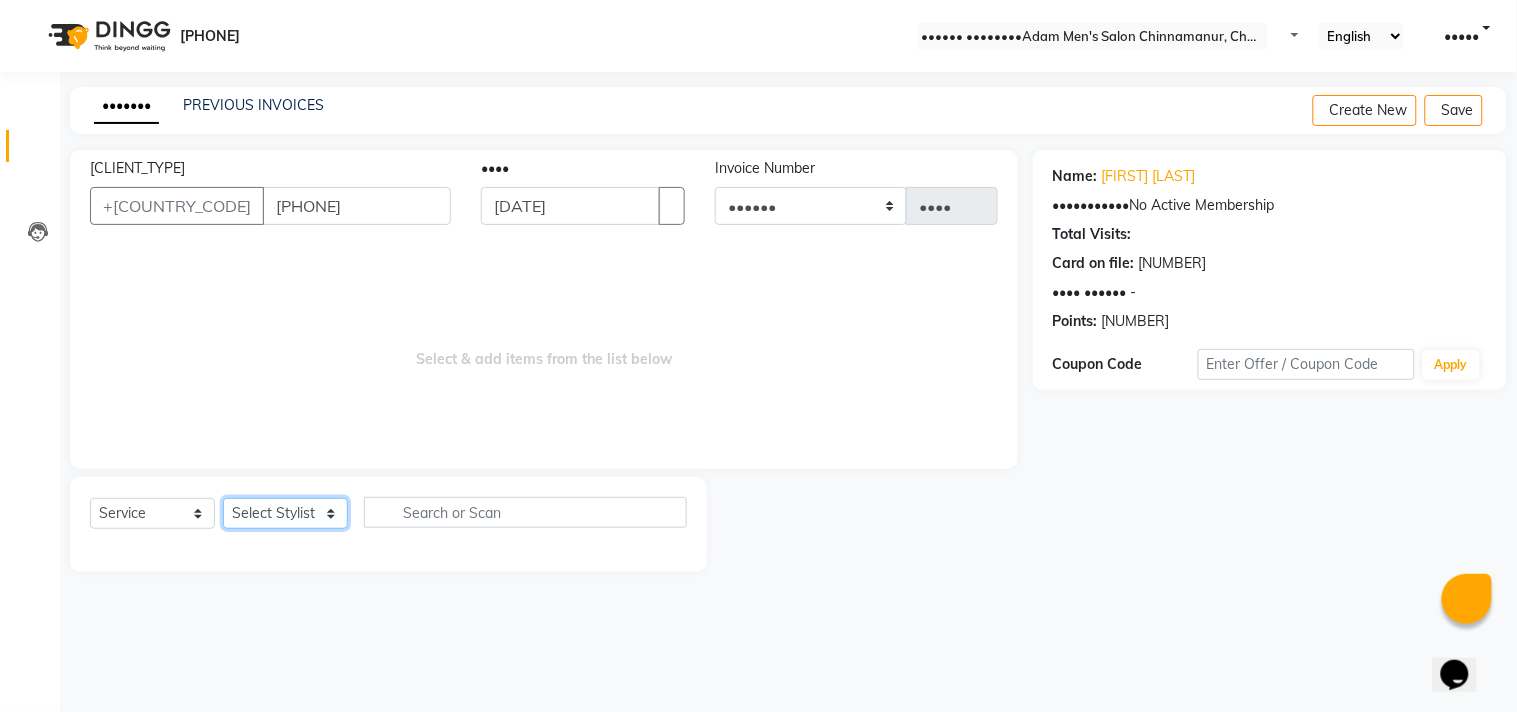 select on "[NUMBER]" 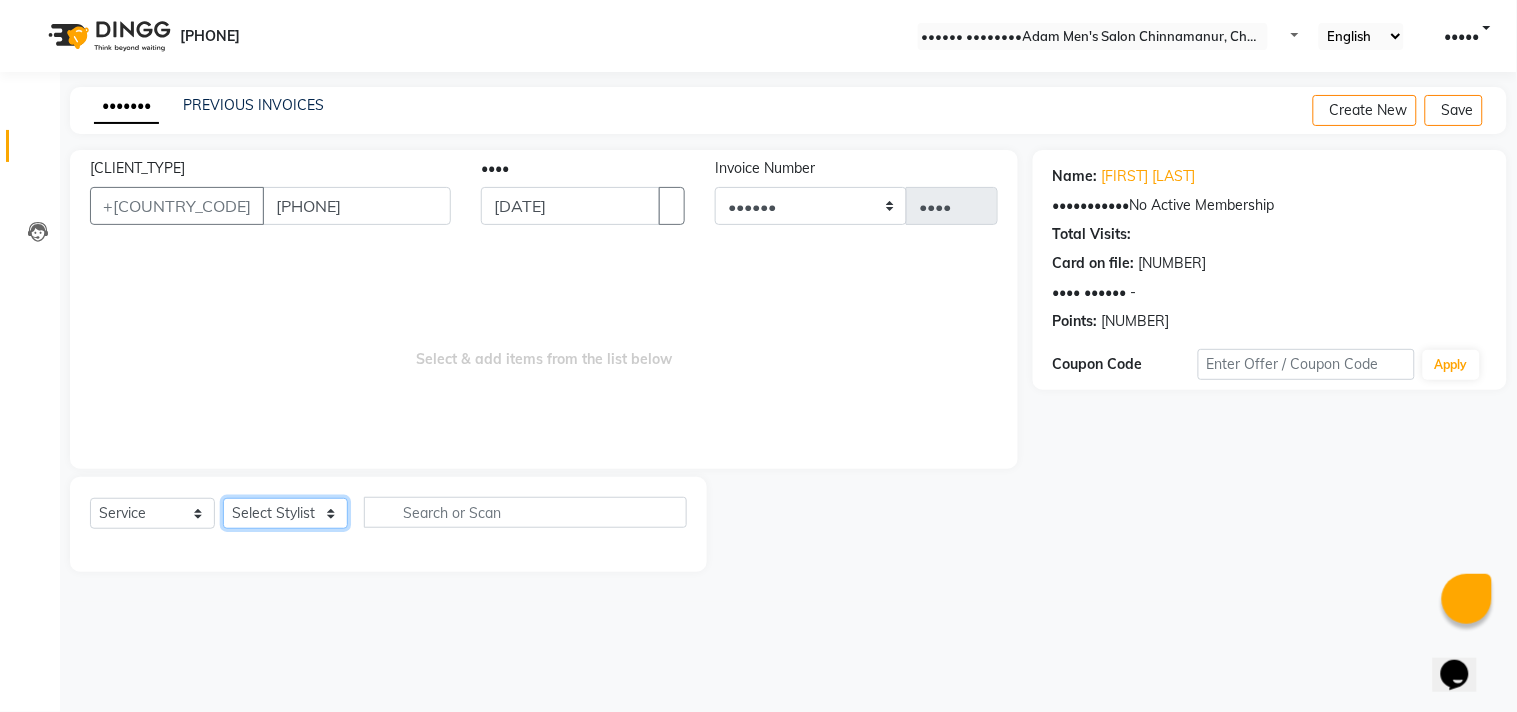 click on "Select Stylist Admin [FIRST] [FIRST] [FIRST] [FIRST] [FIRST]" at bounding box center (285, 513) 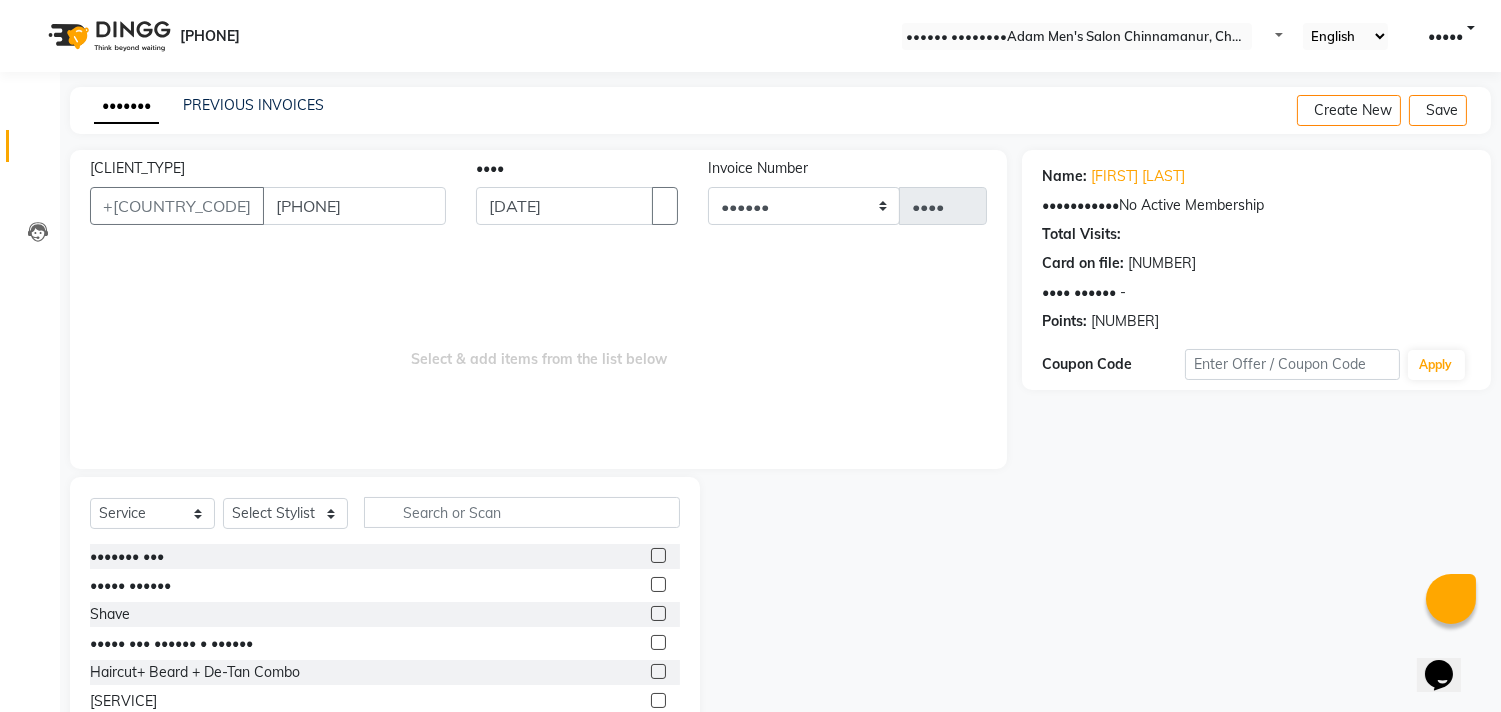 click at bounding box center [658, 642] 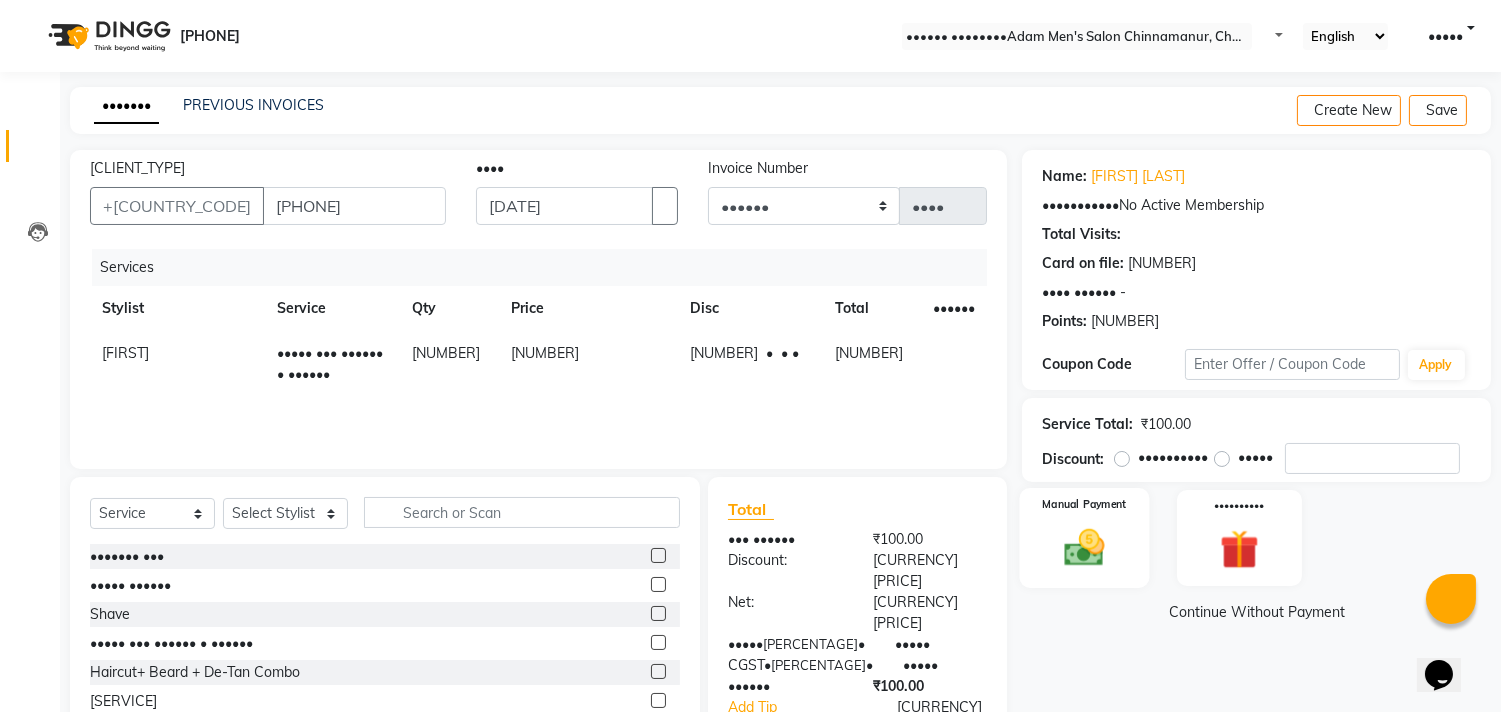 click at bounding box center (1085, 547) 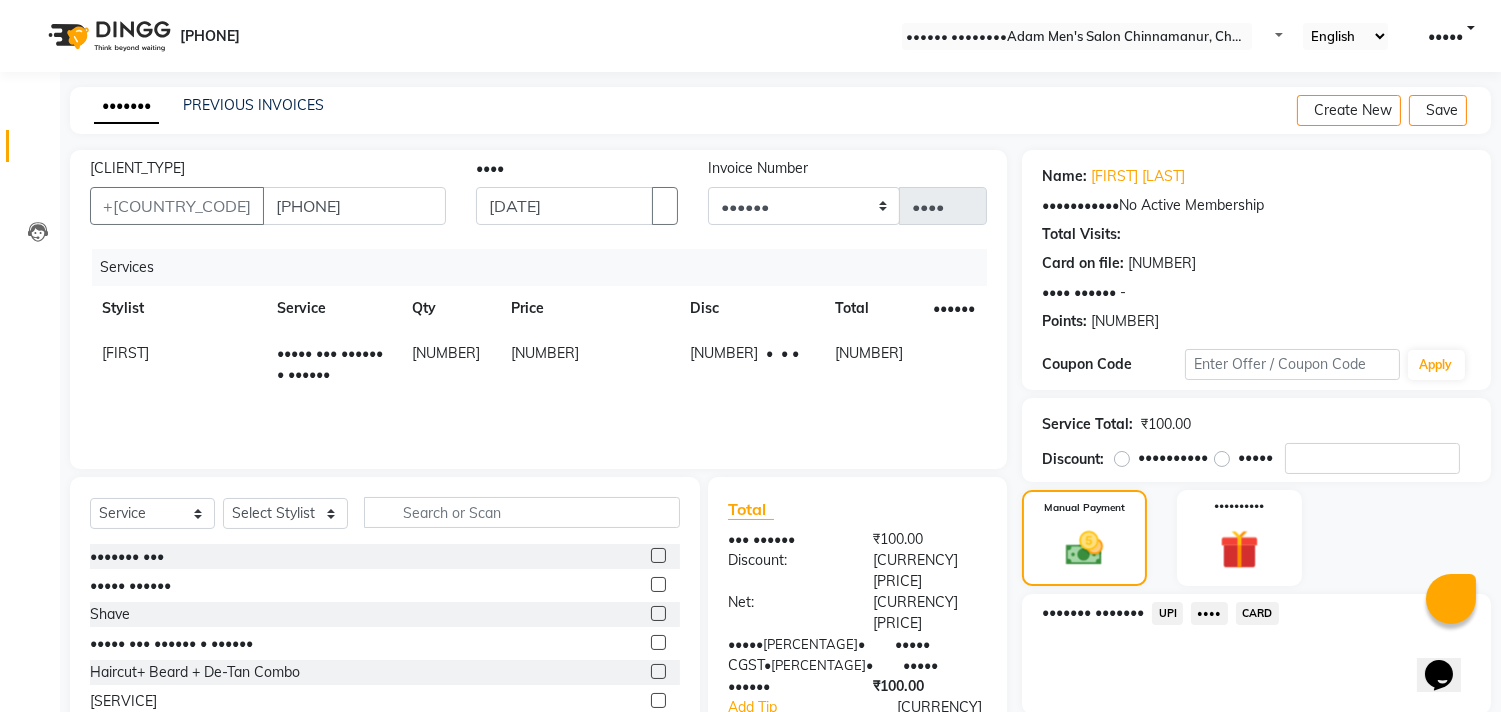 click on "••••" at bounding box center [1167, 613] 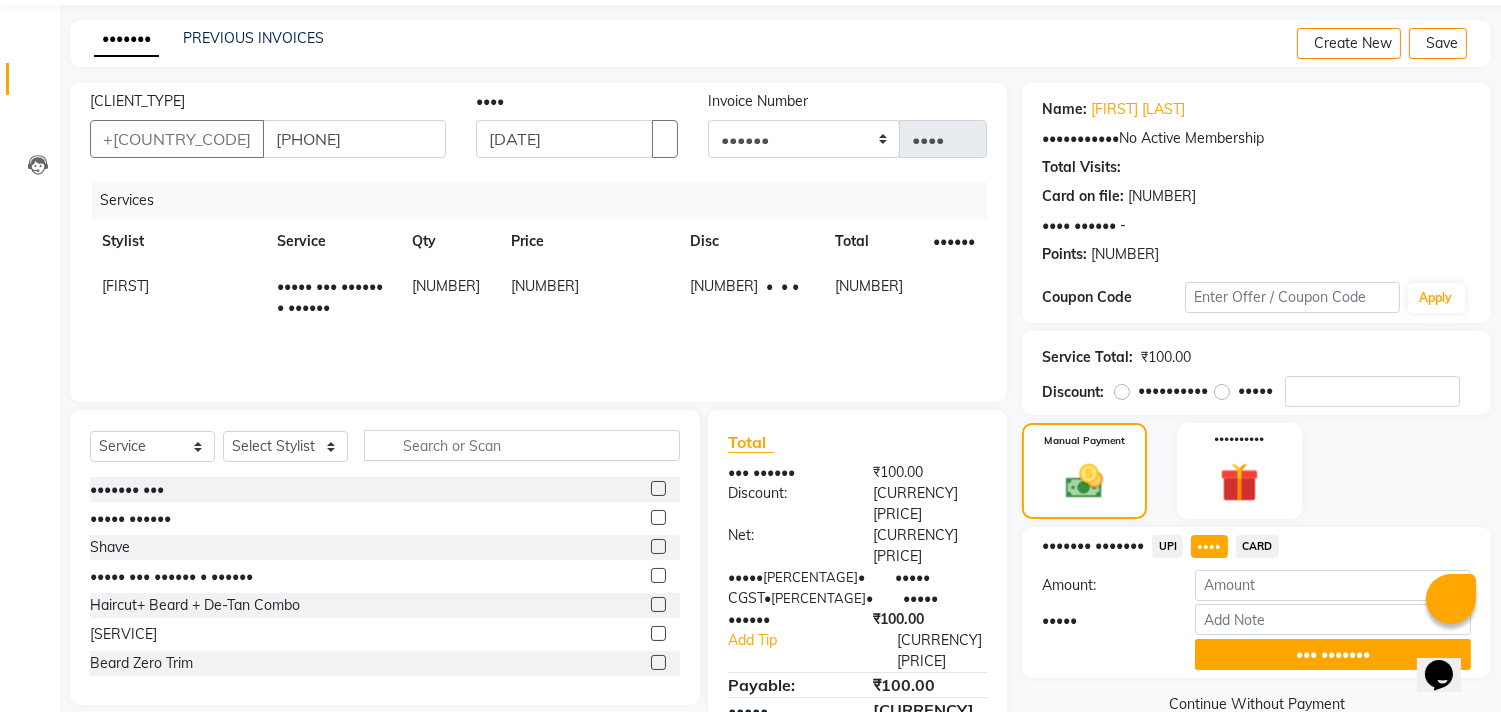 scroll, scrollTop: 104, scrollLeft: 0, axis: vertical 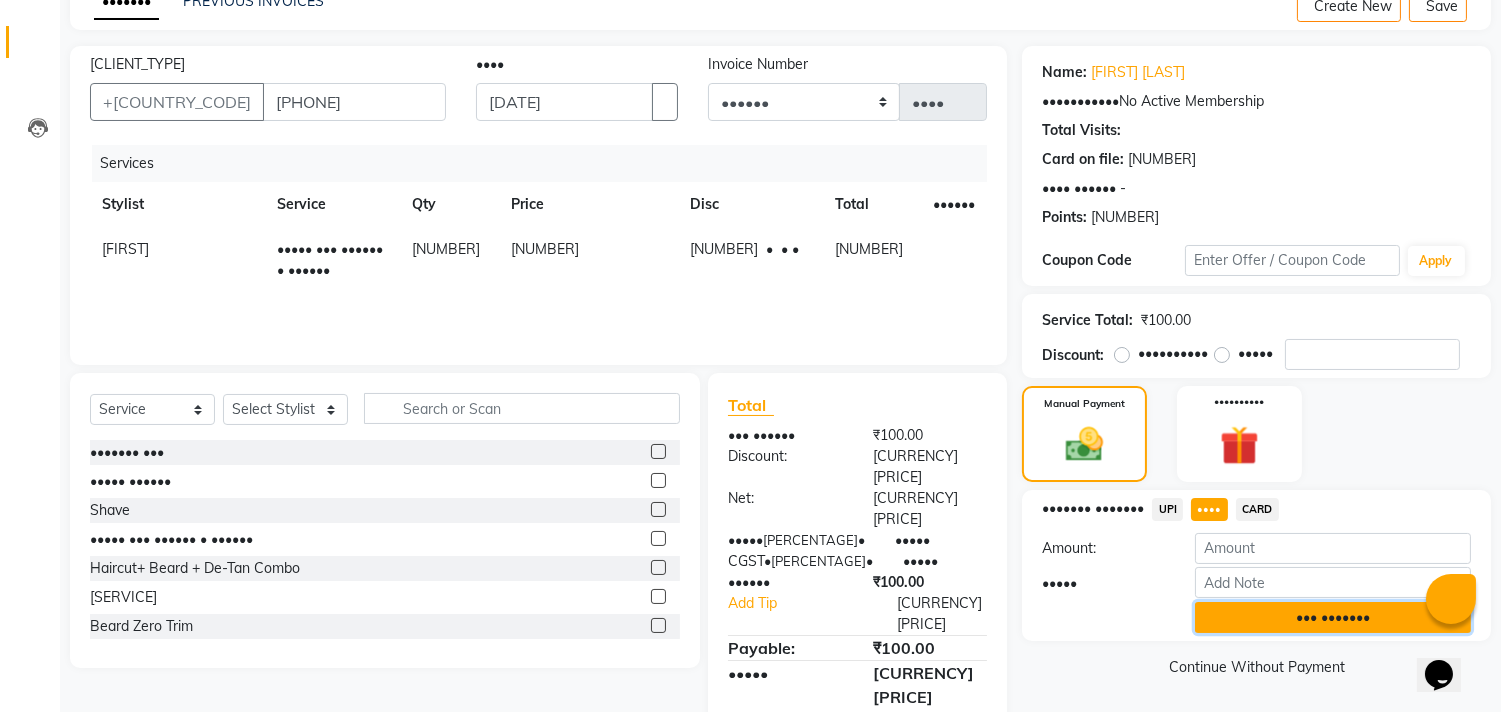 click on "••• •••••••" at bounding box center (1333, 617) 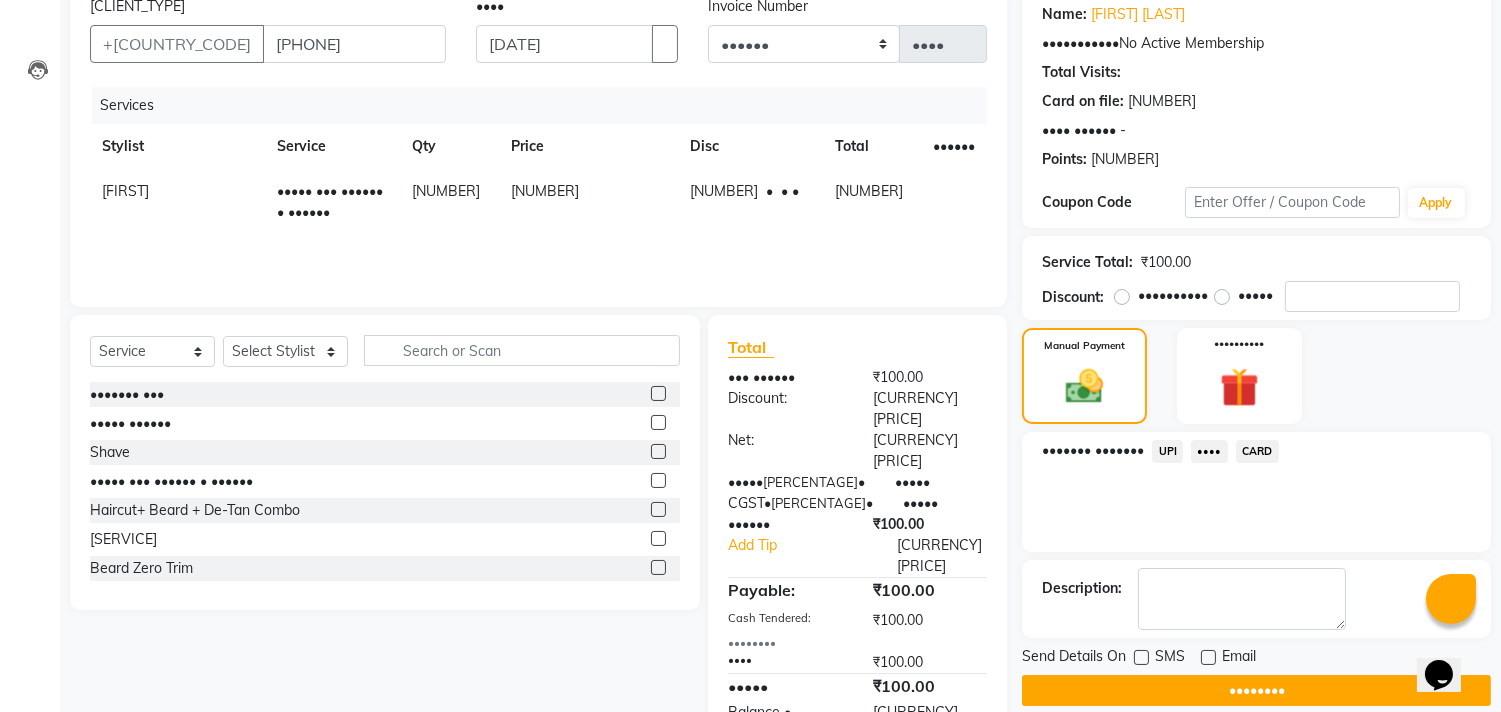 scroll, scrollTop: 187, scrollLeft: 0, axis: vertical 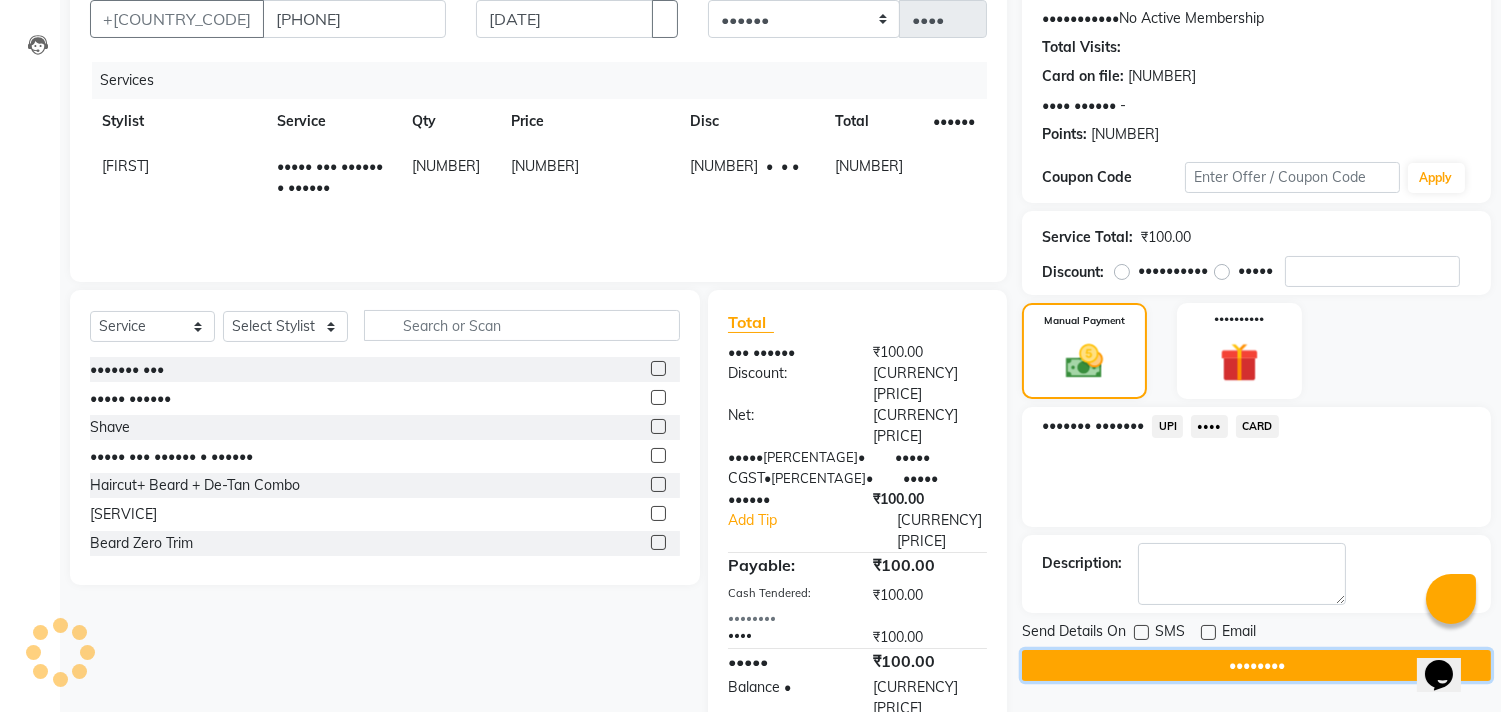 click on "••••••••" at bounding box center (1256, 665) 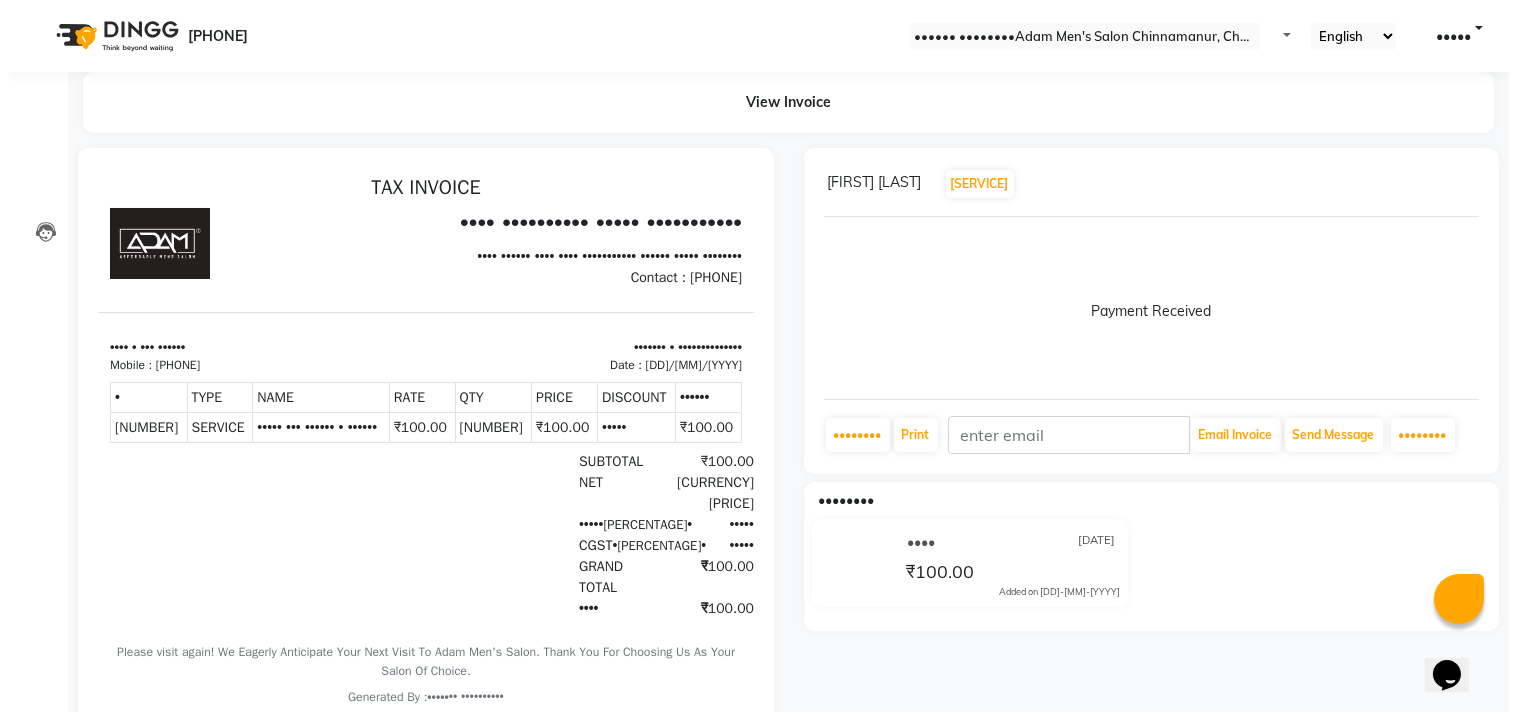 scroll, scrollTop: 0, scrollLeft: 0, axis: both 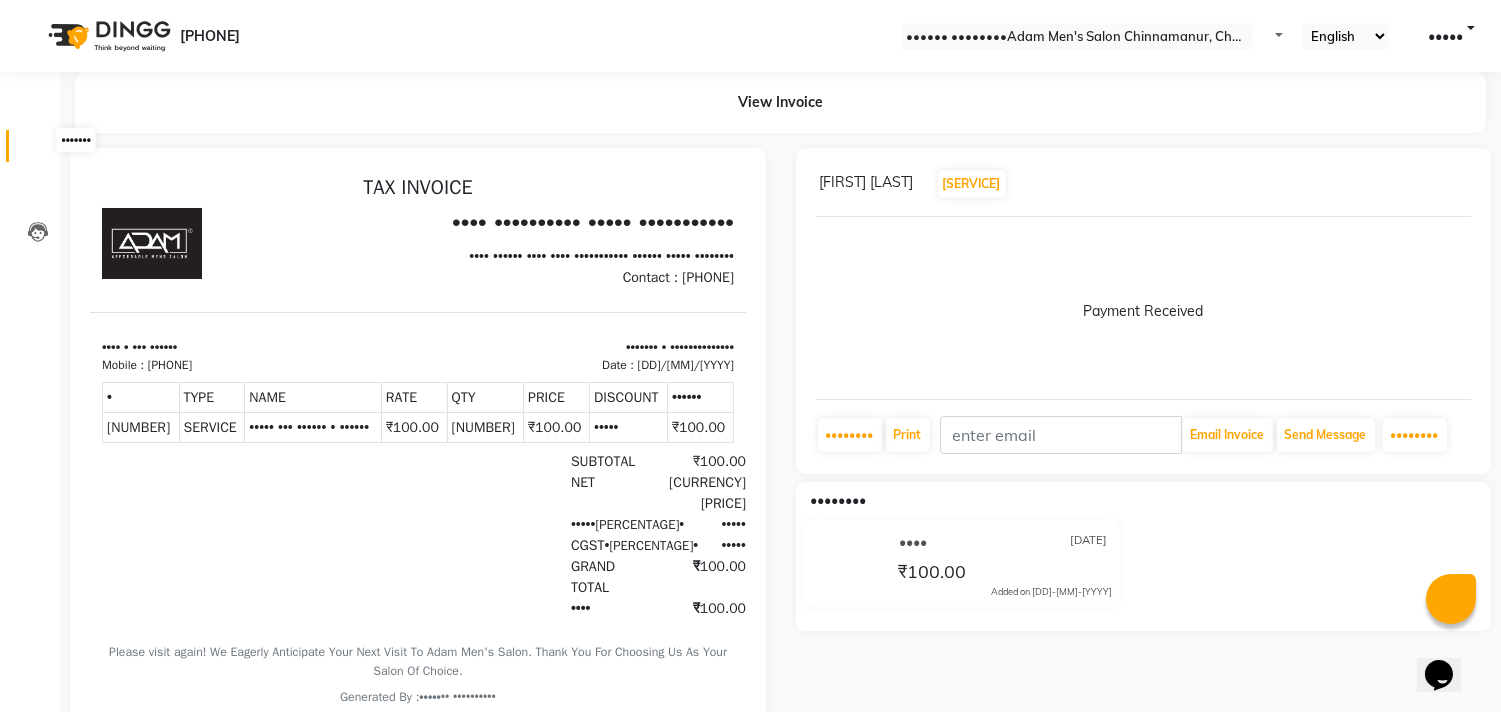 click at bounding box center (37, 151) 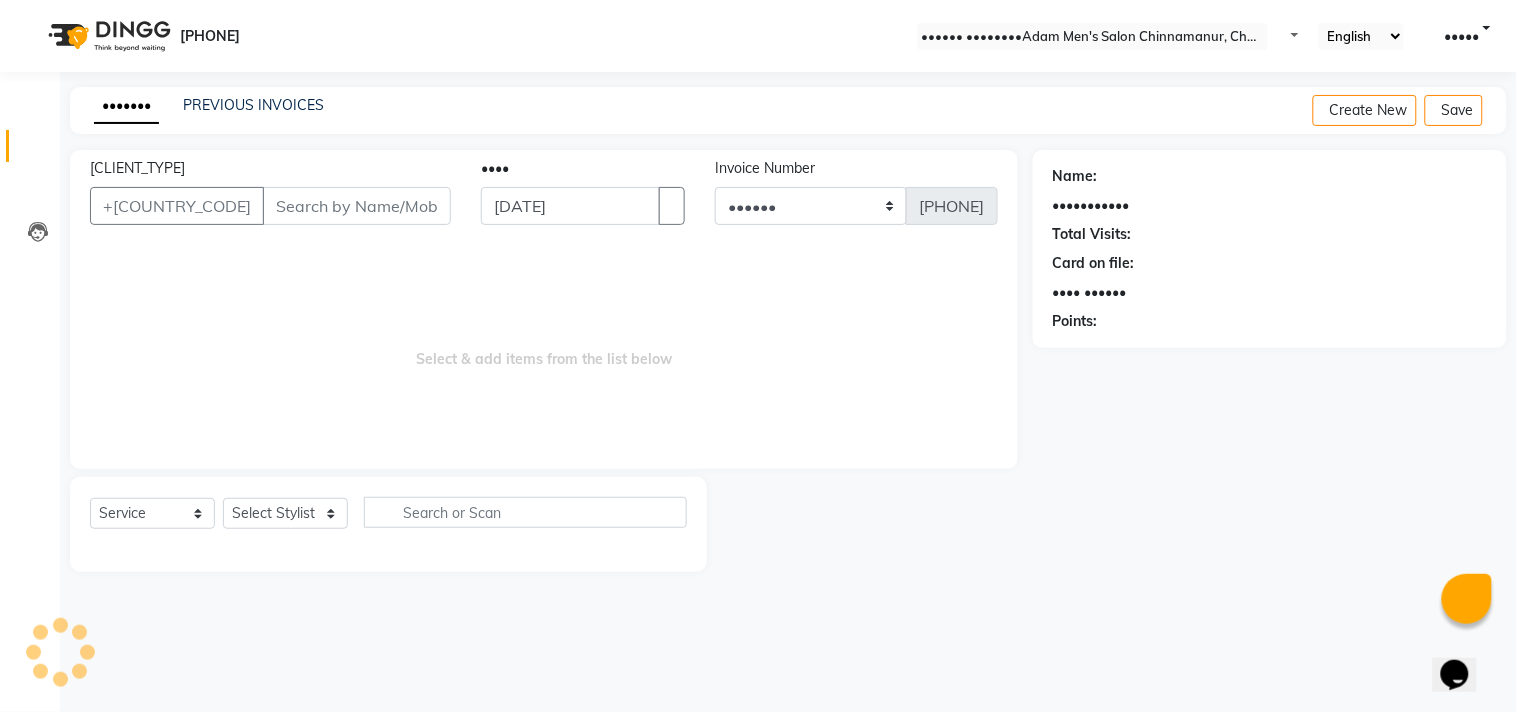 click on "[CLIENT_TYPE]" at bounding box center (357, 206) 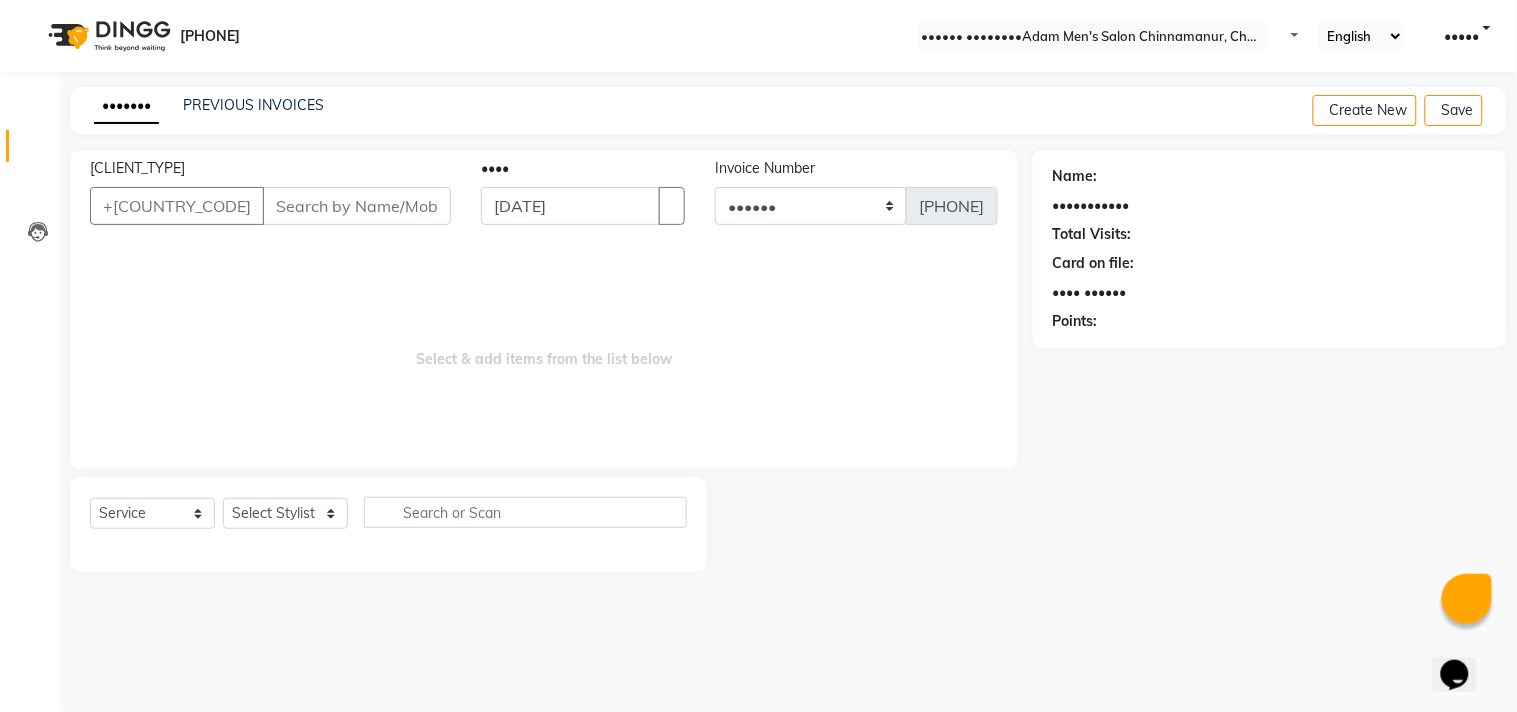 click on "[CLIENT_TYPE]" at bounding box center [357, 206] 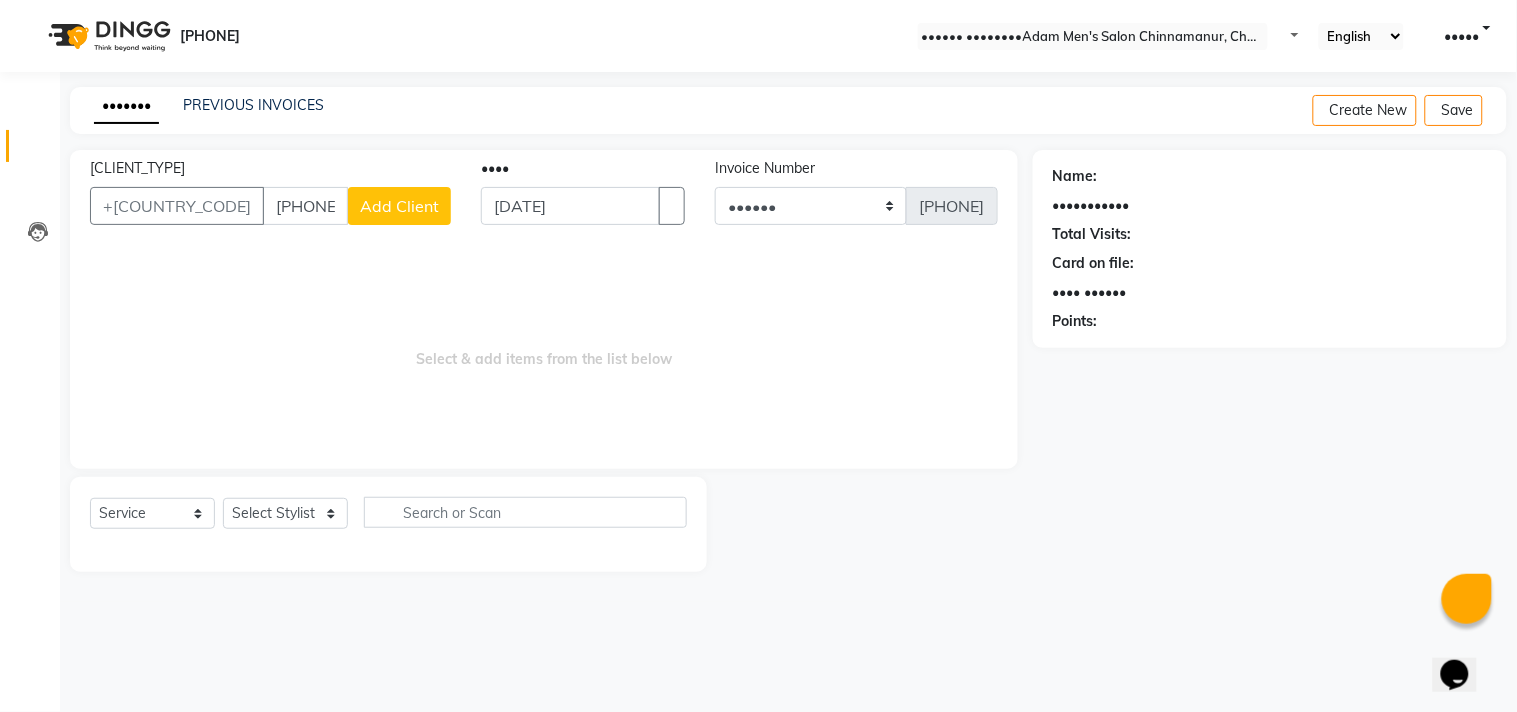 type on "[PHONE]" 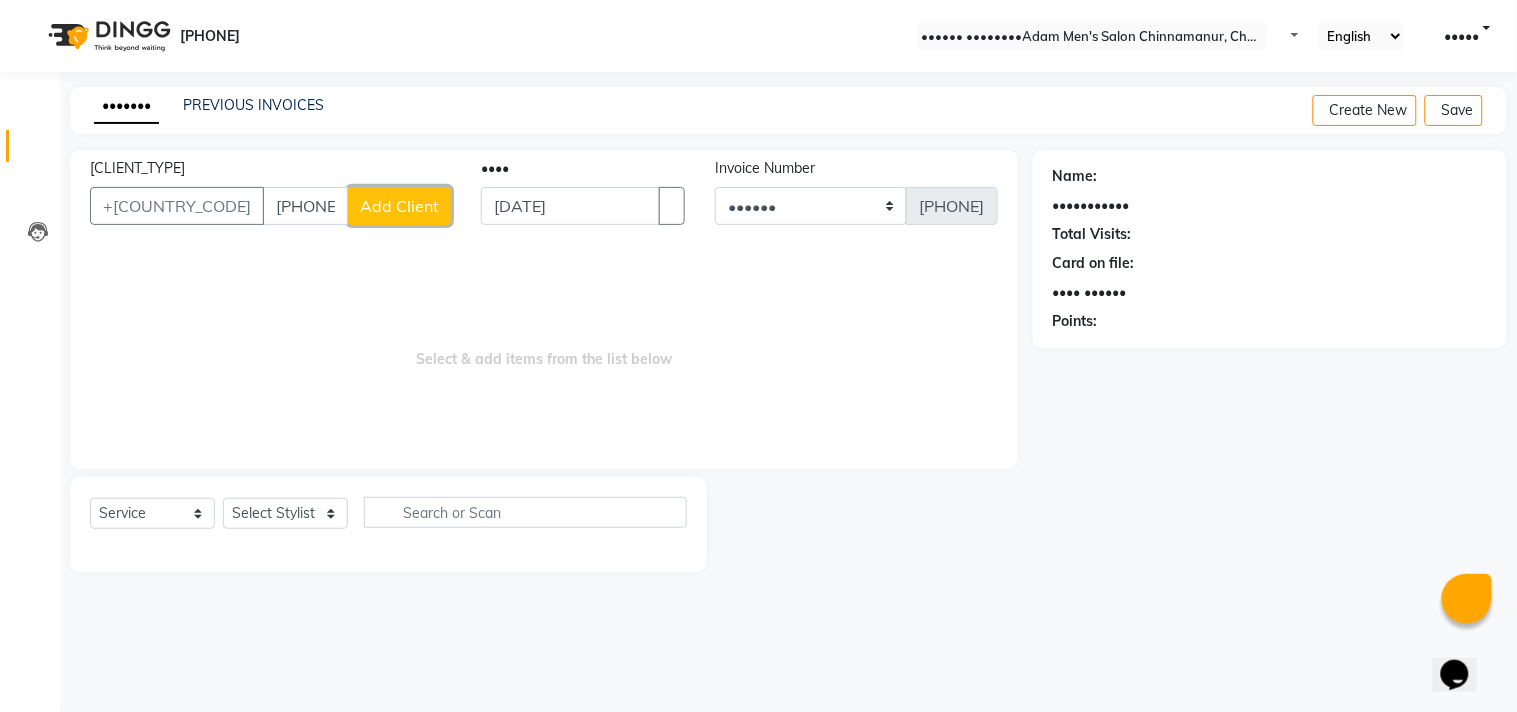 click on "Add Client" at bounding box center [399, 206] 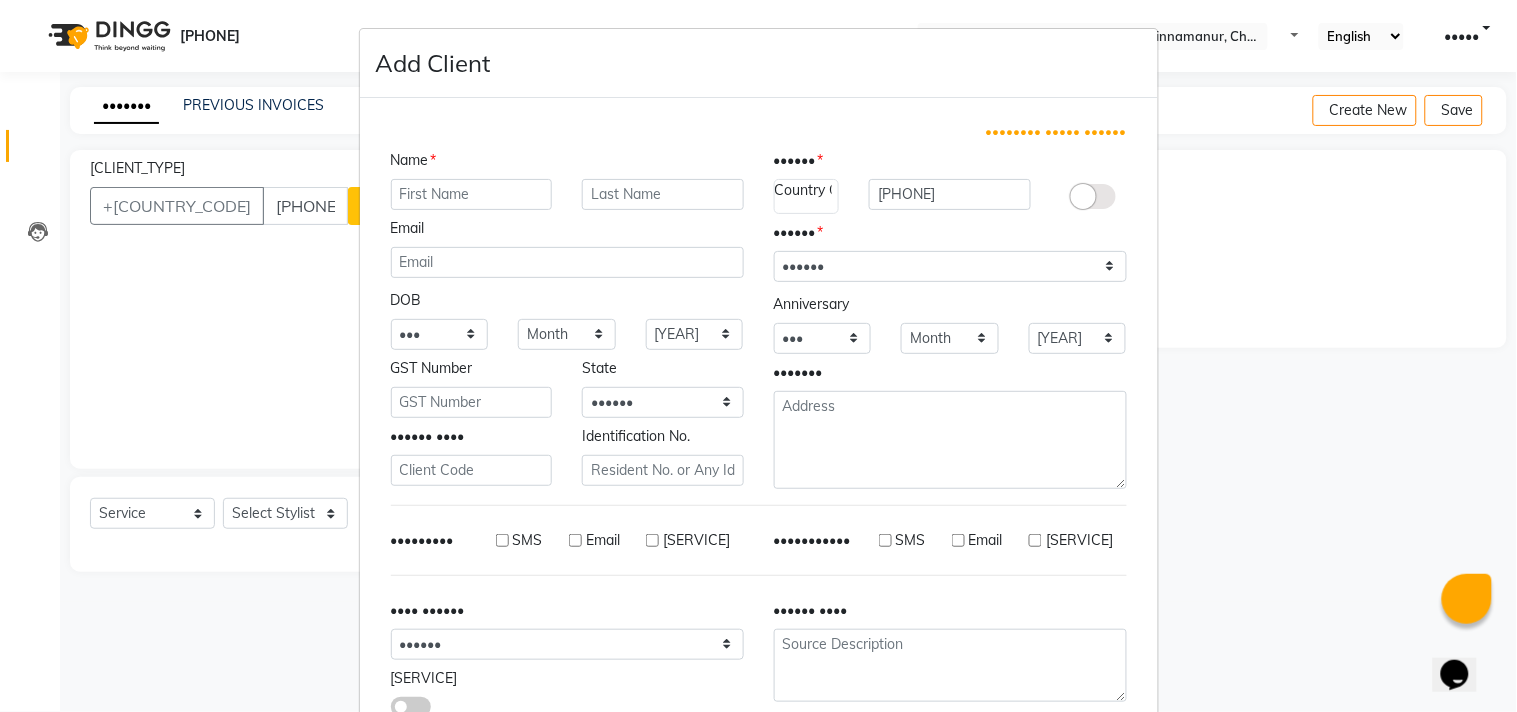 click at bounding box center [472, 194] 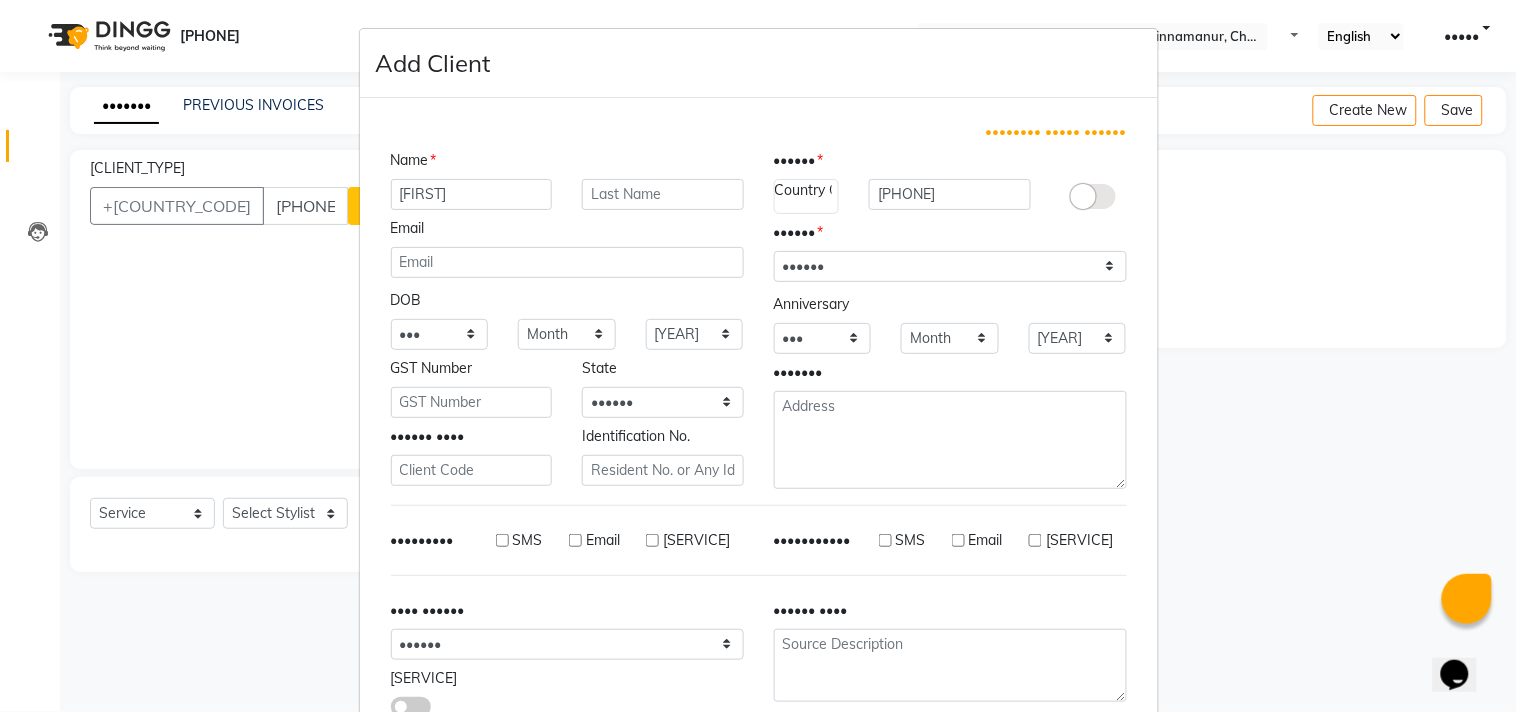 click on "[FIRST]" at bounding box center (472, 194) 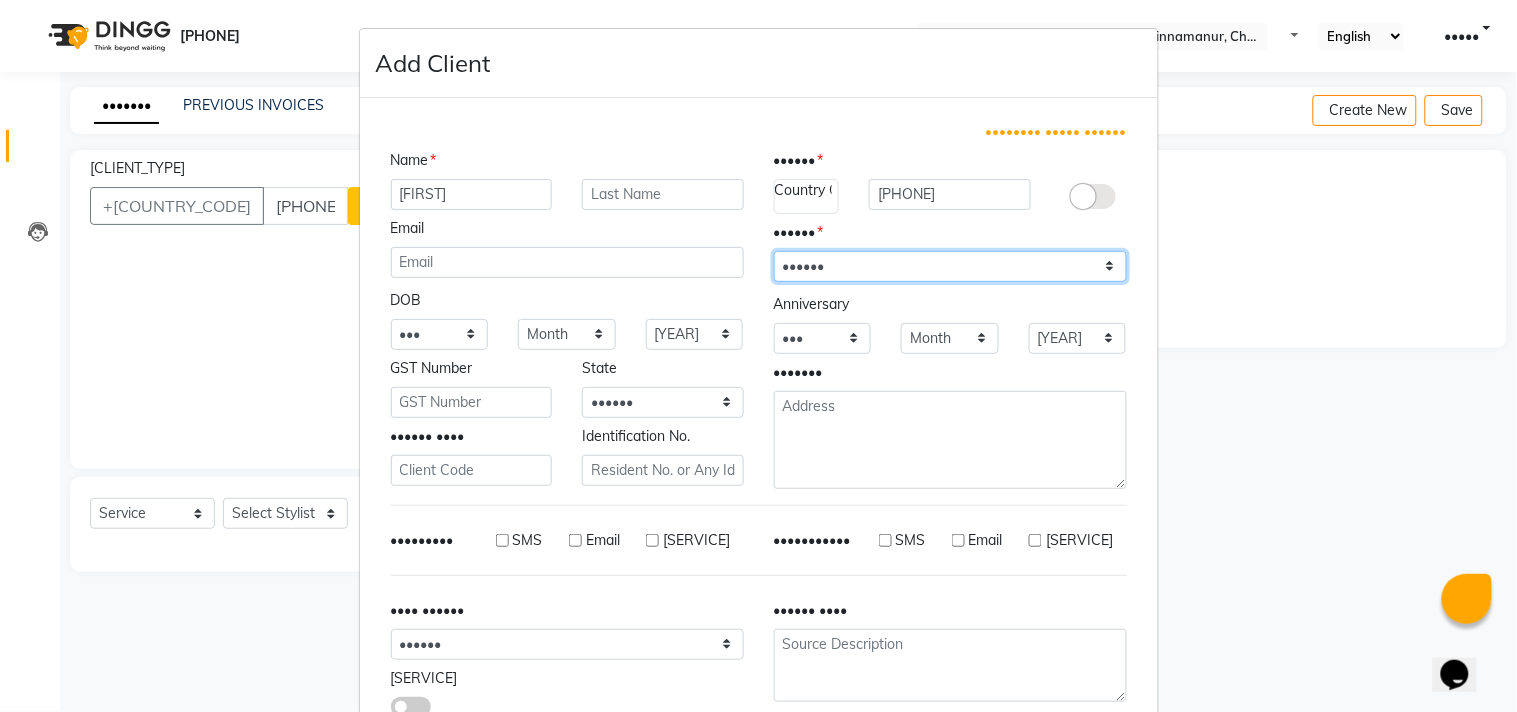 click on "Select [GENDER] [GENDER] [GENDER] Prefer Not To Say" at bounding box center (950, 266) 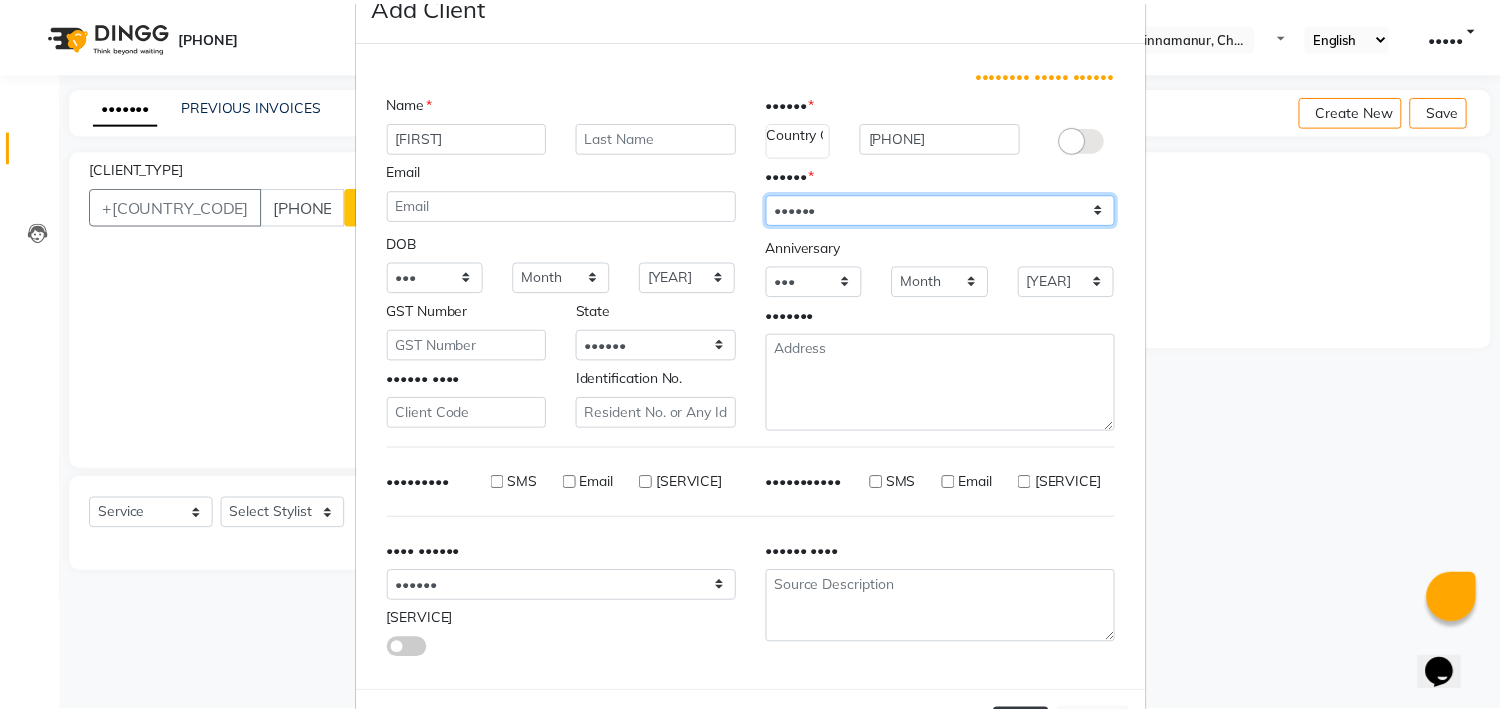 scroll, scrollTop: 138, scrollLeft: 0, axis: vertical 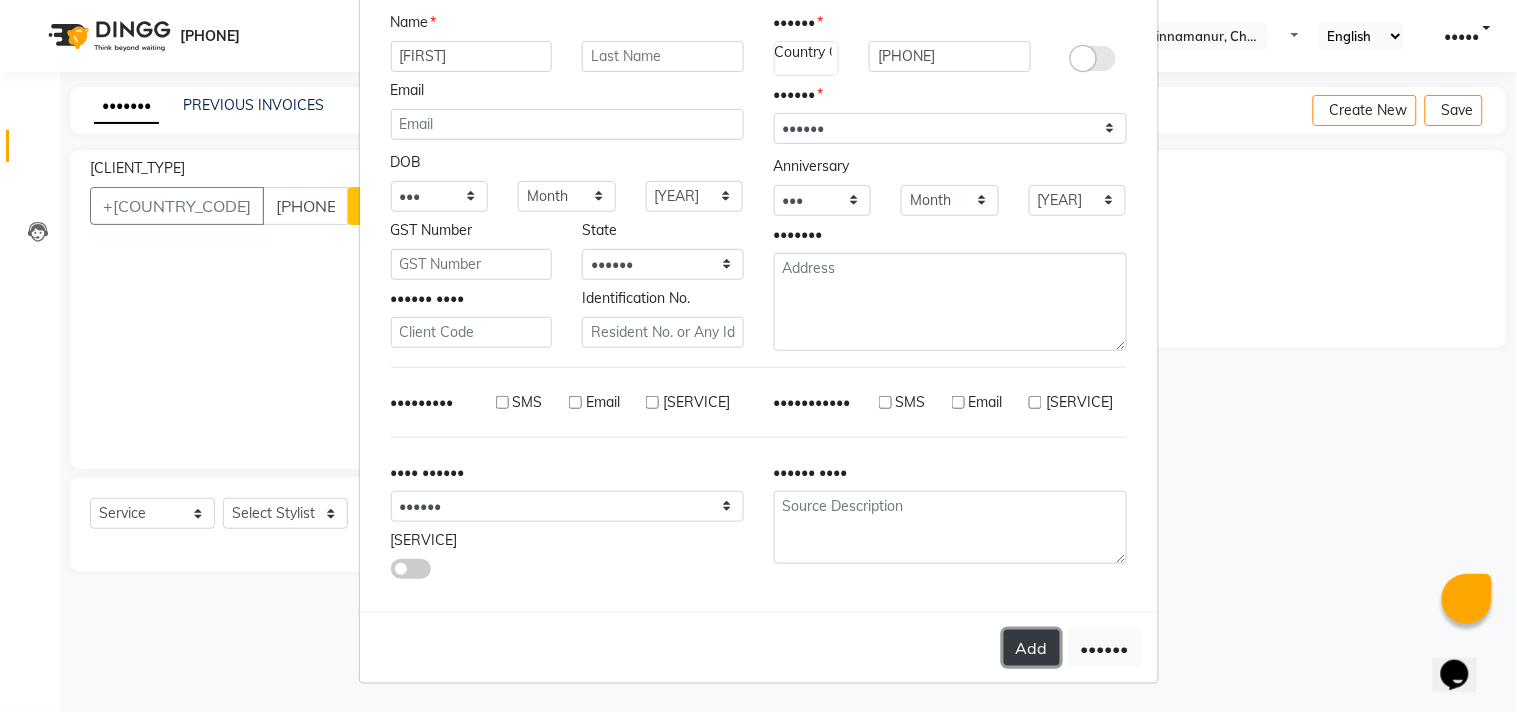 click on "Add" at bounding box center (1032, 648) 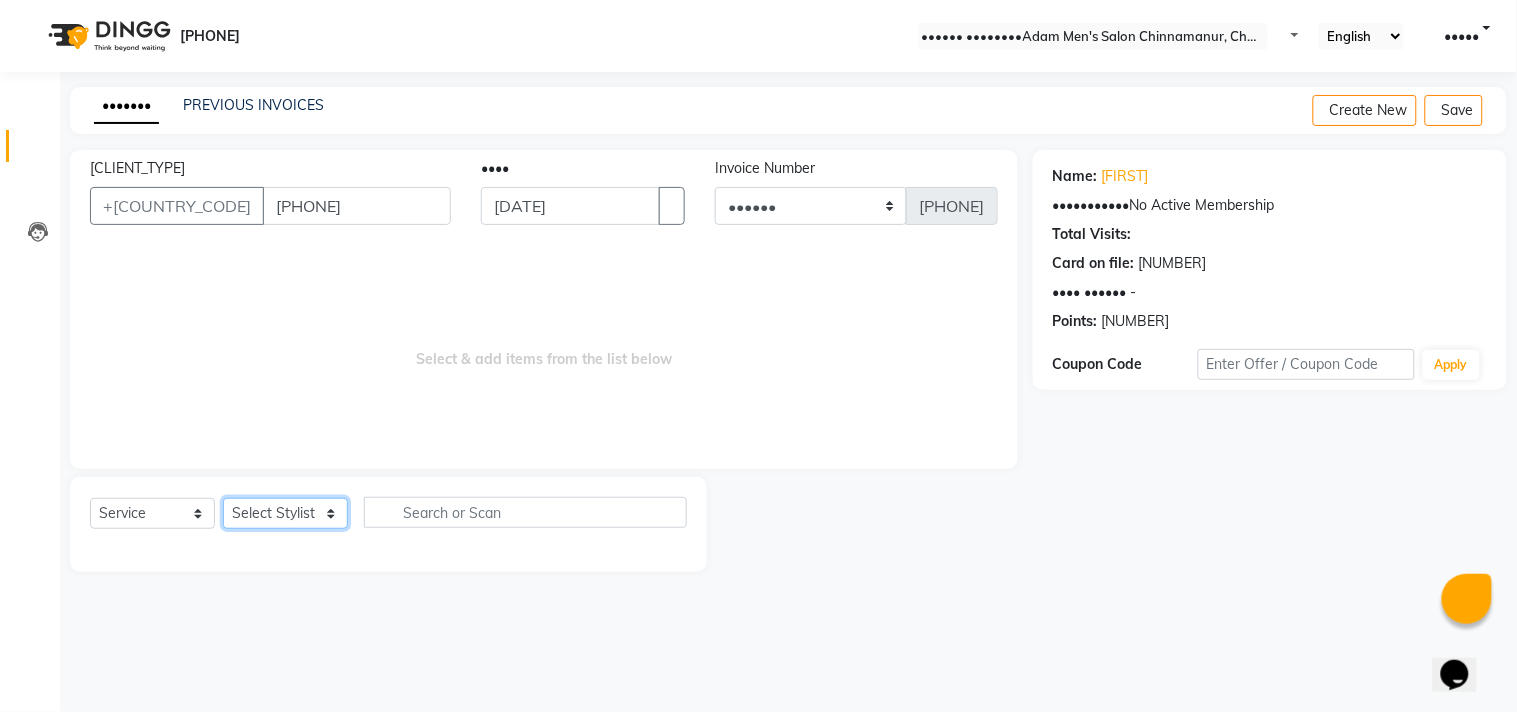 click on "Select Stylist Admin [FIRST] [FIRST] [FIRST] [FIRST] [FIRST]" at bounding box center (285, 513) 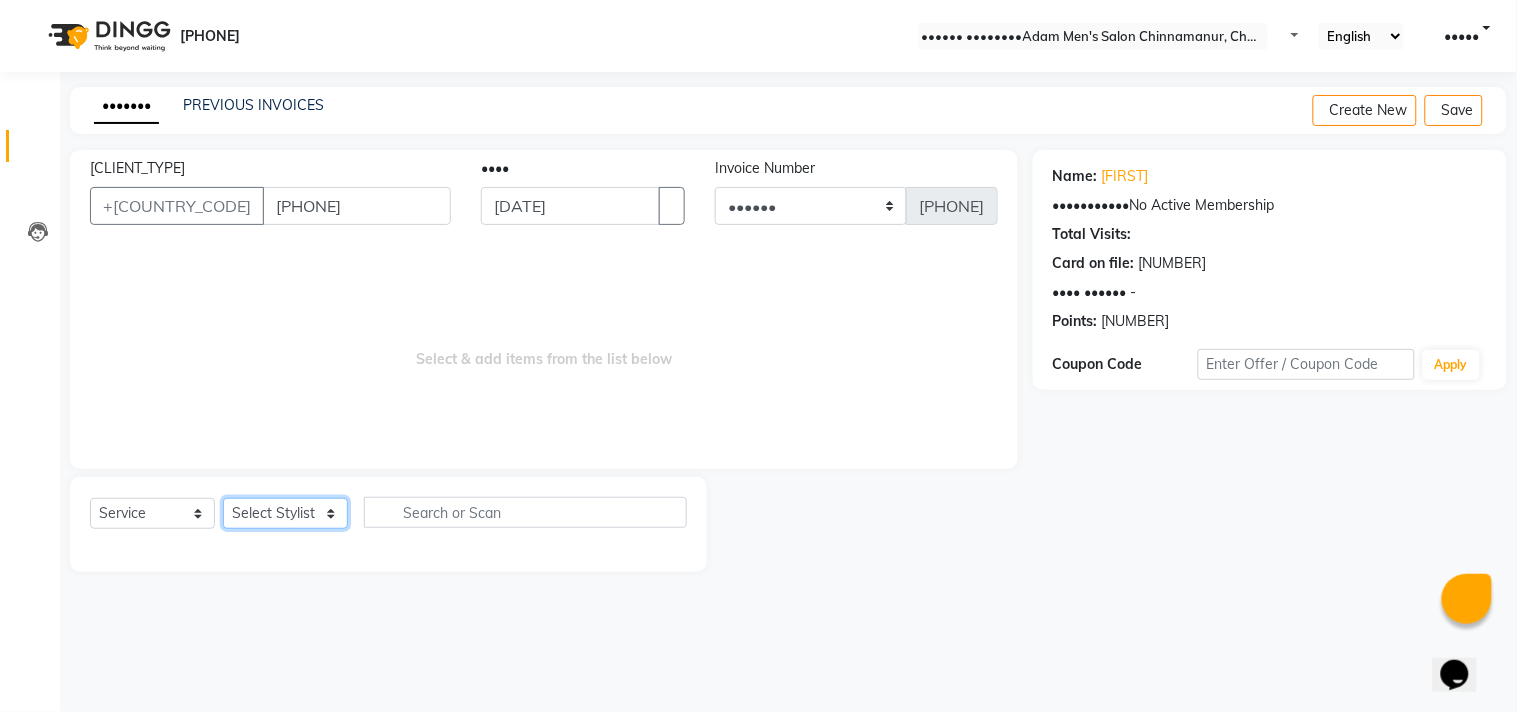 click on "Select Stylist Admin [FIRST] [FIRST] [FIRST] [FIRST] [FIRST]" at bounding box center (285, 513) 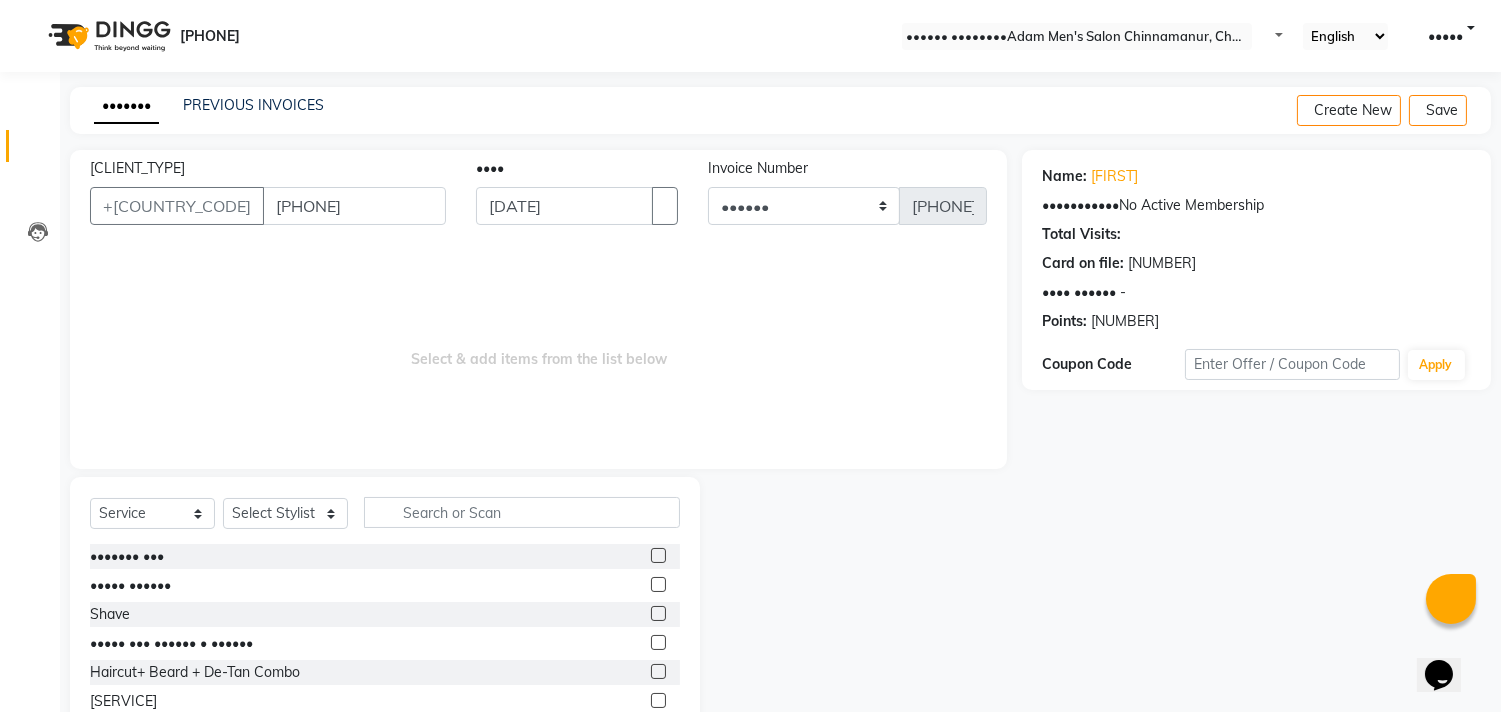 click at bounding box center [658, 555] 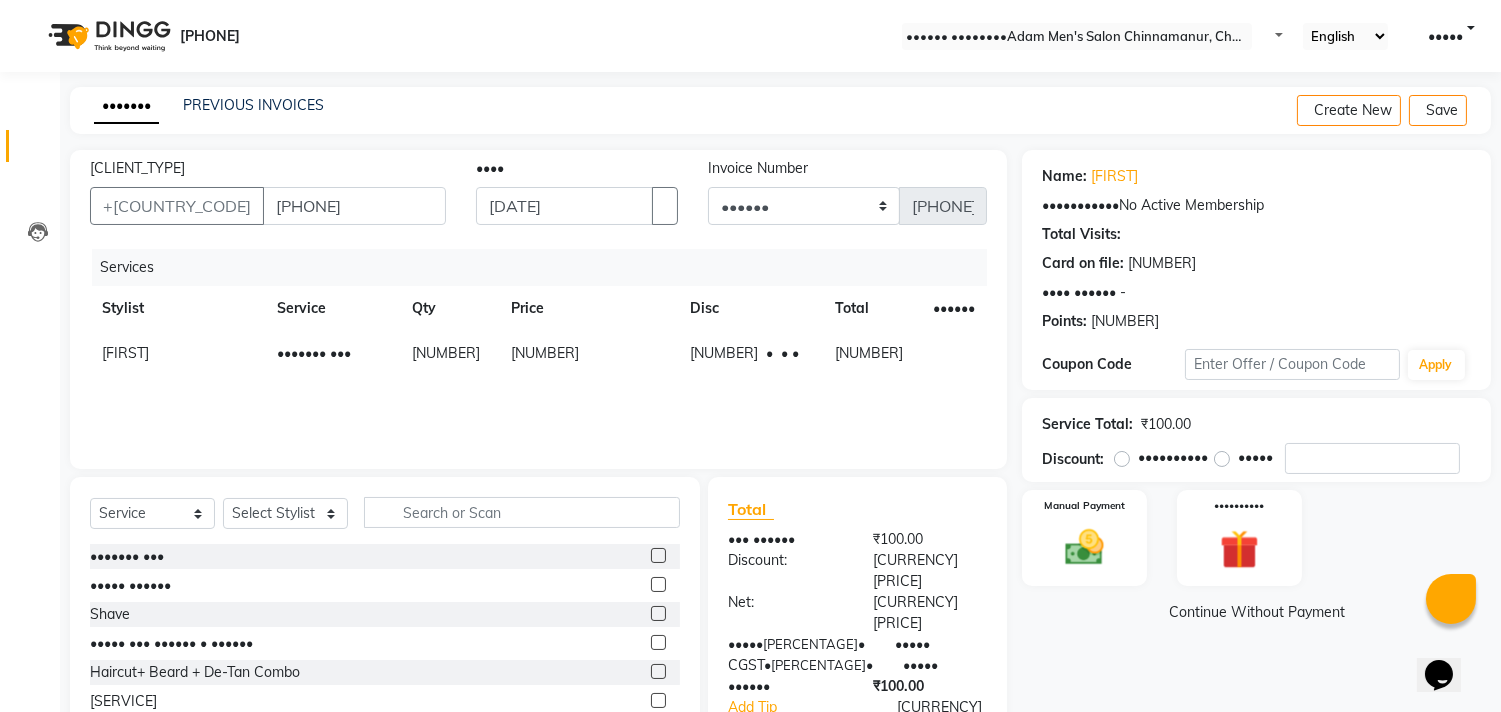click at bounding box center [658, 584] 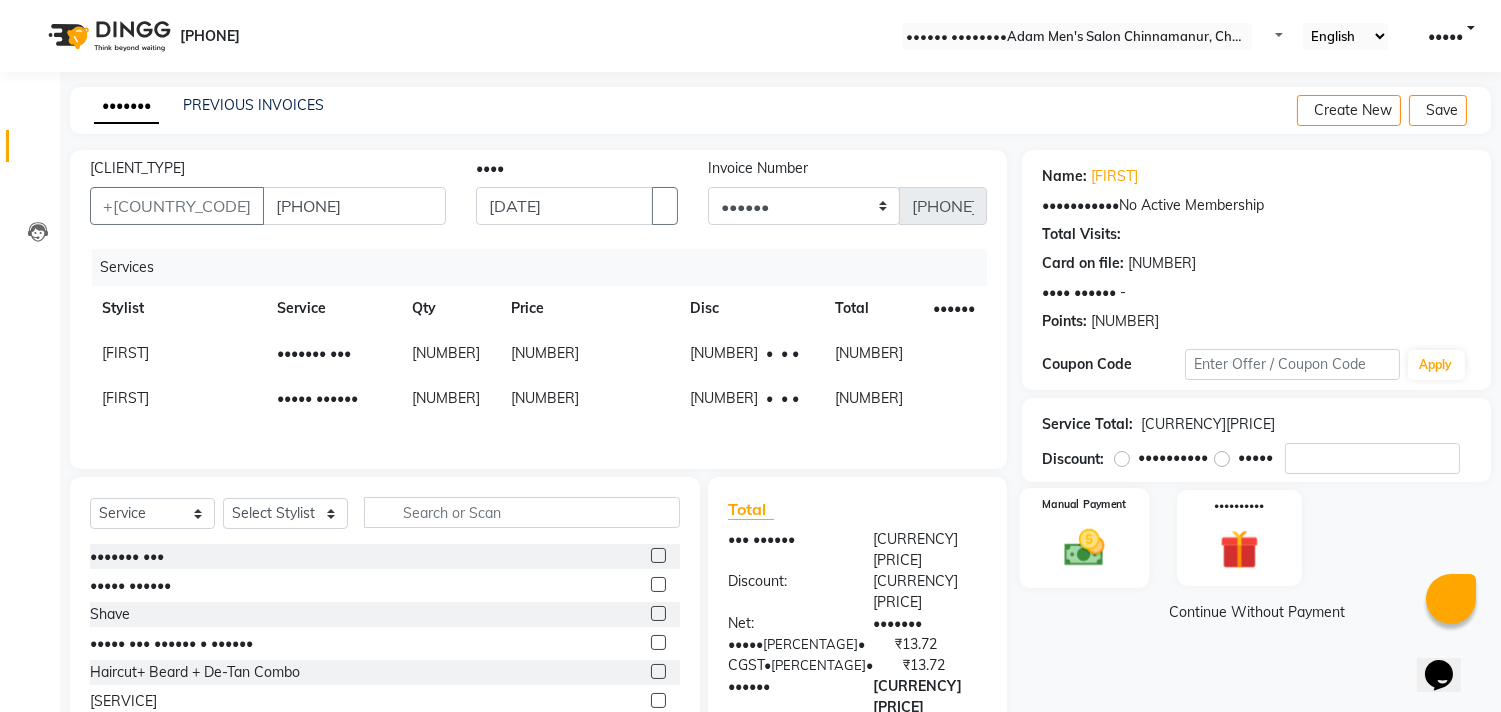 click at bounding box center [1085, 547] 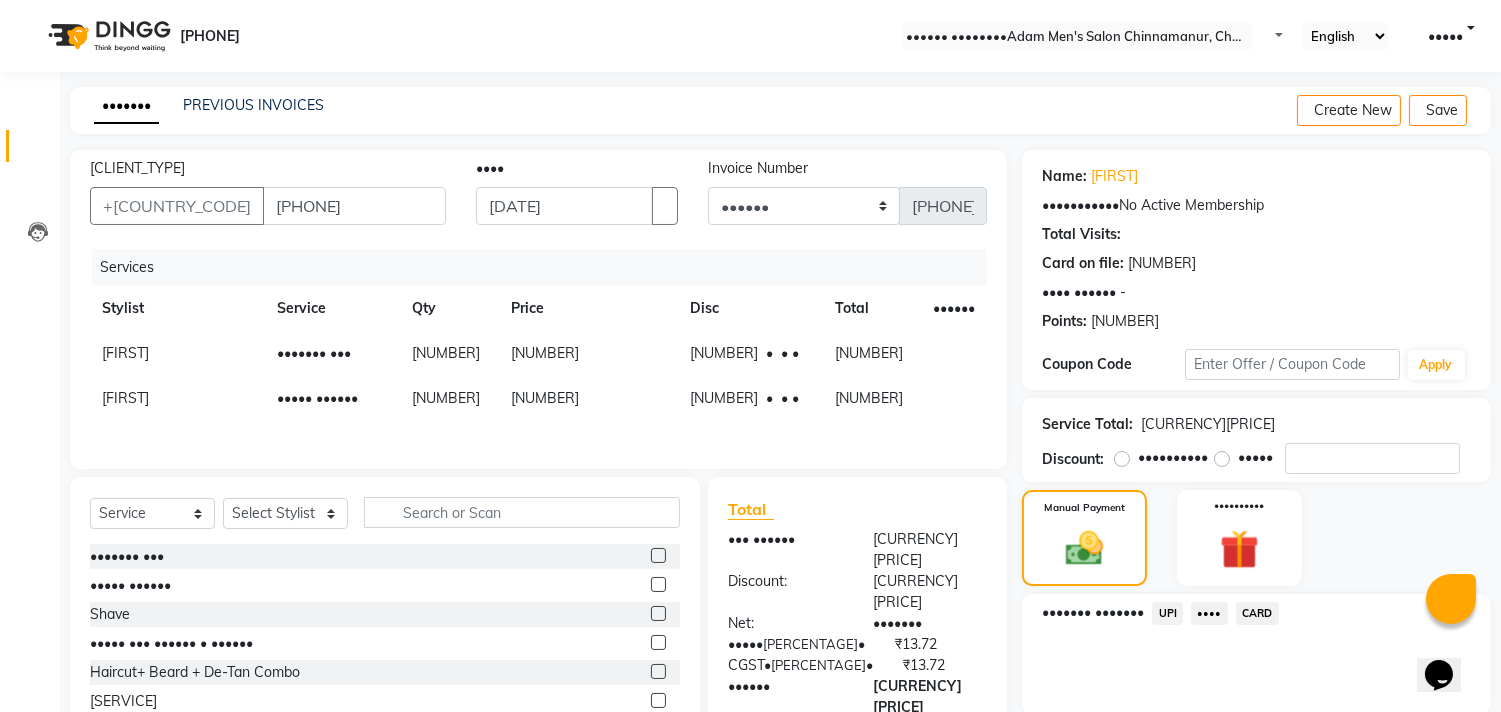 drag, startPoint x: 1182, startPoint y: 627, endPoint x: 1186, endPoint y: 617, distance: 10.770329 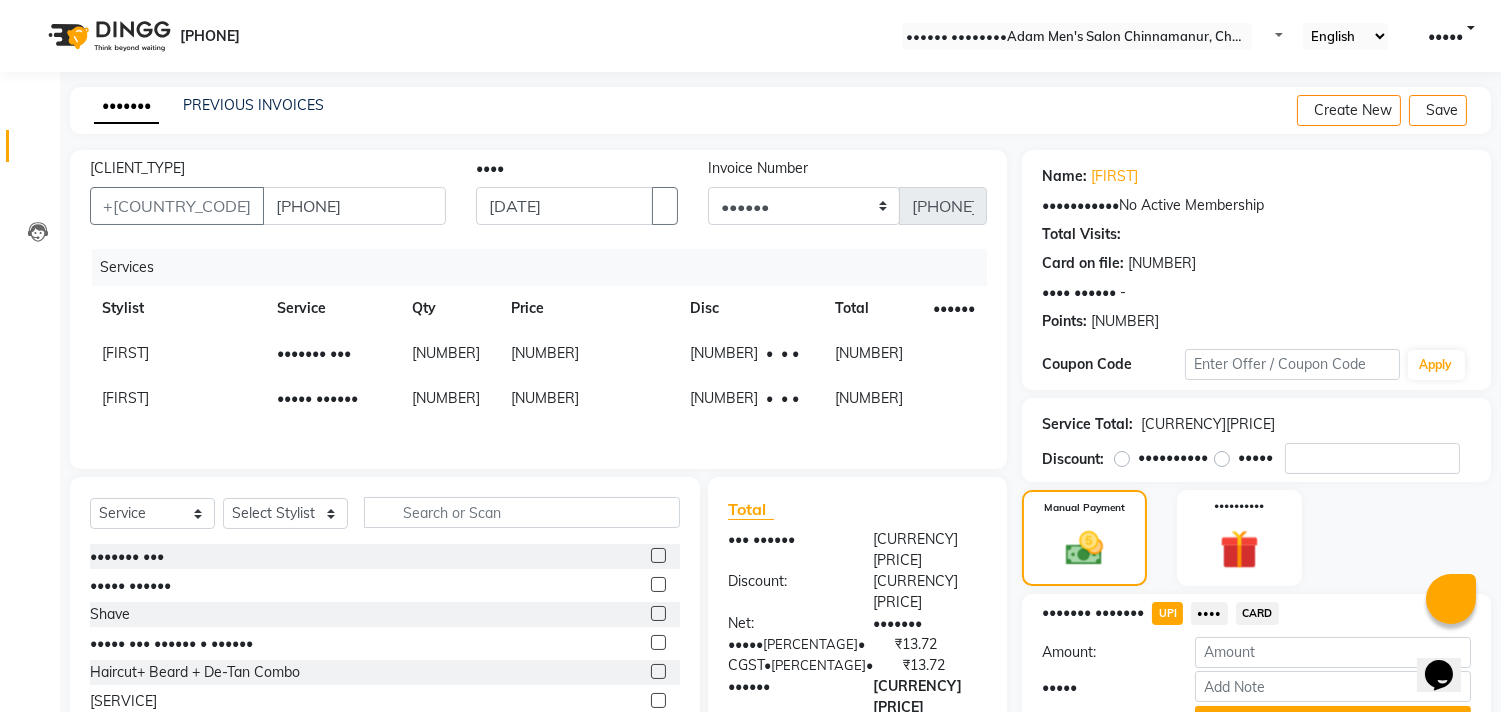 scroll, scrollTop: 104, scrollLeft: 0, axis: vertical 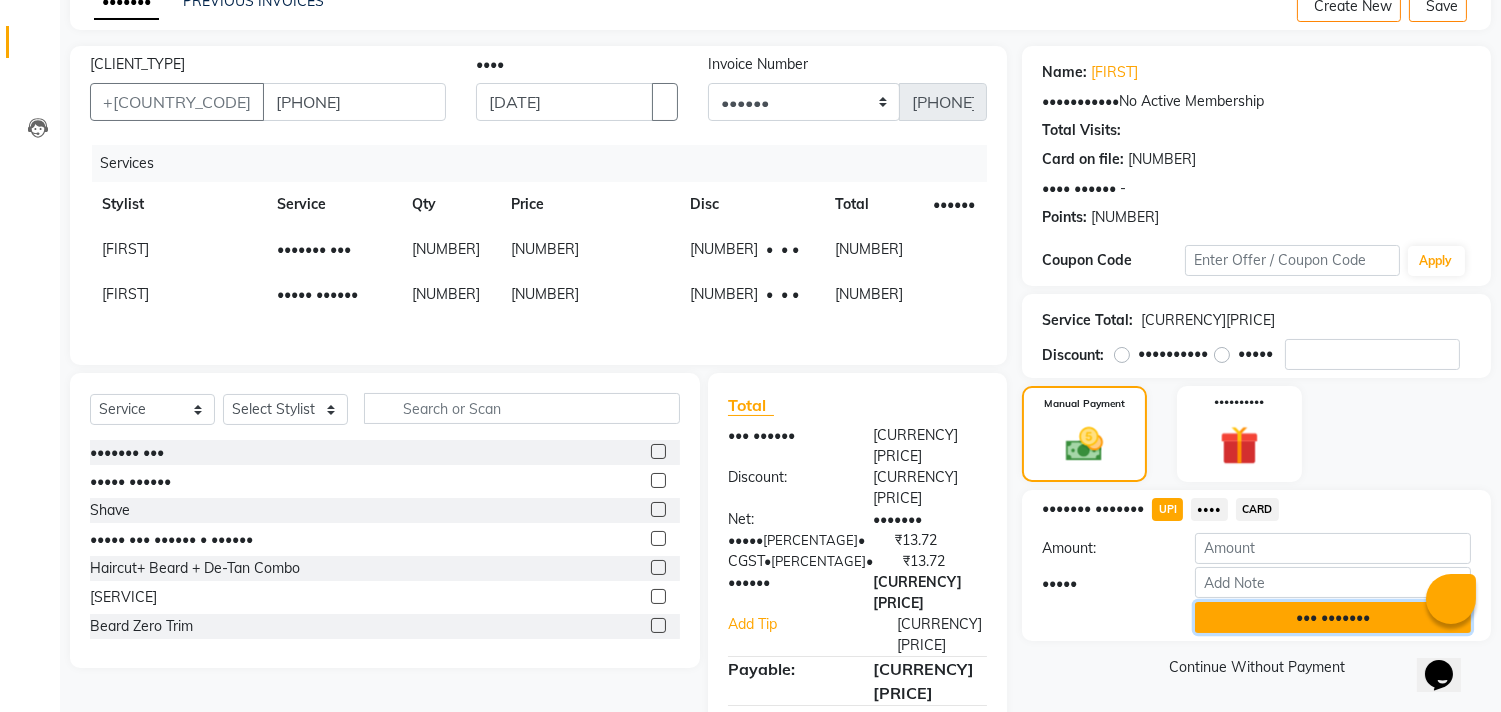 click on "••• •••••••" at bounding box center [1333, 617] 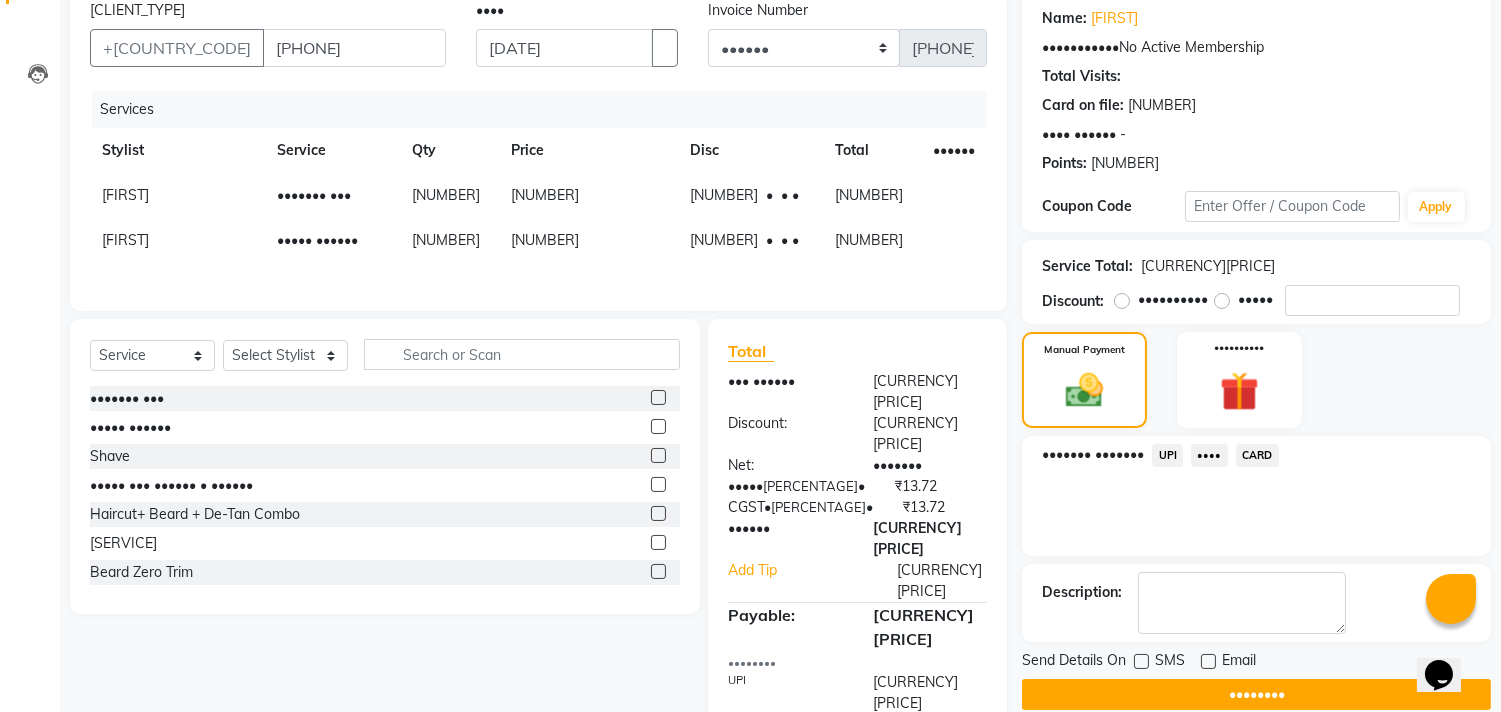 scroll, scrollTop: 187, scrollLeft: 0, axis: vertical 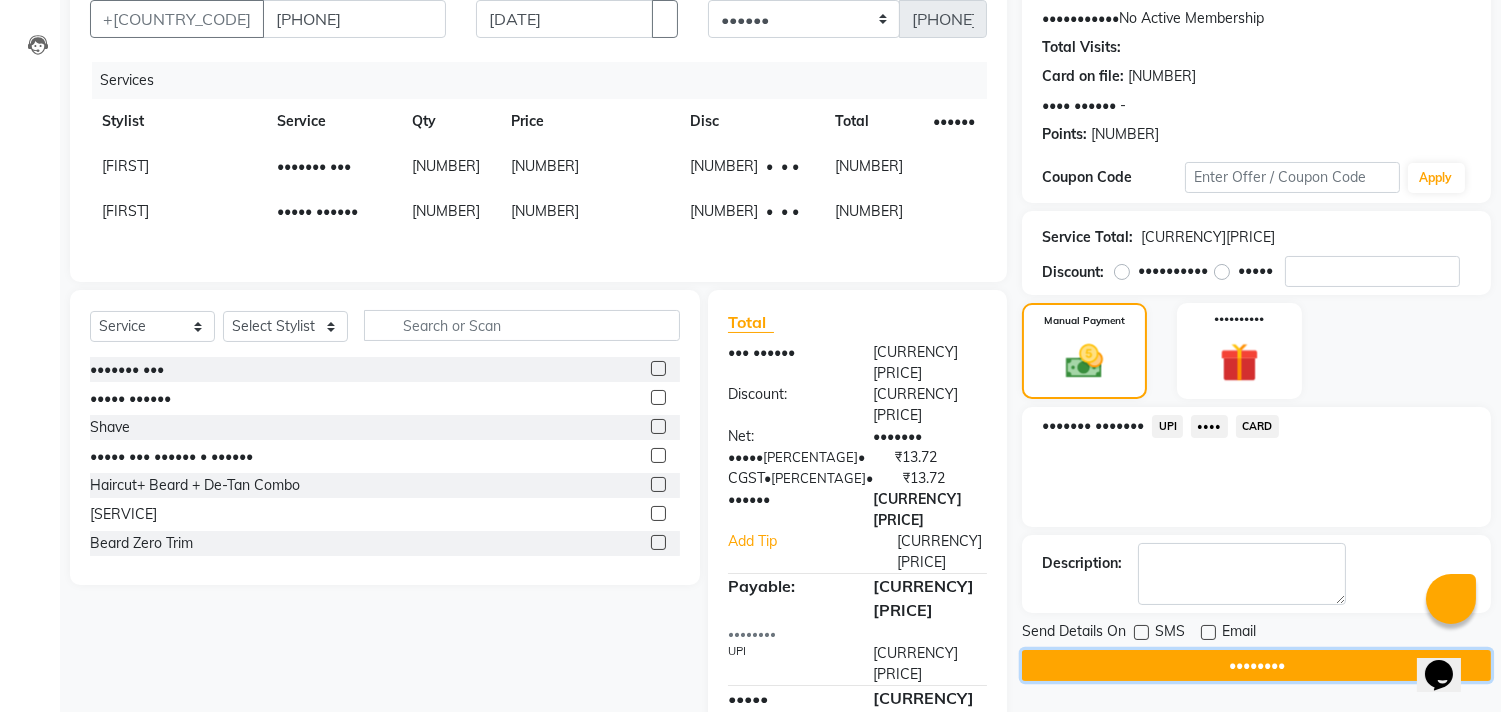 click on "••••••••" at bounding box center [1256, 665] 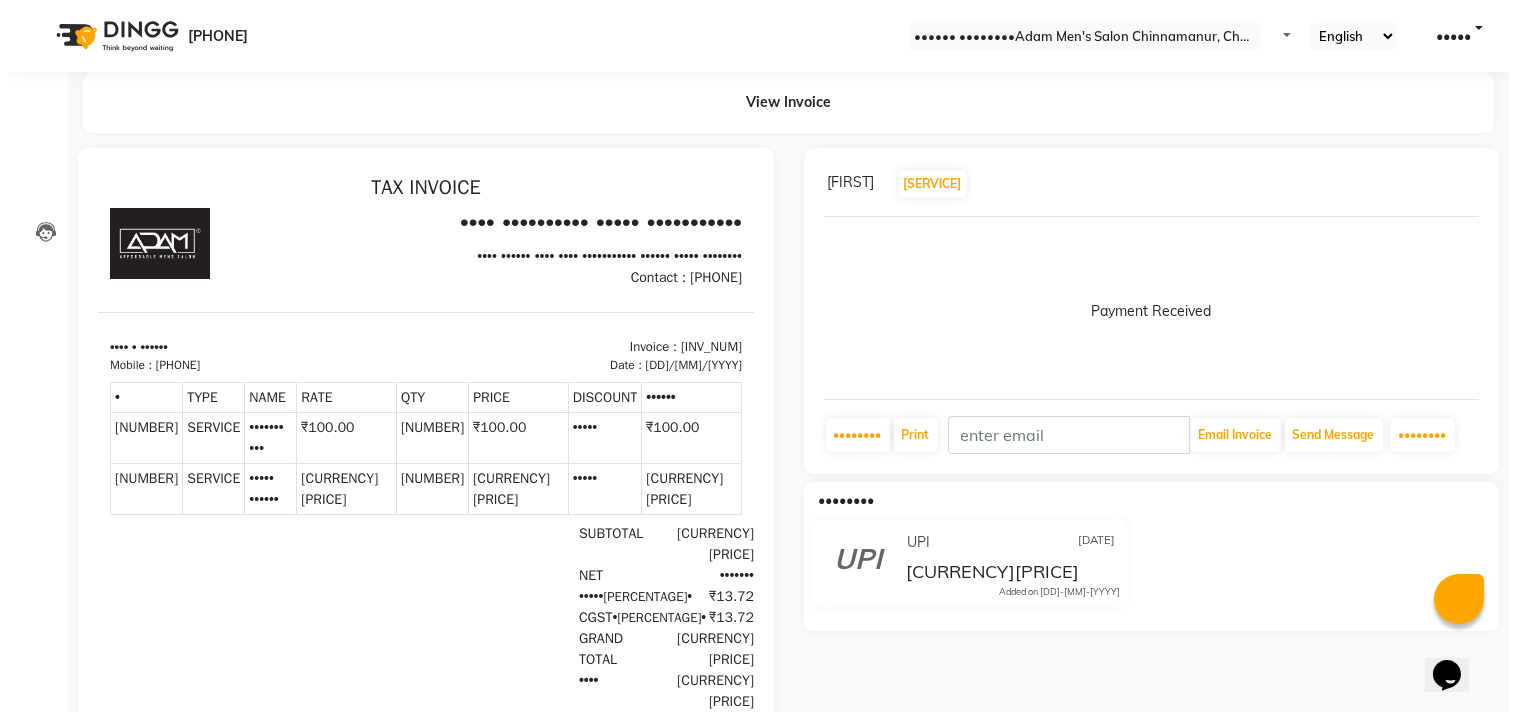 scroll, scrollTop: 0, scrollLeft: 0, axis: both 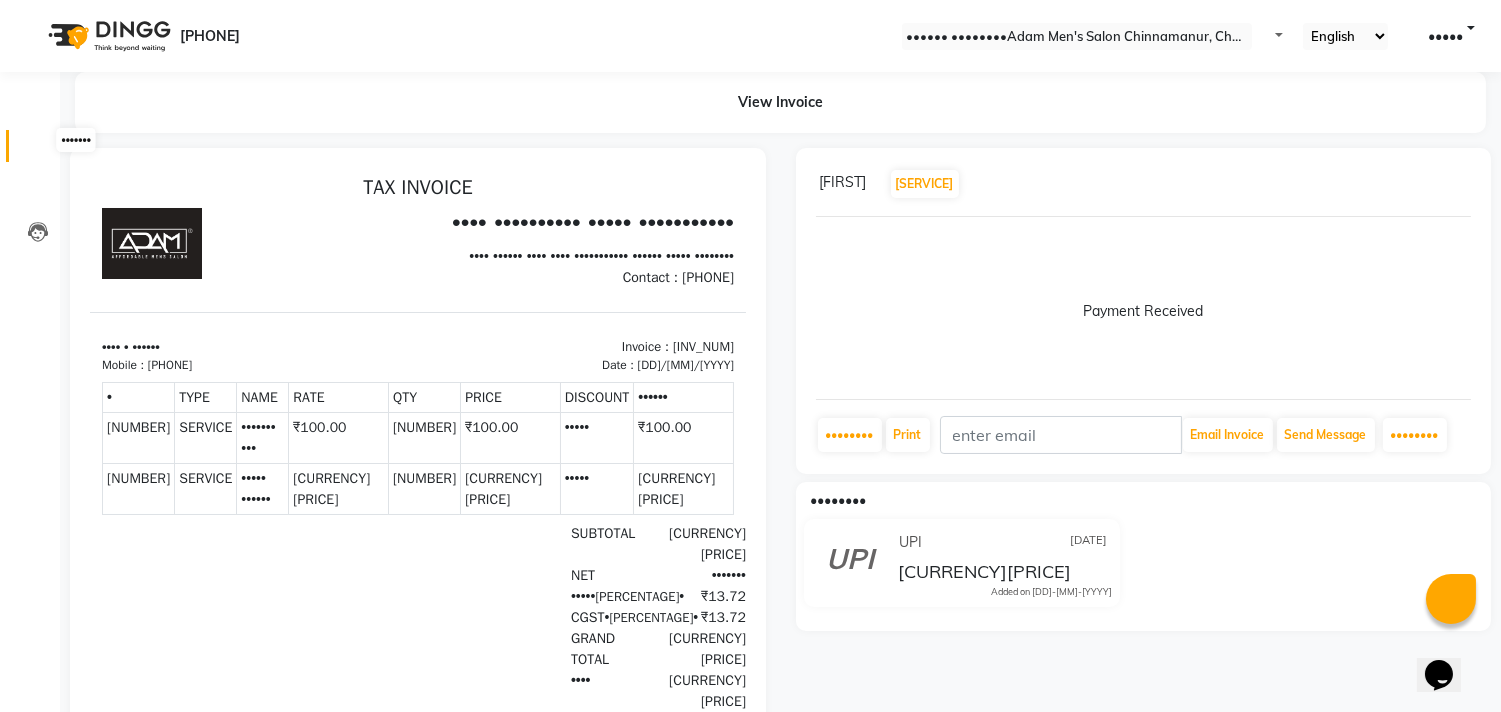 click at bounding box center (37, 151) 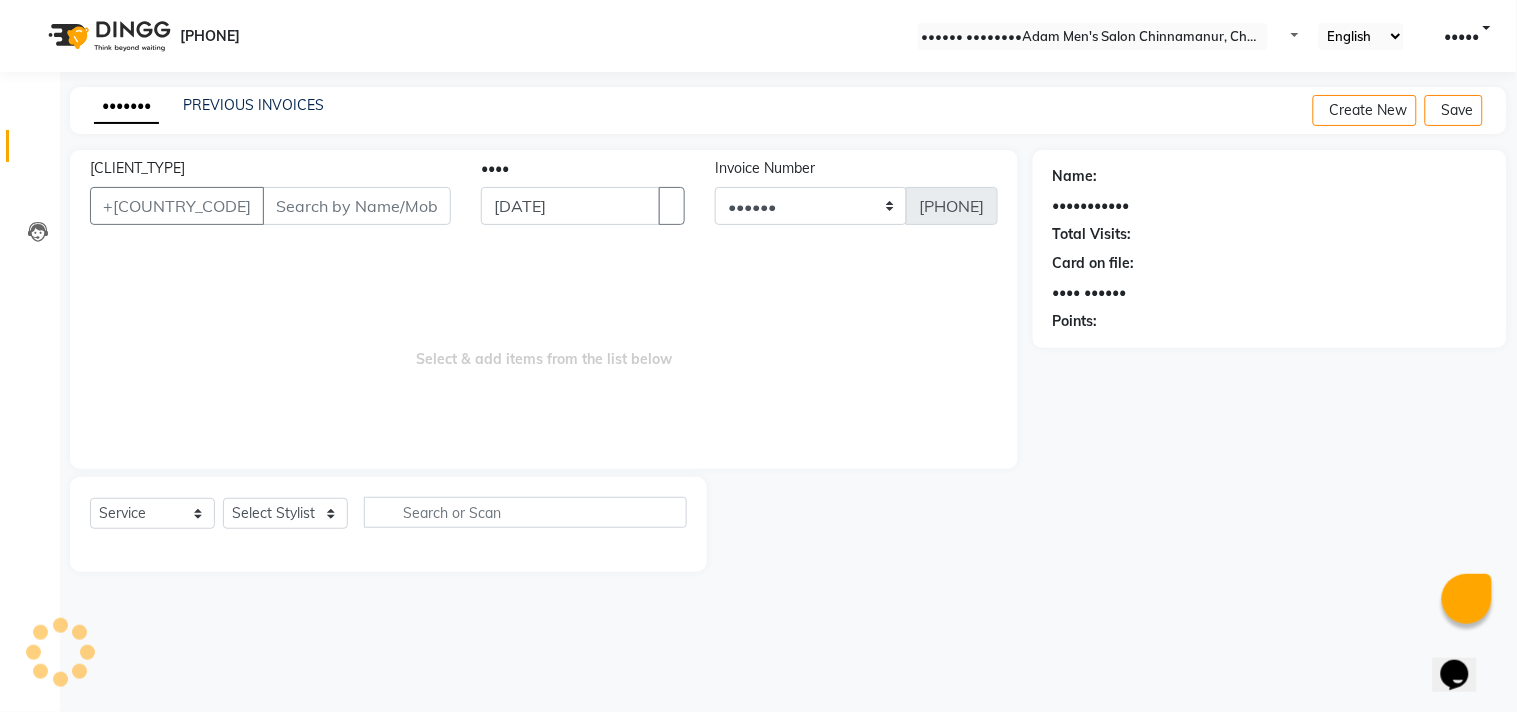 click on "[CLIENT_TYPE]" at bounding box center [357, 206] 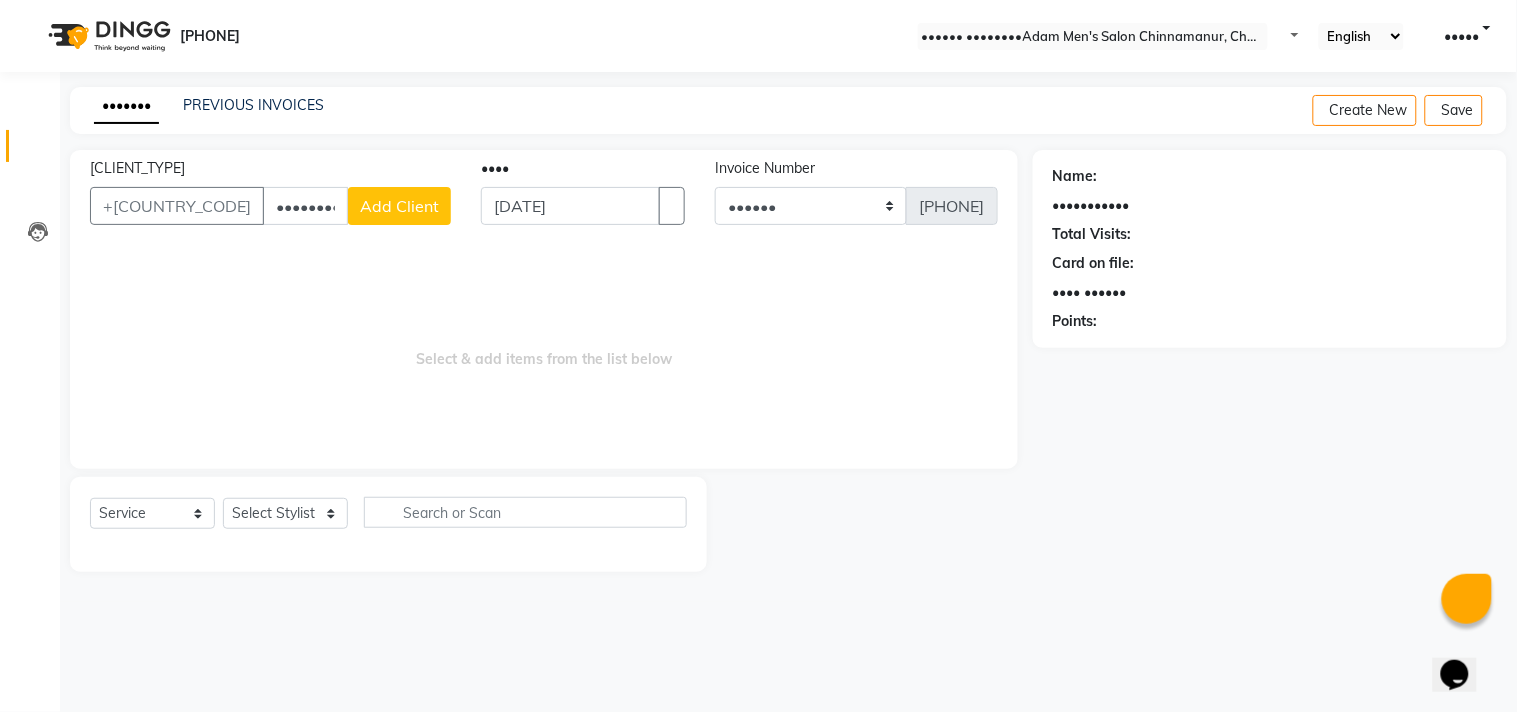 type on "••••••••••" 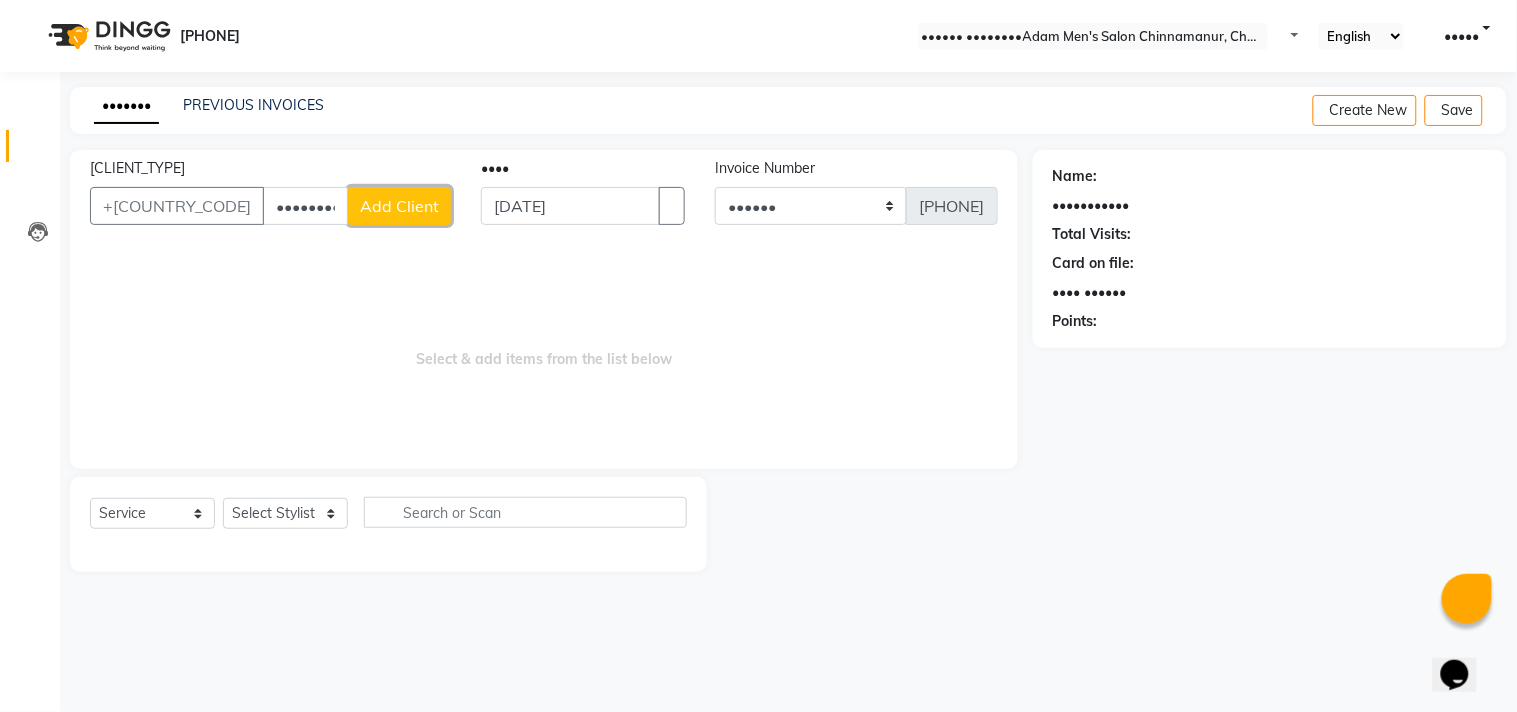click on "Add Client" at bounding box center (399, 206) 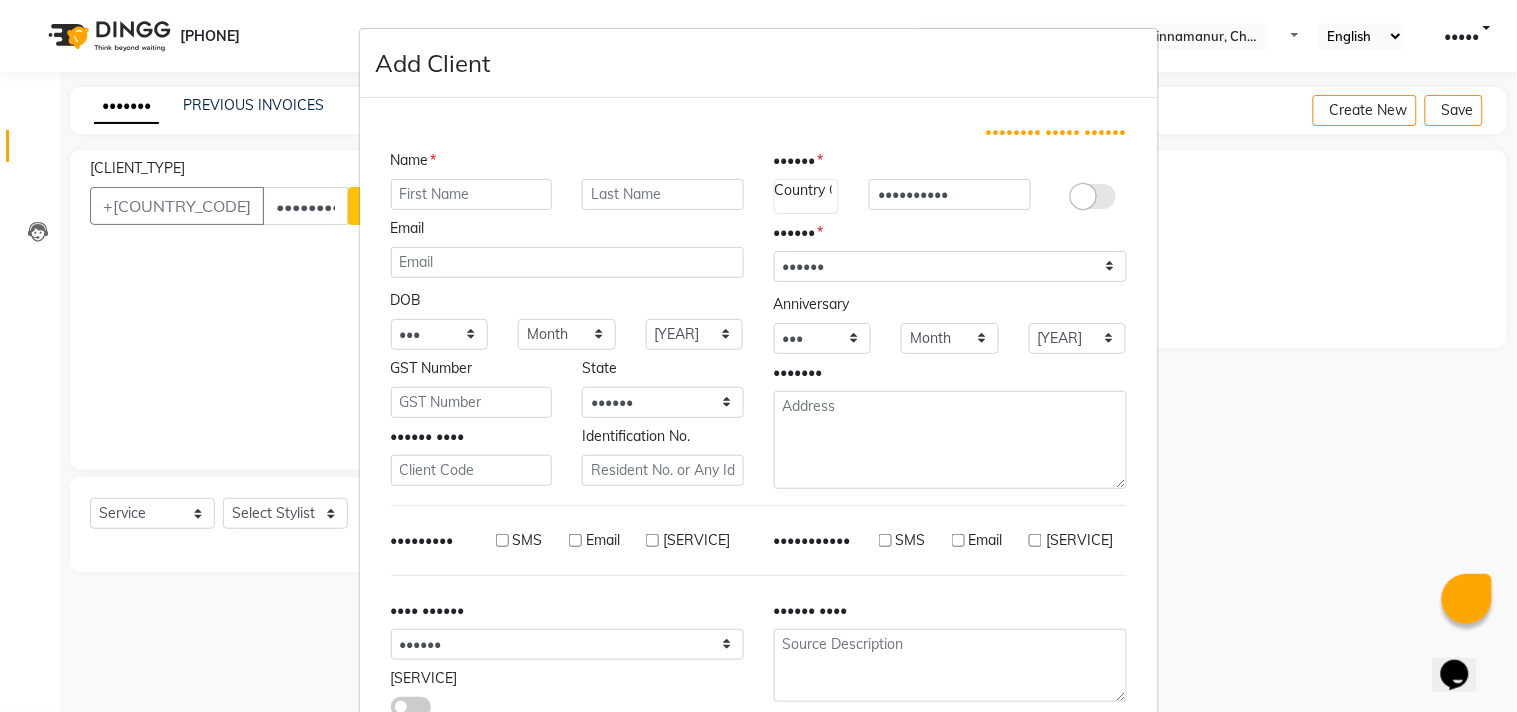click at bounding box center (472, 194) 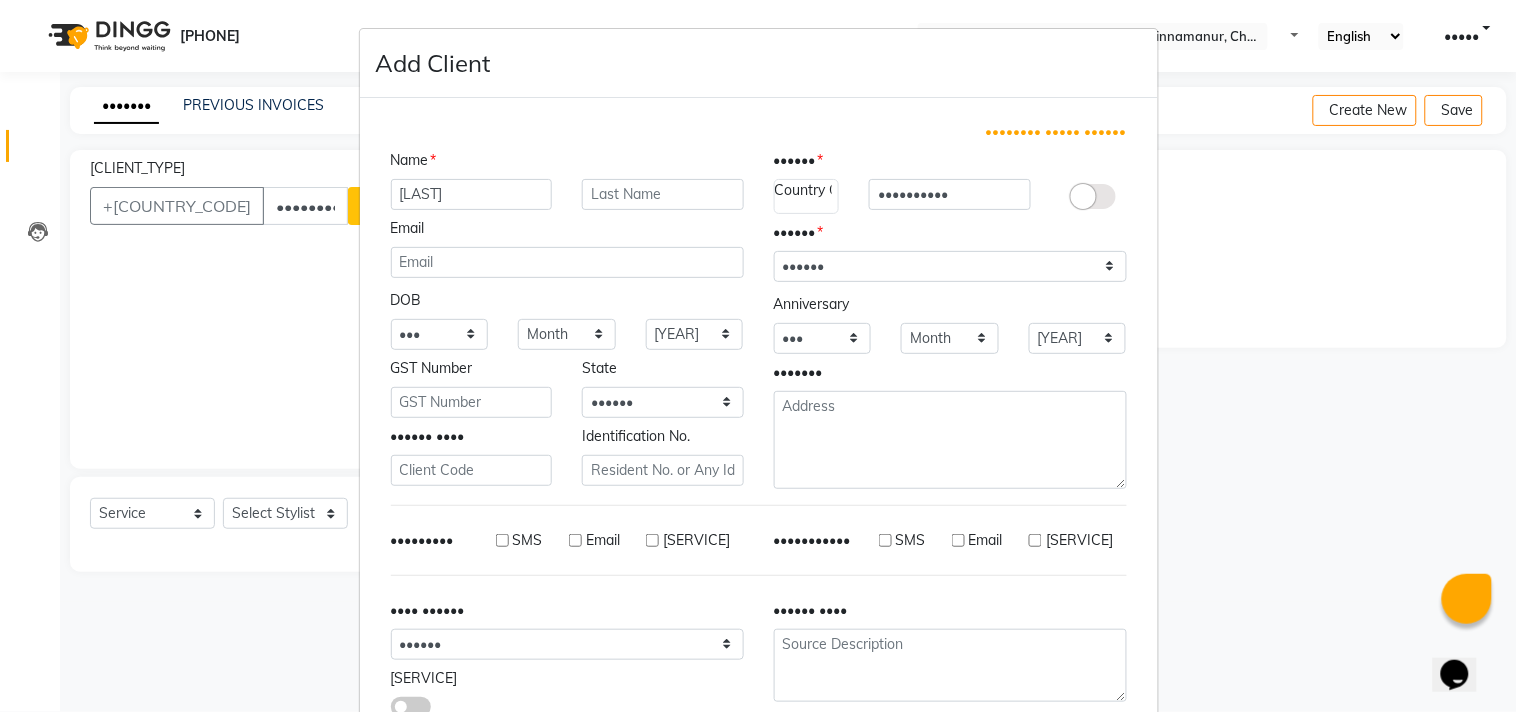 type on "[LAST]" 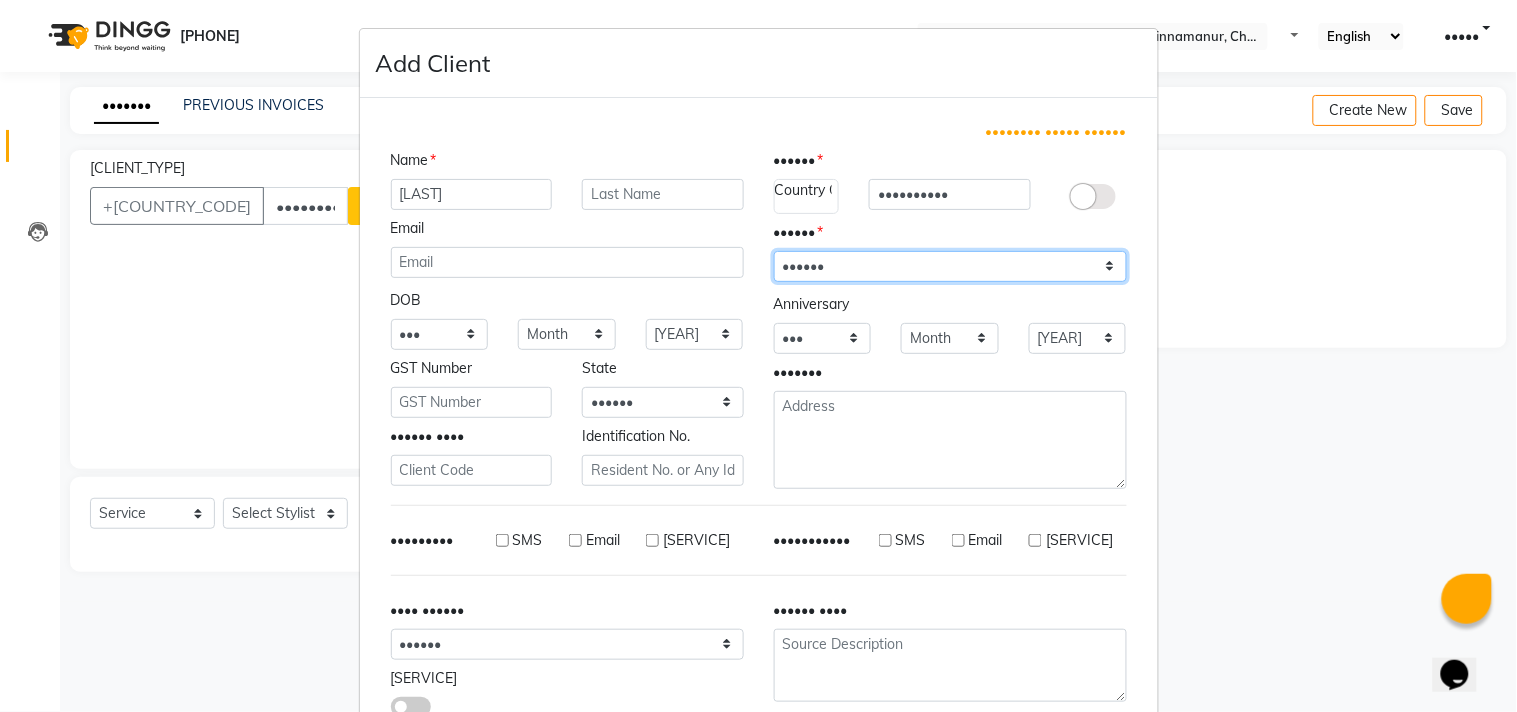 click on "Select [GENDER] [GENDER] [GENDER] Prefer Not To Say" at bounding box center [950, 266] 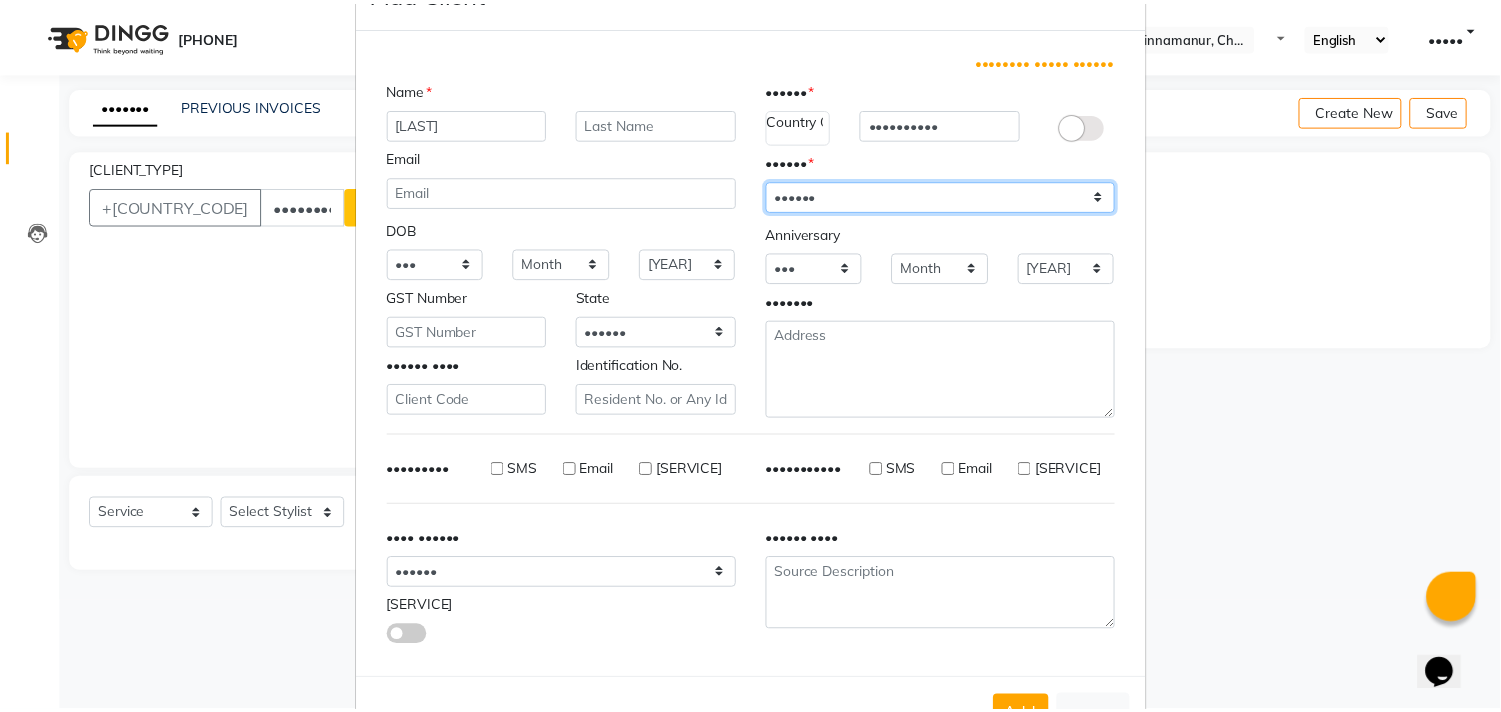 scroll, scrollTop: 138, scrollLeft: 0, axis: vertical 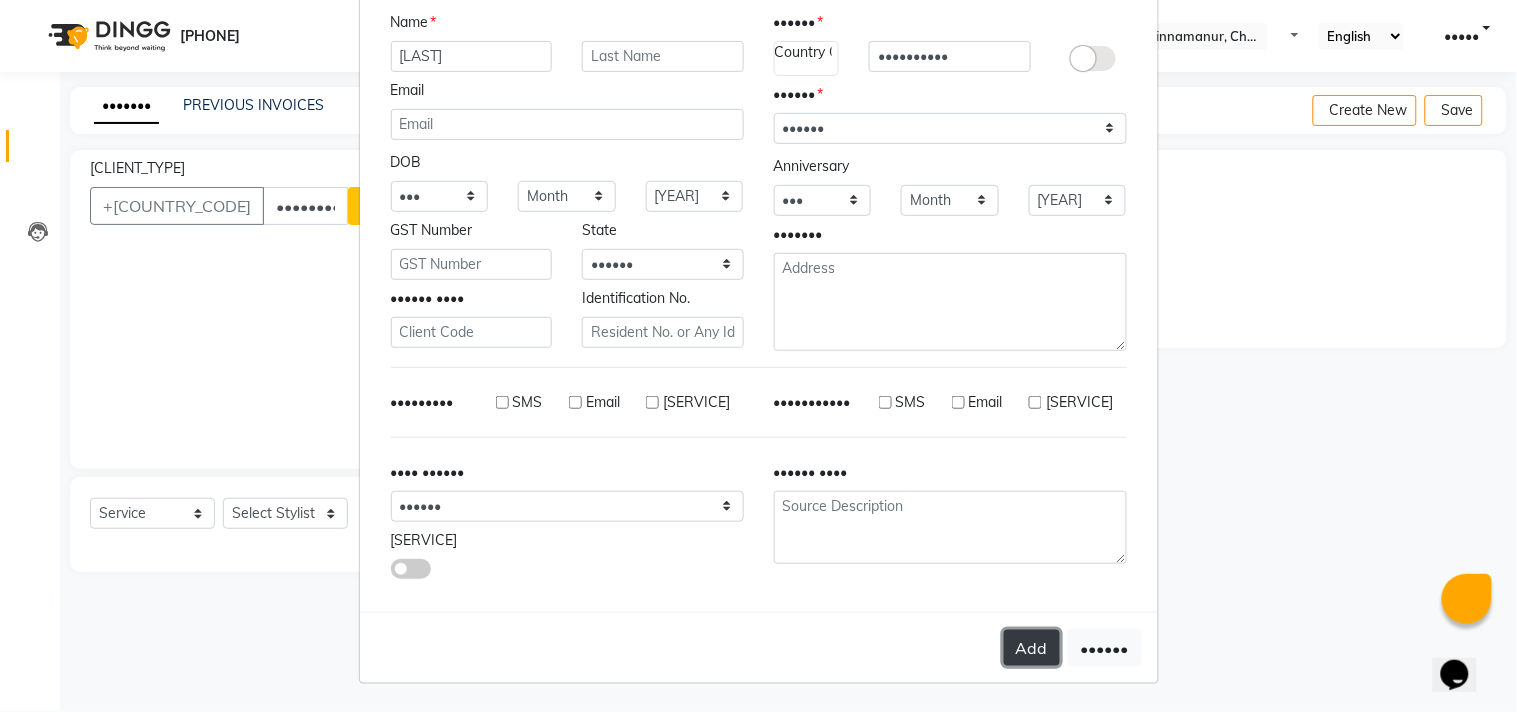 click on "Add" at bounding box center [1032, 648] 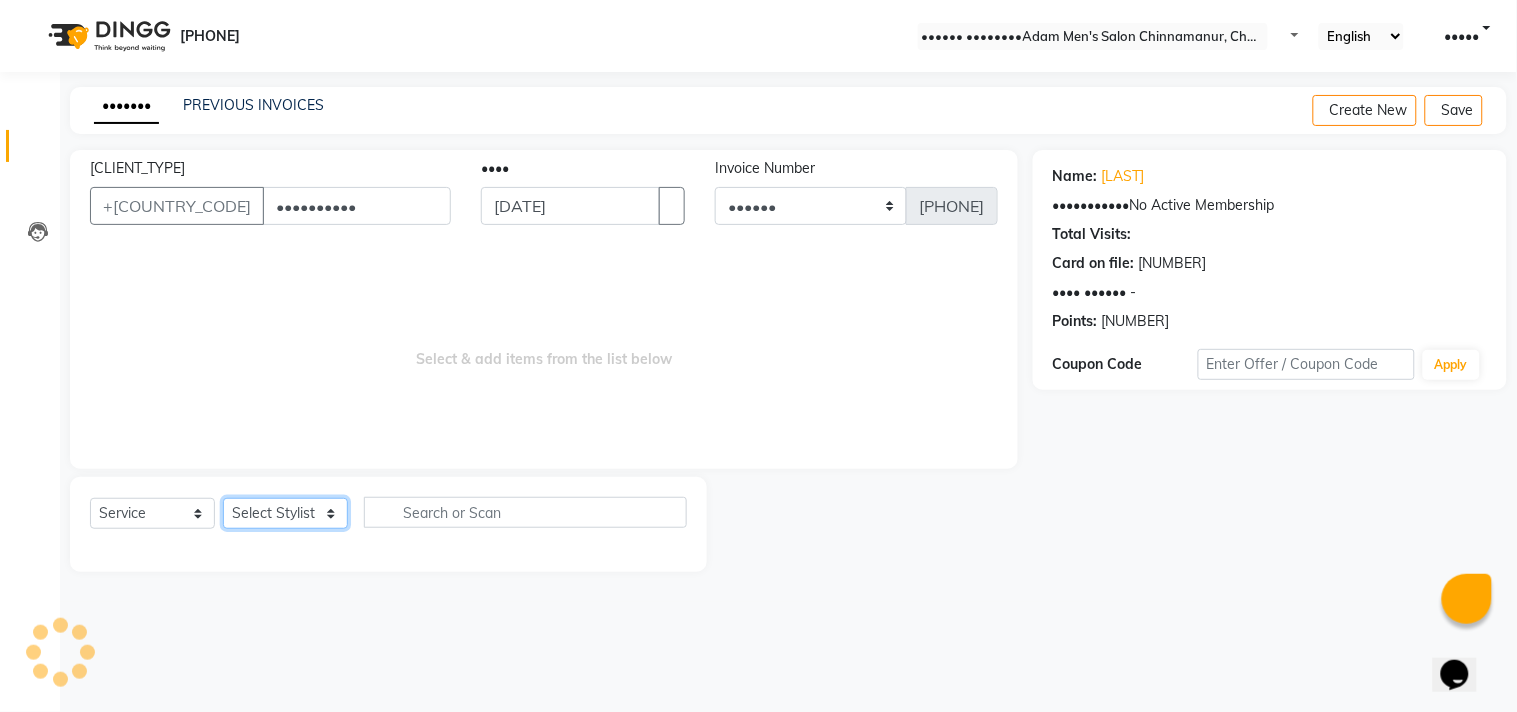 click on "Select Stylist Admin [FIRST] [FIRST] [FIRST] [FIRST] [FIRST]" at bounding box center (285, 513) 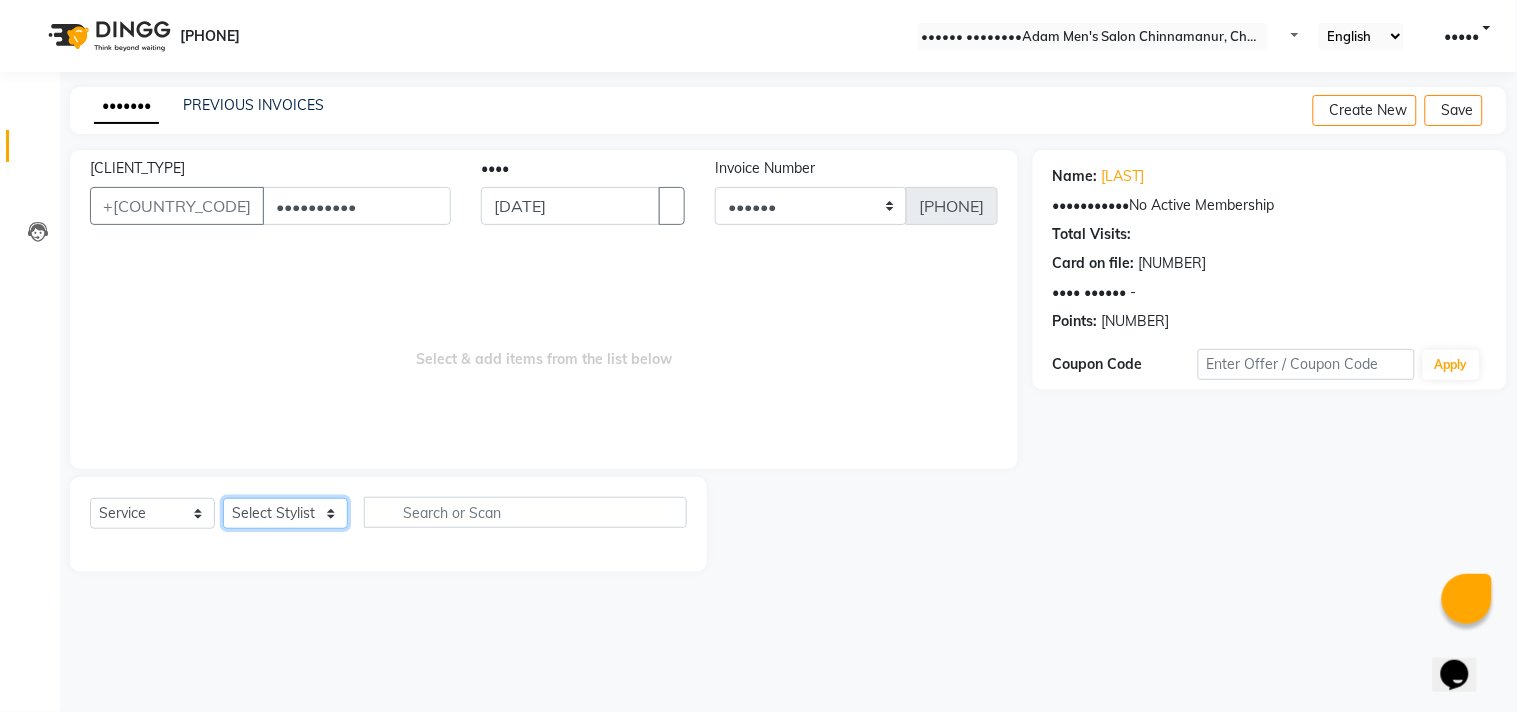 select on "•••••" 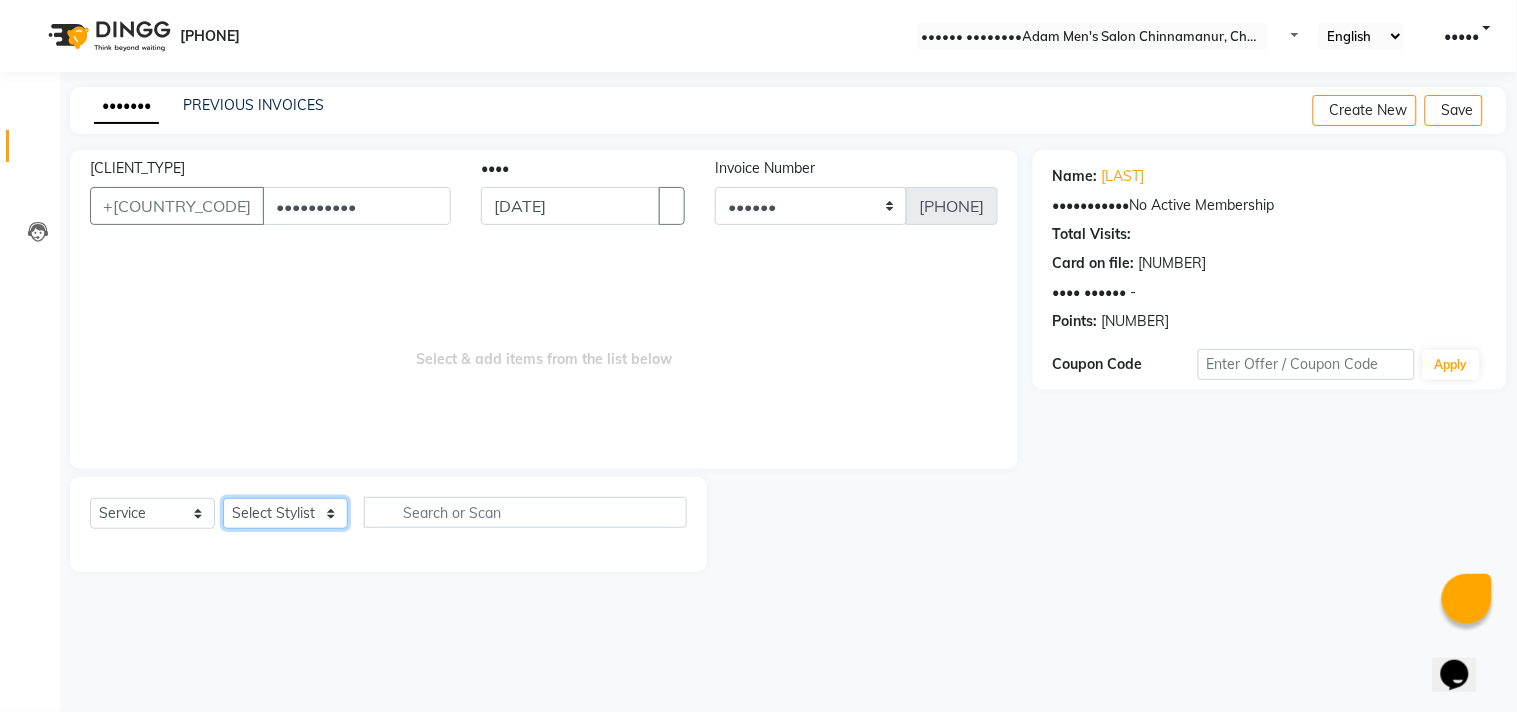 click on "Select Stylist Admin [FIRST] [FIRST] [FIRST] [FIRST] [FIRST]" at bounding box center (285, 513) 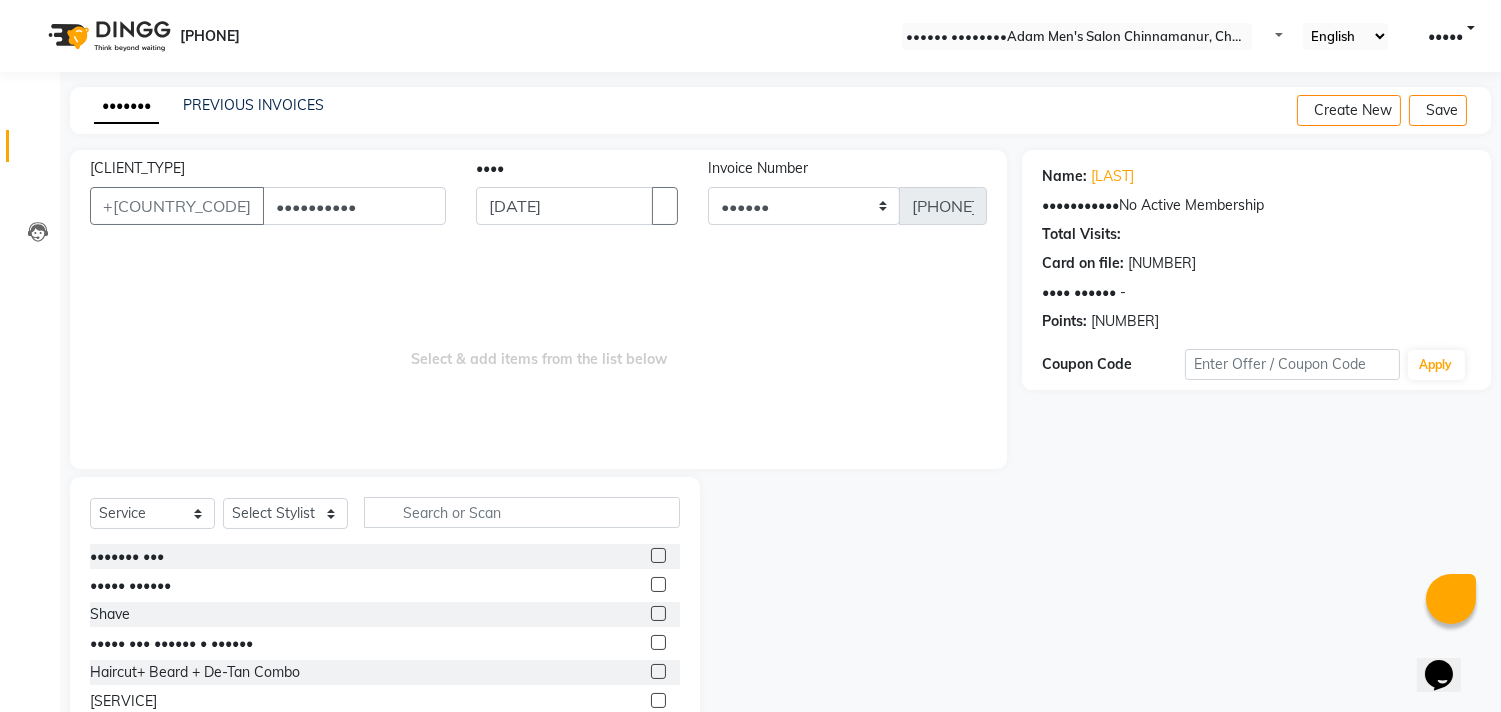 click at bounding box center (658, 555) 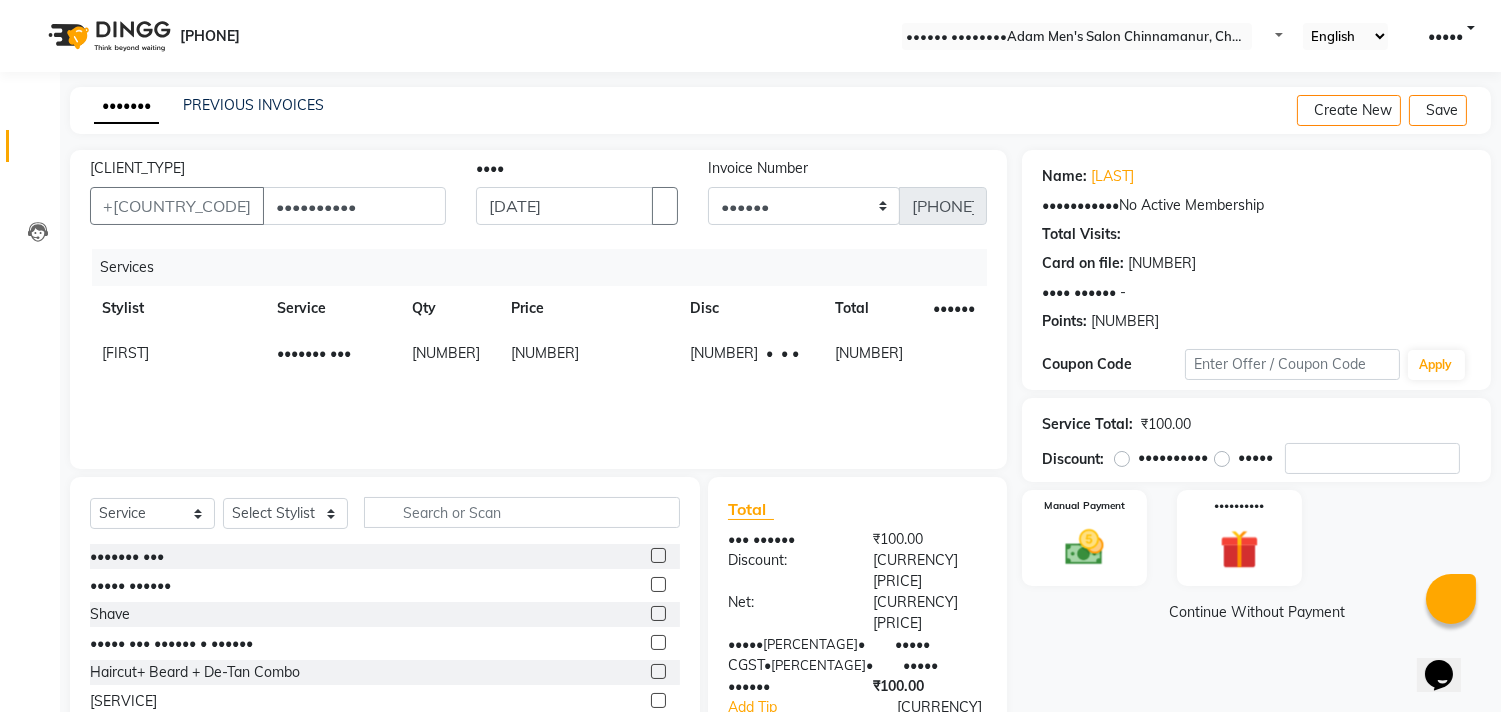 click at bounding box center (658, 584) 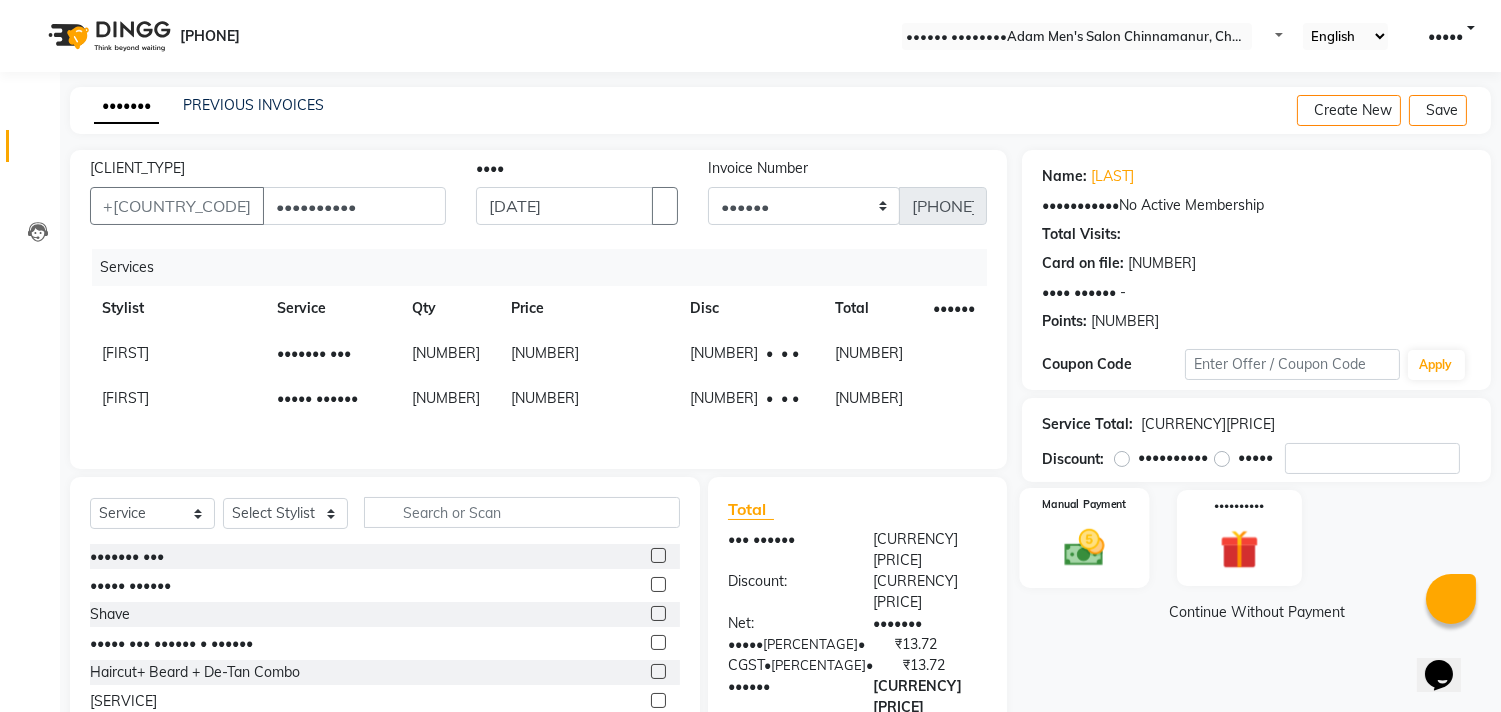 click at bounding box center (1085, 547) 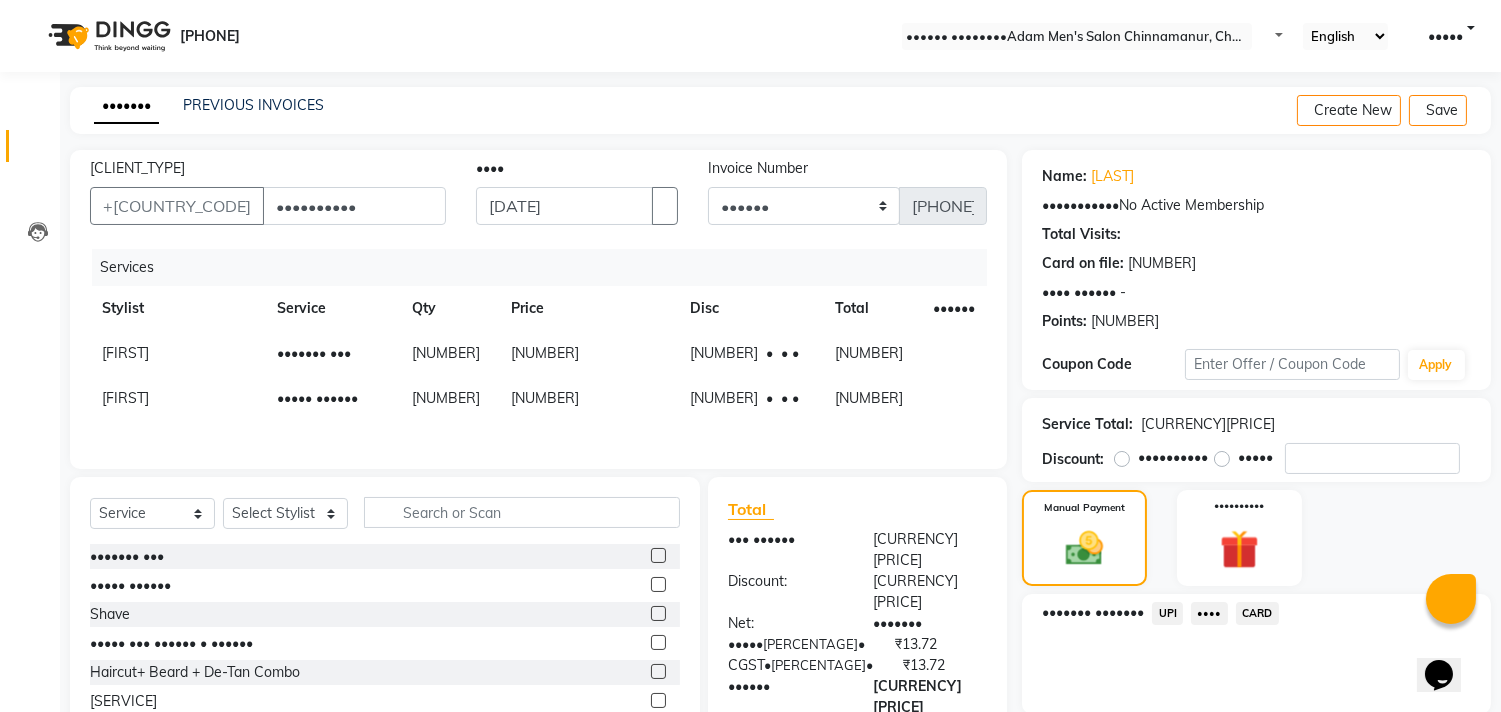 click on "UPI" at bounding box center [1167, 613] 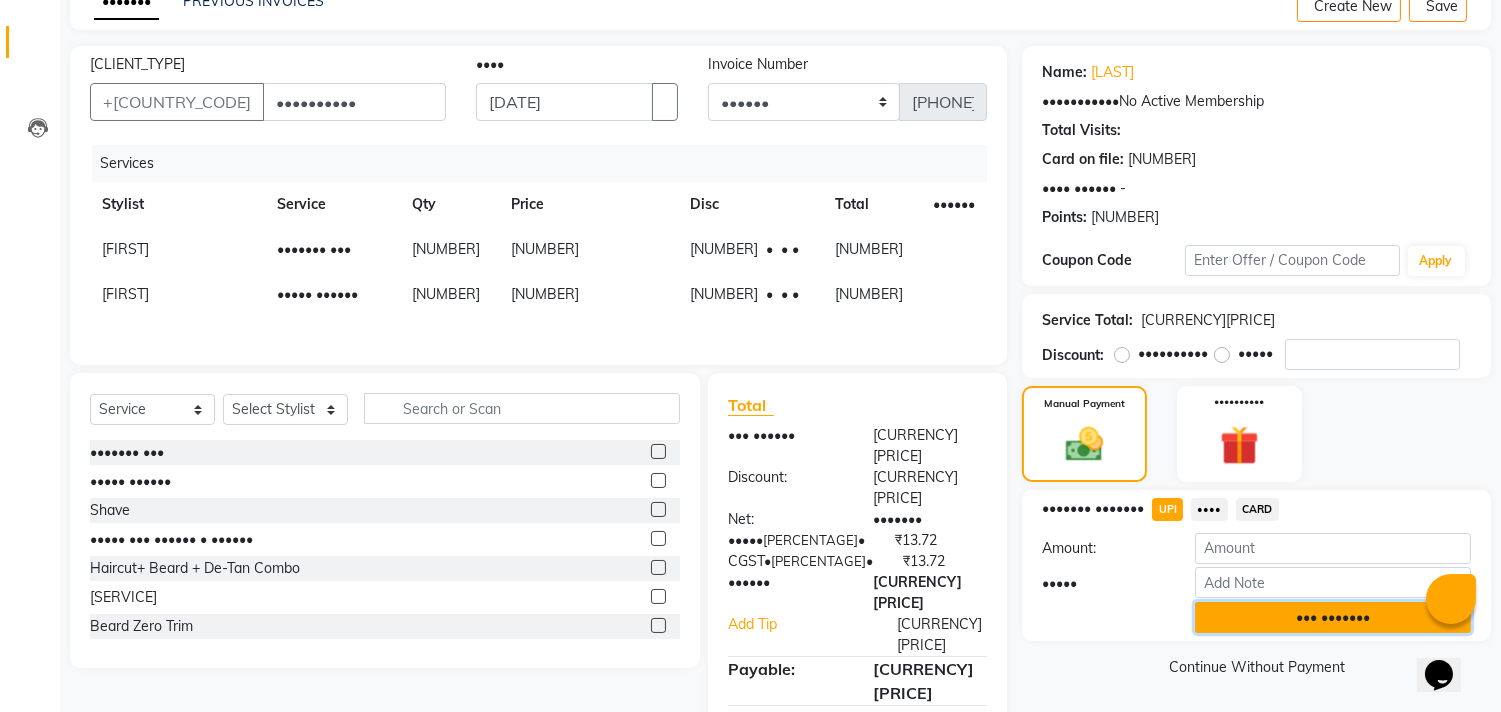 click on "••• •••••••" at bounding box center (1333, 617) 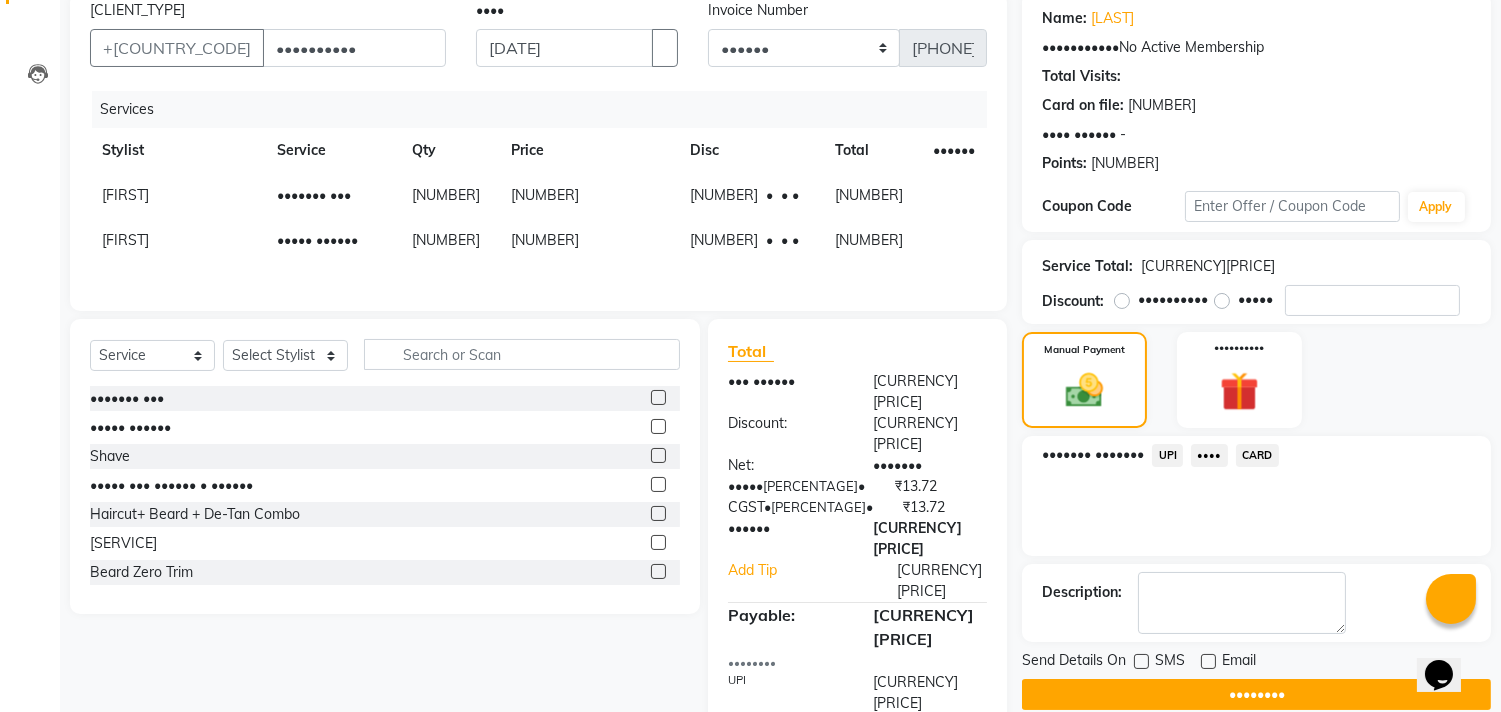 scroll, scrollTop: 187, scrollLeft: 0, axis: vertical 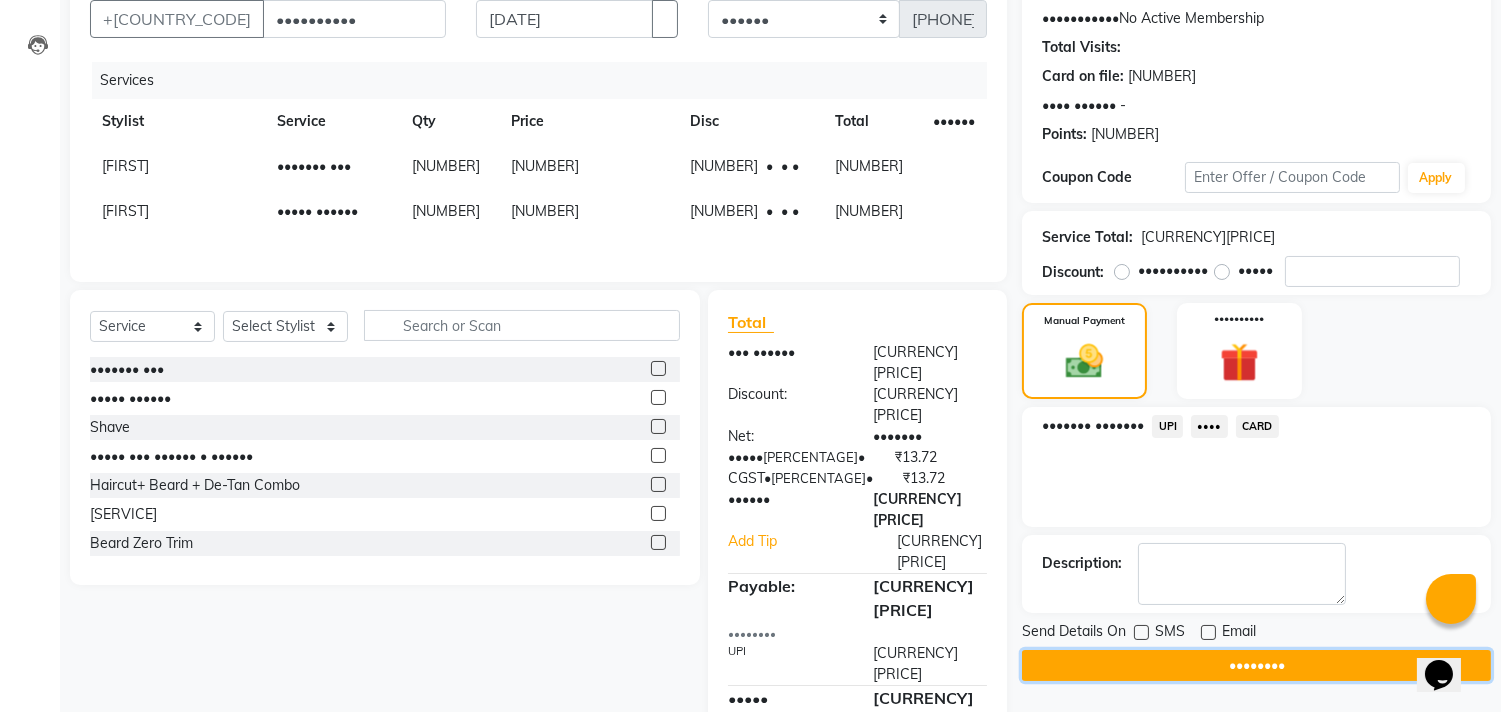 click on "••••••••" at bounding box center [1256, 665] 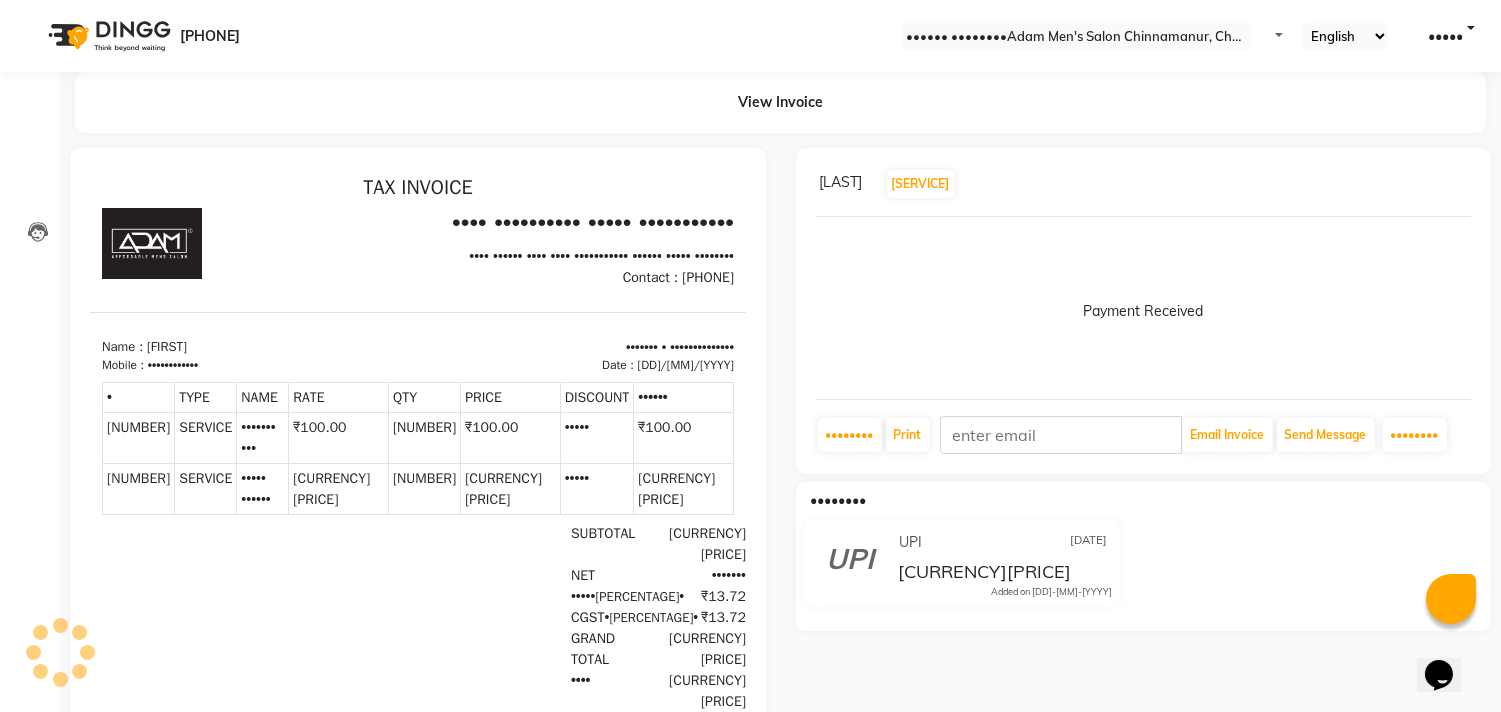 scroll, scrollTop: 0, scrollLeft: 0, axis: both 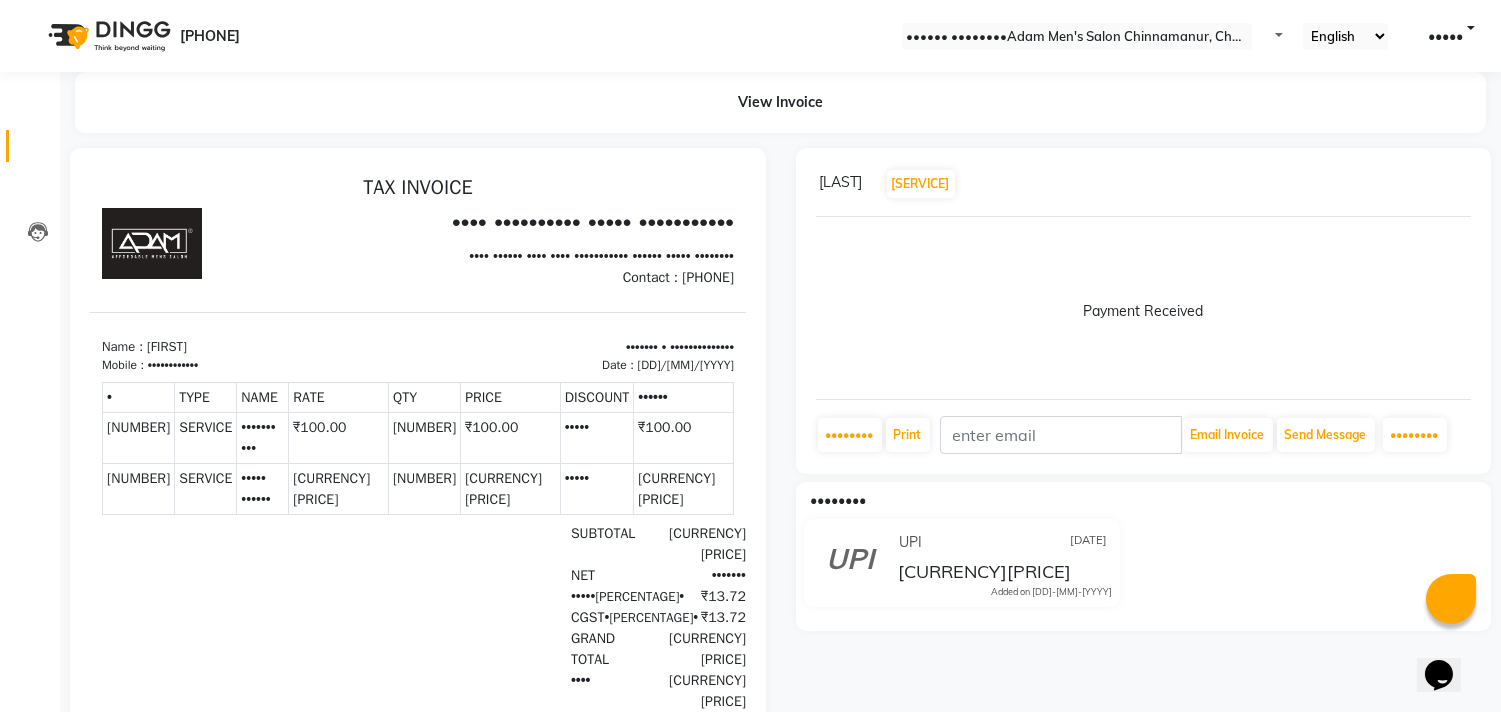 click on "•••••••" at bounding box center [30, 146] 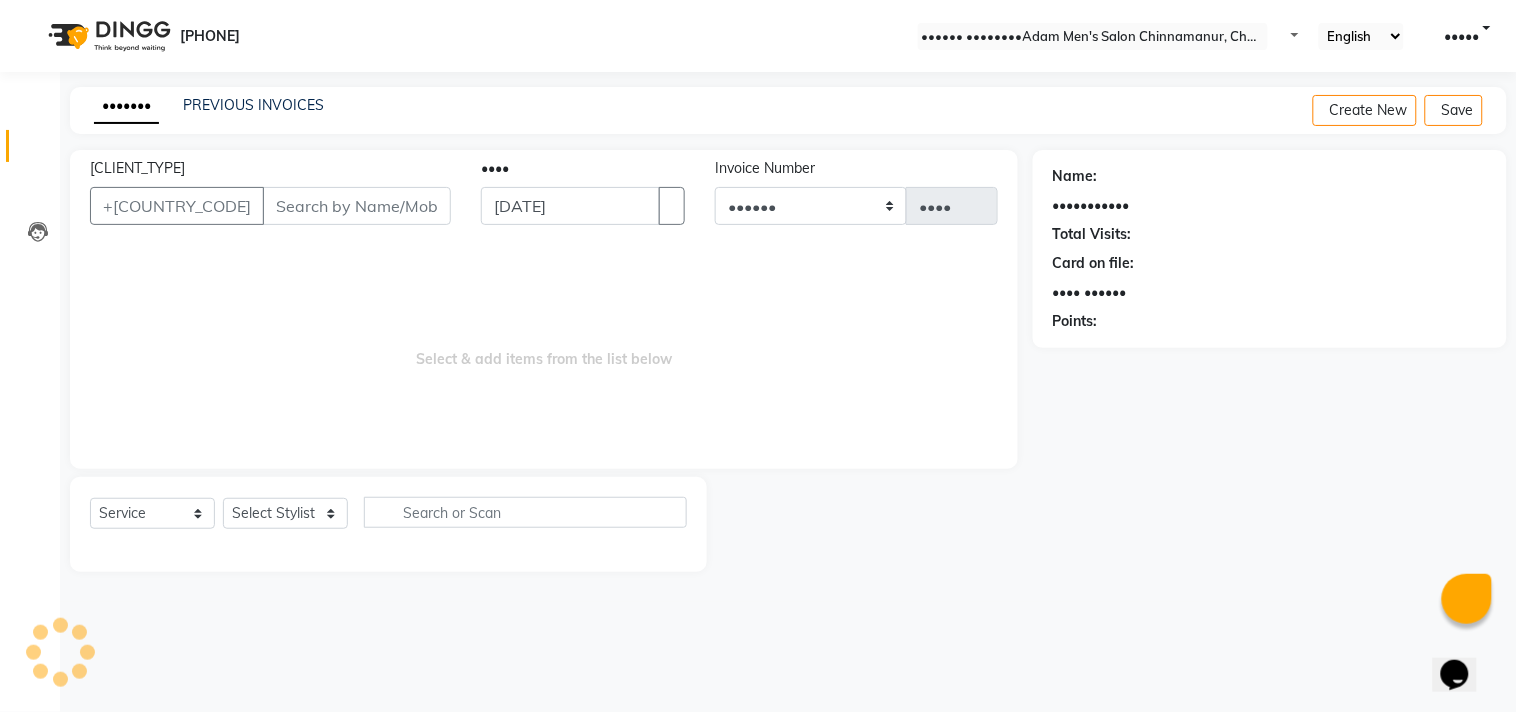 click on "INVOICE PREVIOUS INVOICES Create New   Save" at bounding box center [788, 110] 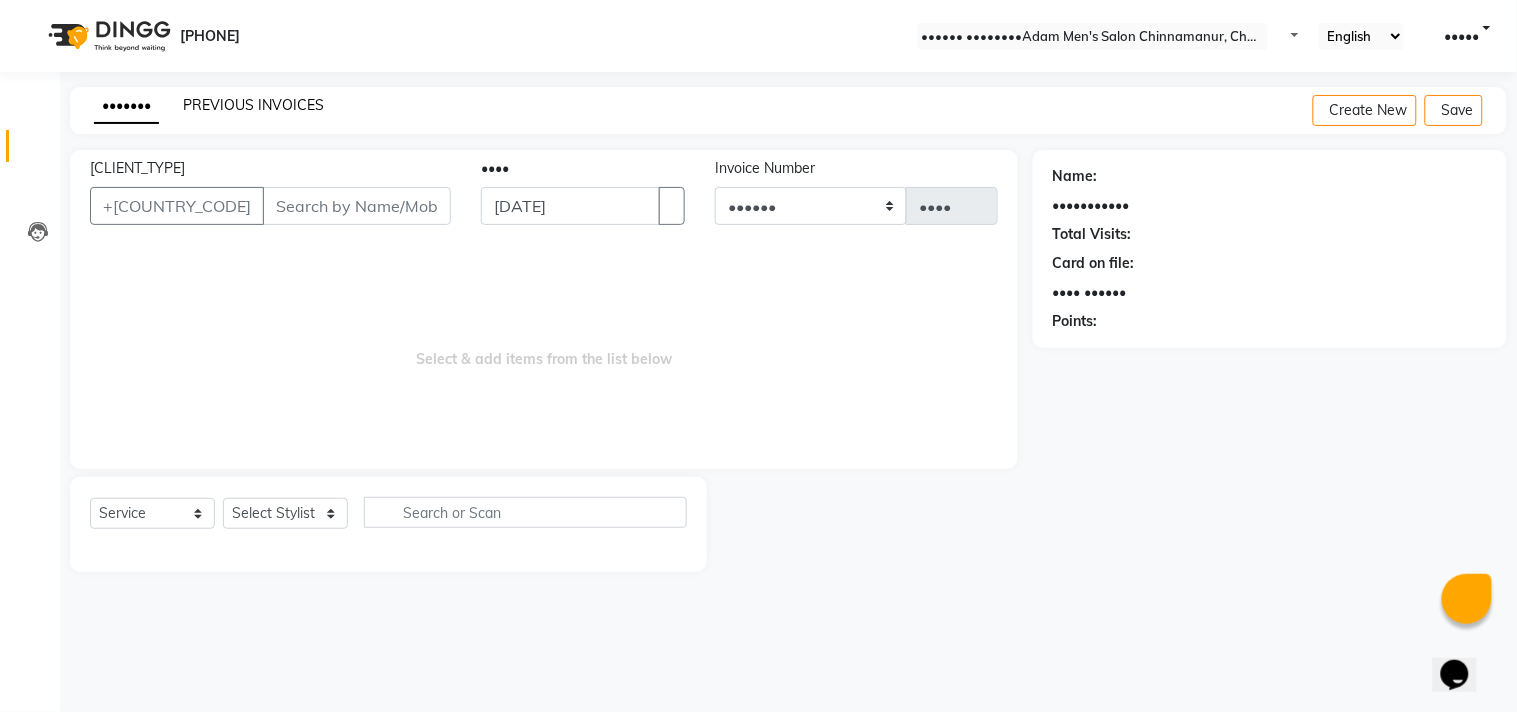 click on "PREVIOUS INVOICES" at bounding box center (253, 105) 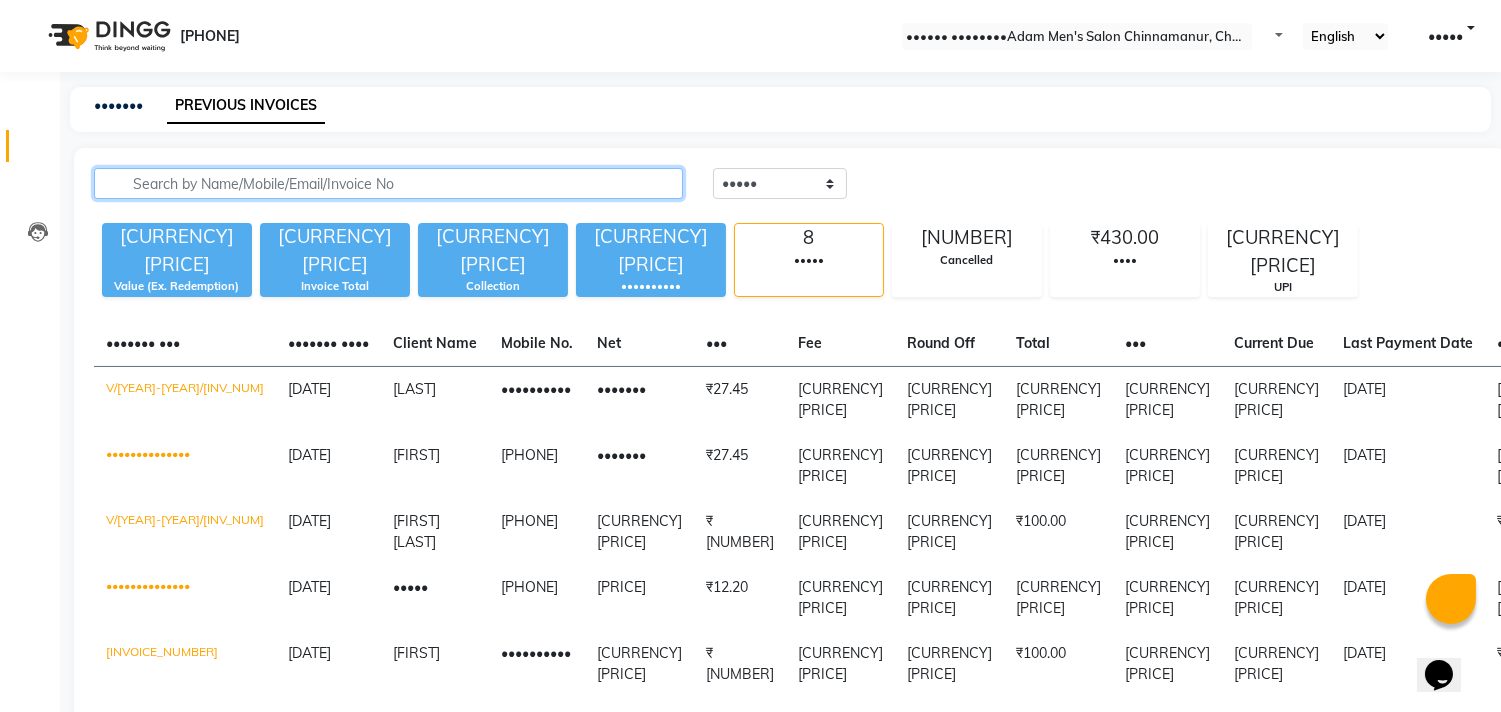 drag, startPoint x: 297, startPoint y: 174, endPoint x: 335, endPoint y: 265, distance: 98.61542 